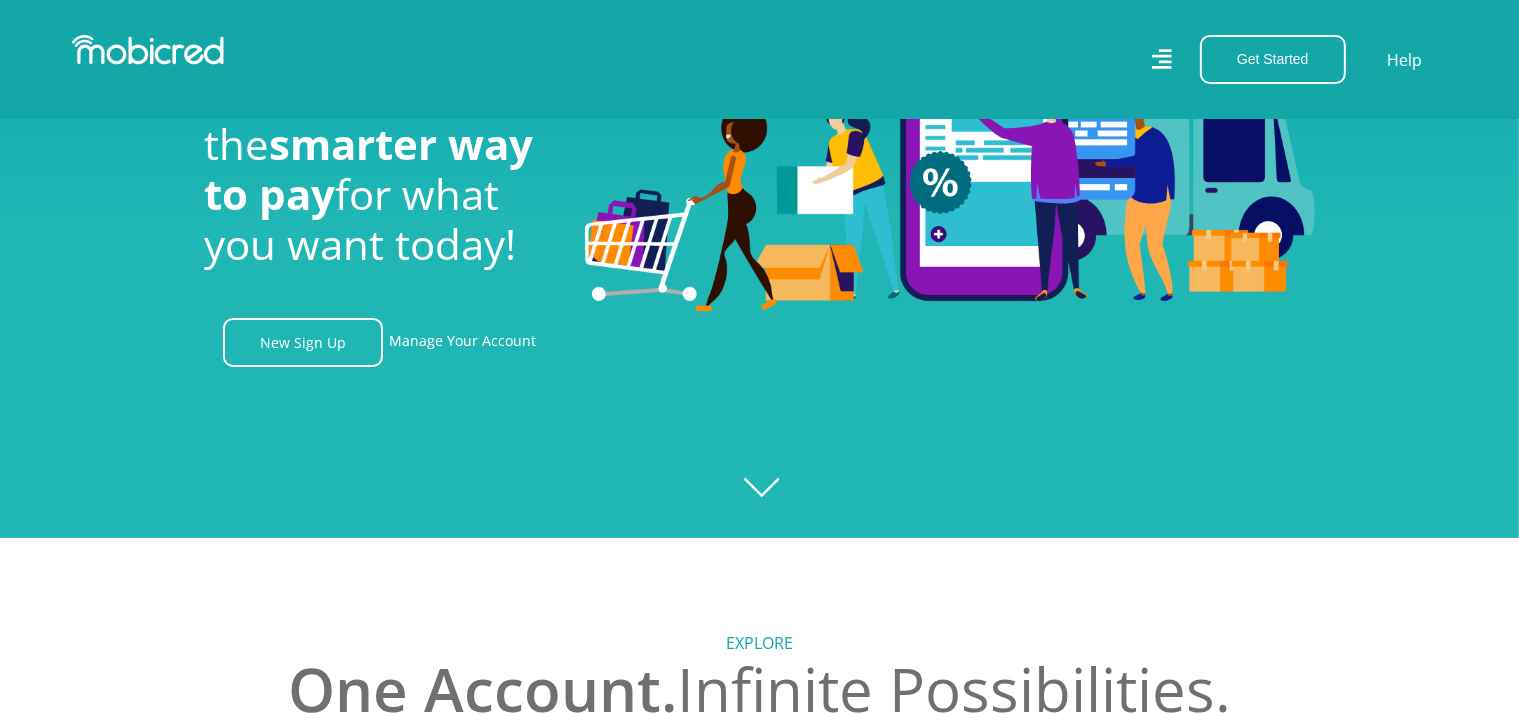 scroll, scrollTop: 300, scrollLeft: 0, axis: vertical 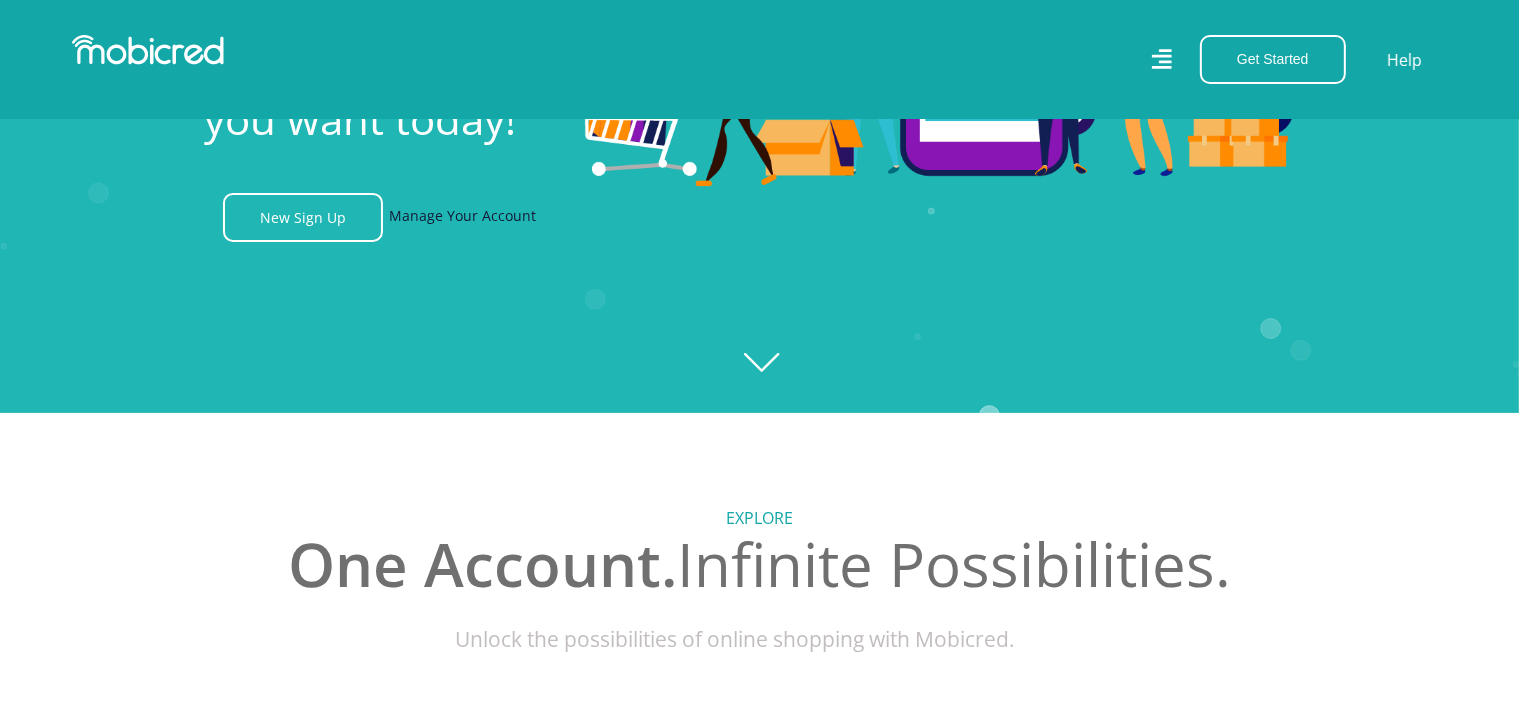 click on "Manage Your Account" at bounding box center (462, 217) 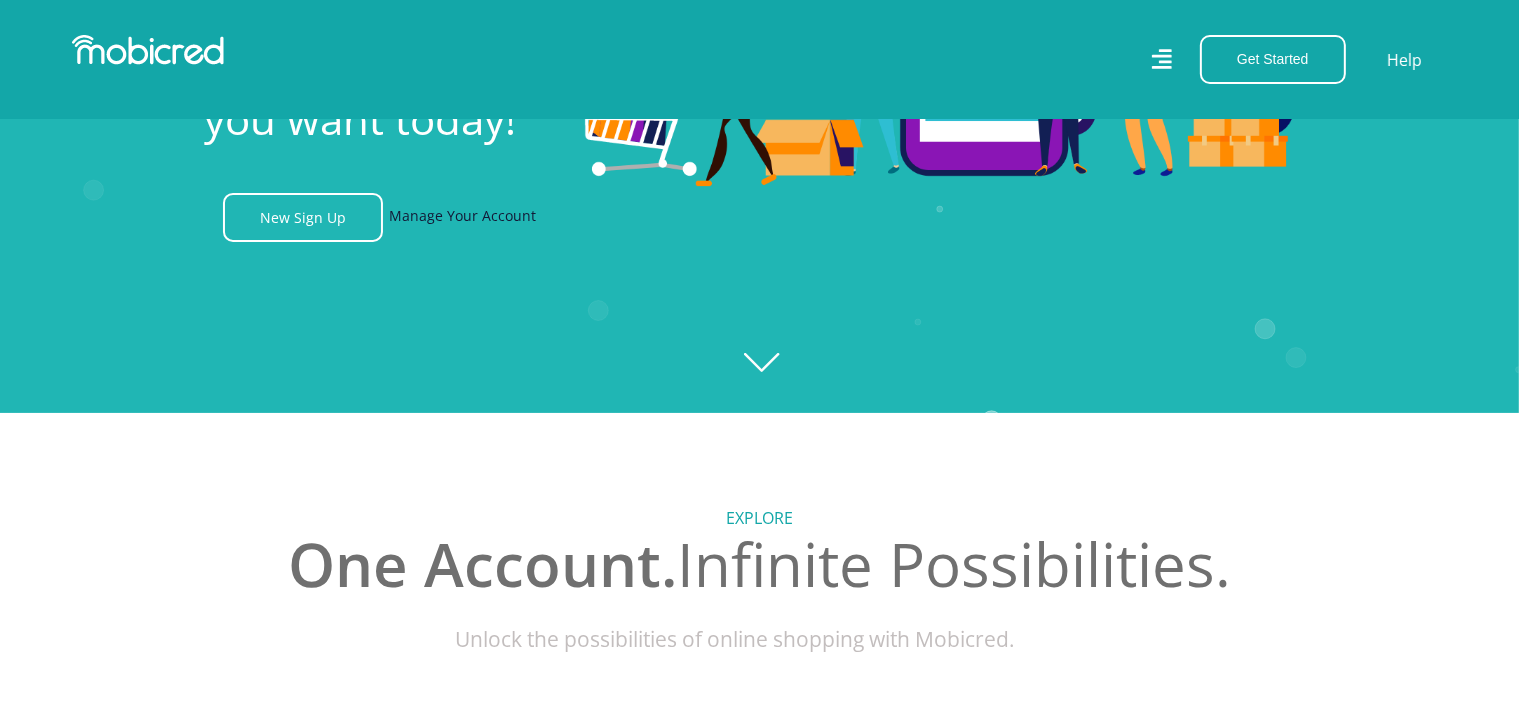 scroll, scrollTop: 0, scrollLeft: 1424, axis: horizontal 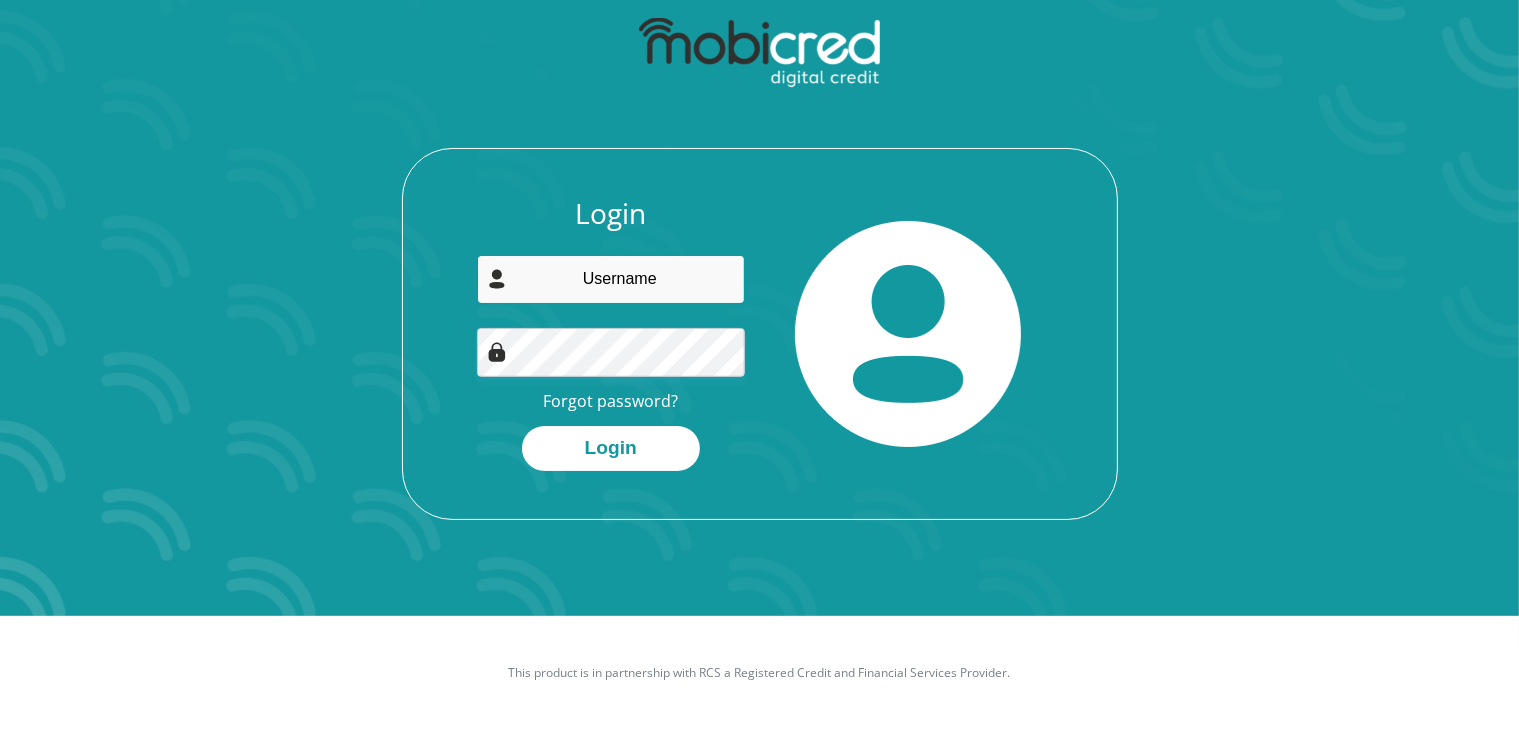 click at bounding box center (611, 279) 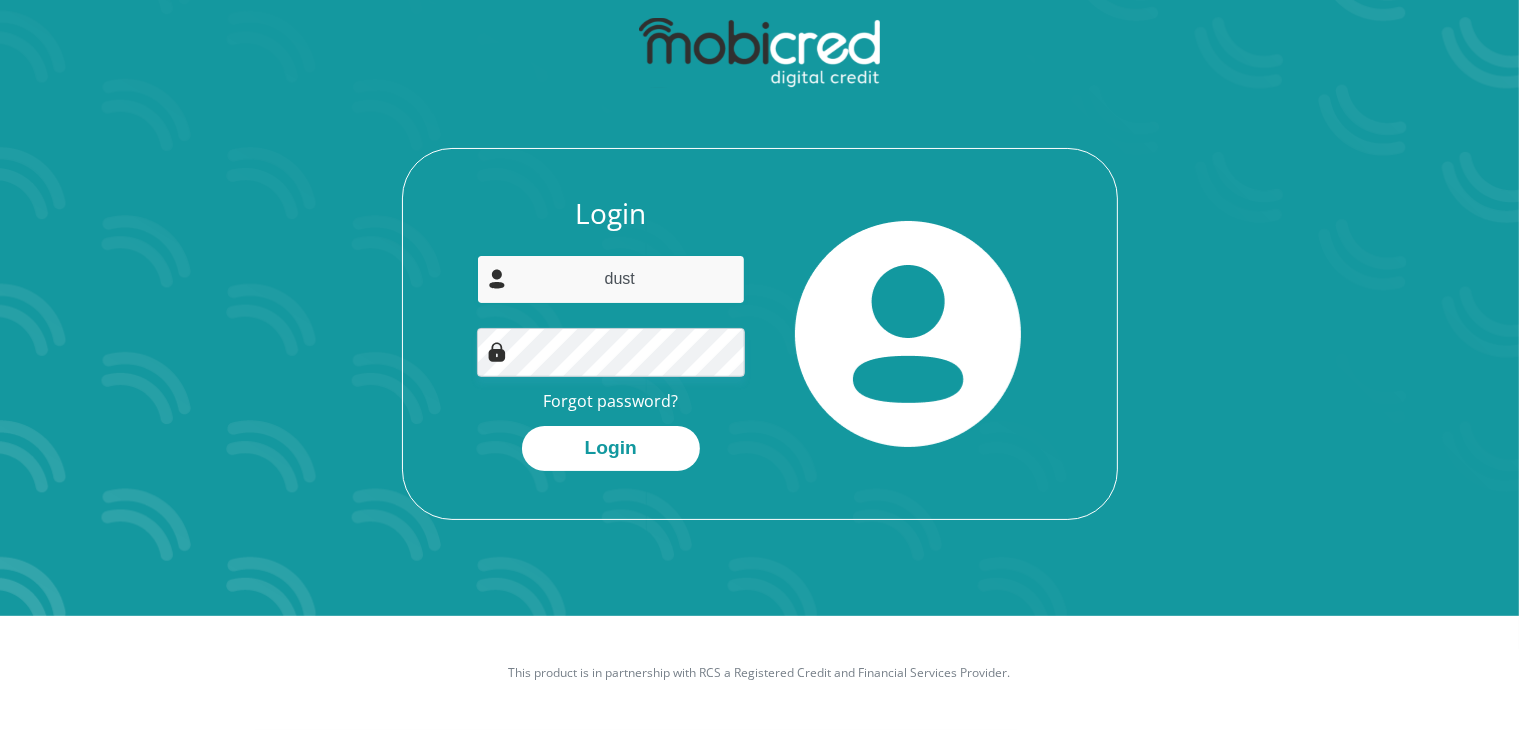 type on "[USERNAME]@[DOMAIN]" 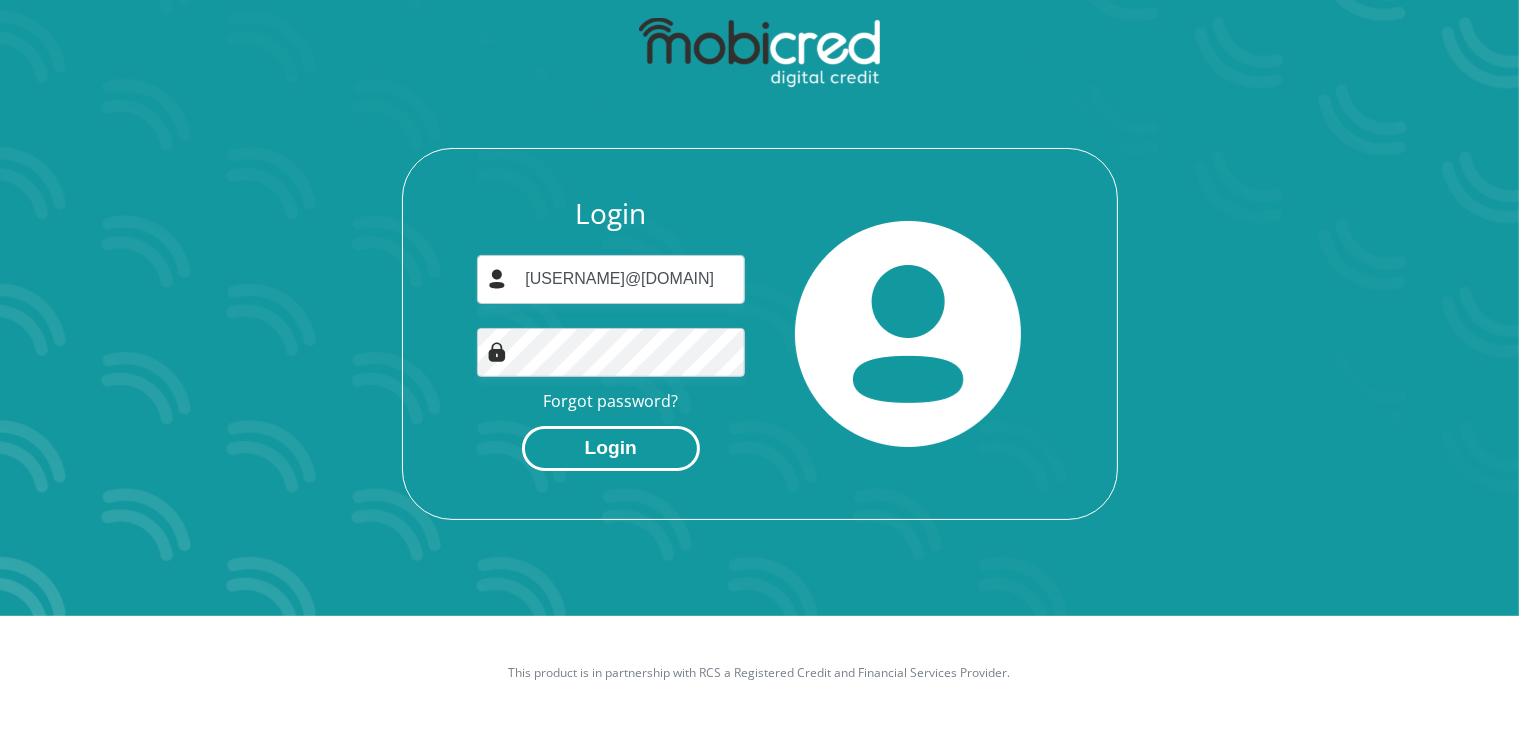 click on "Login" at bounding box center (611, 448) 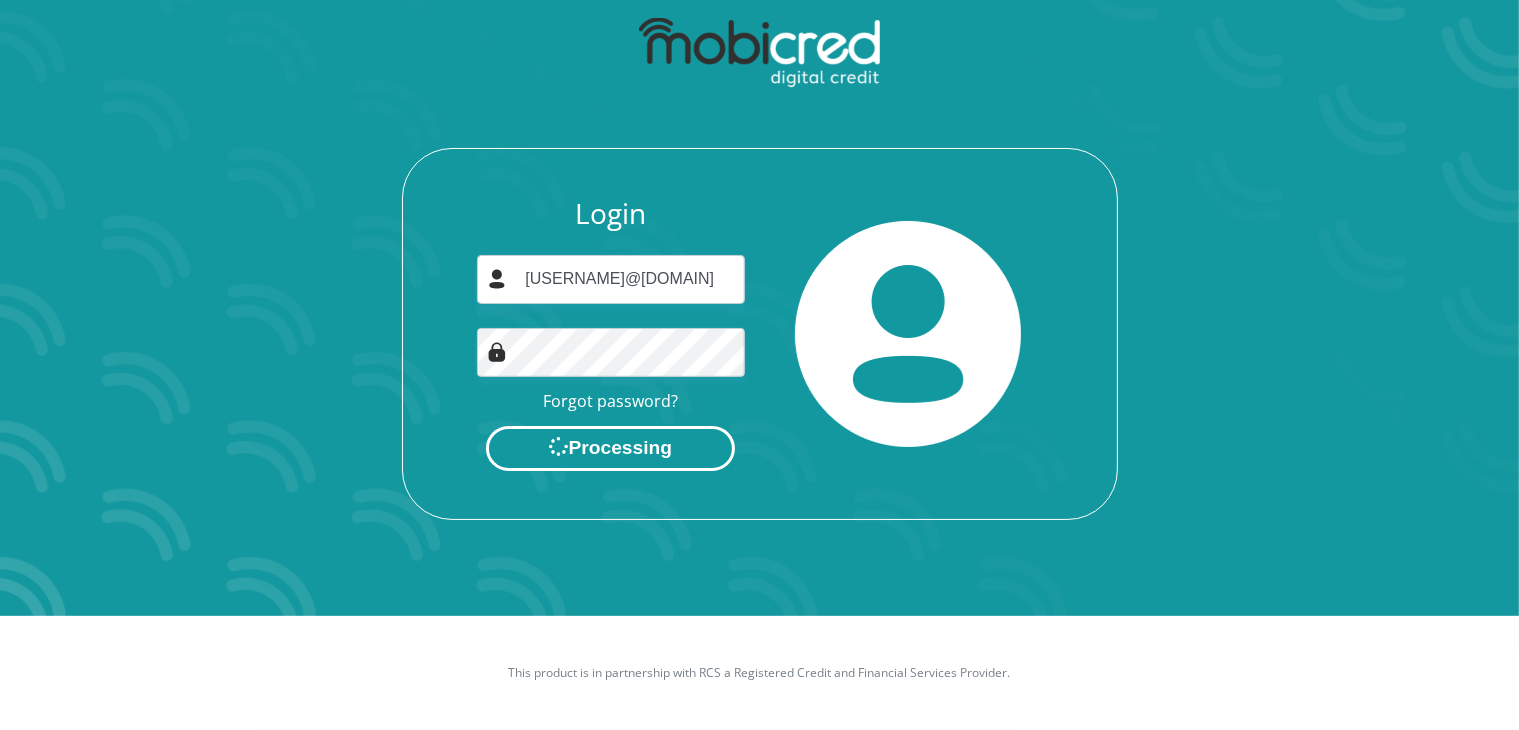 scroll, scrollTop: 0, scrollLeft: 0, axis: both 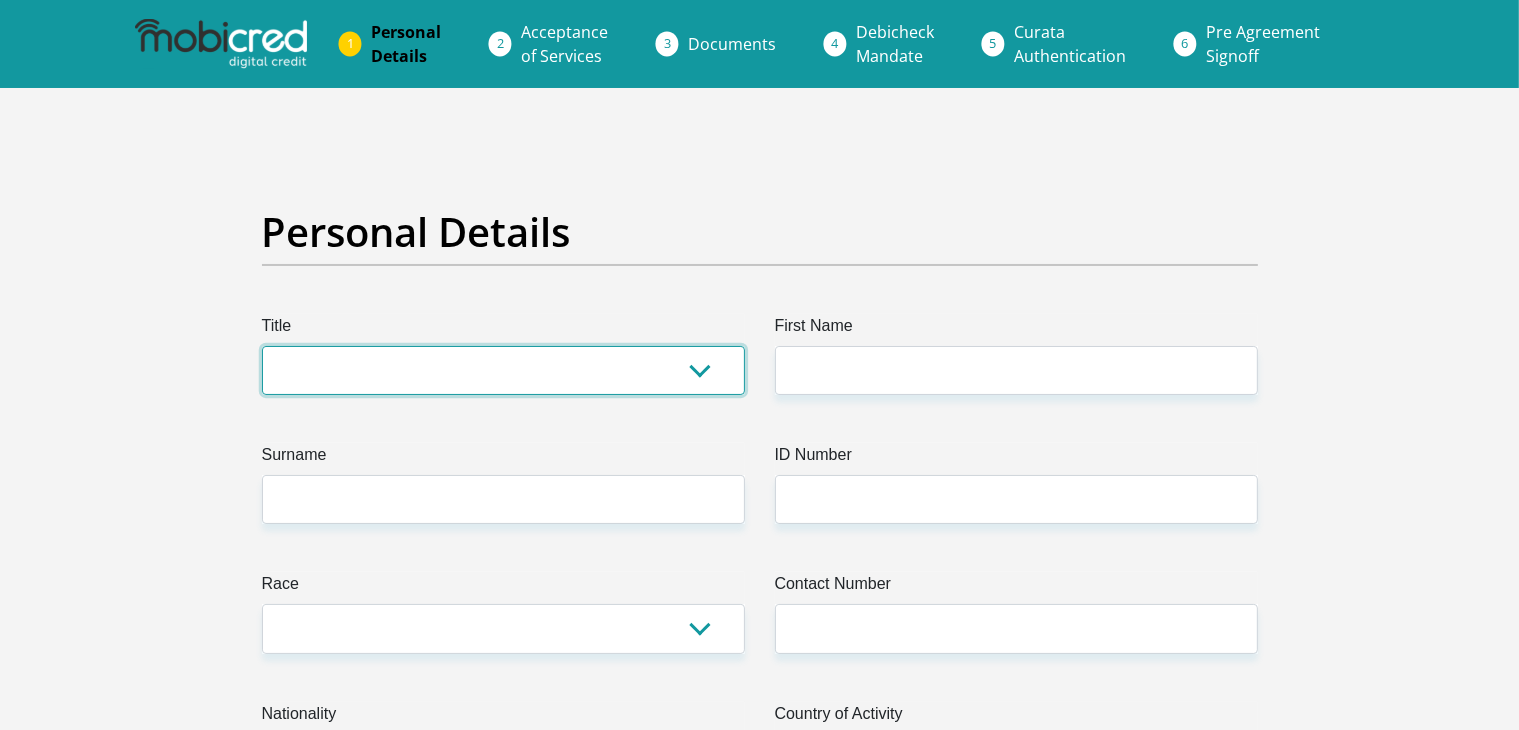 click on "Mr
Ms
Mrs
Dr
Other" at bounding box center [503, 370] 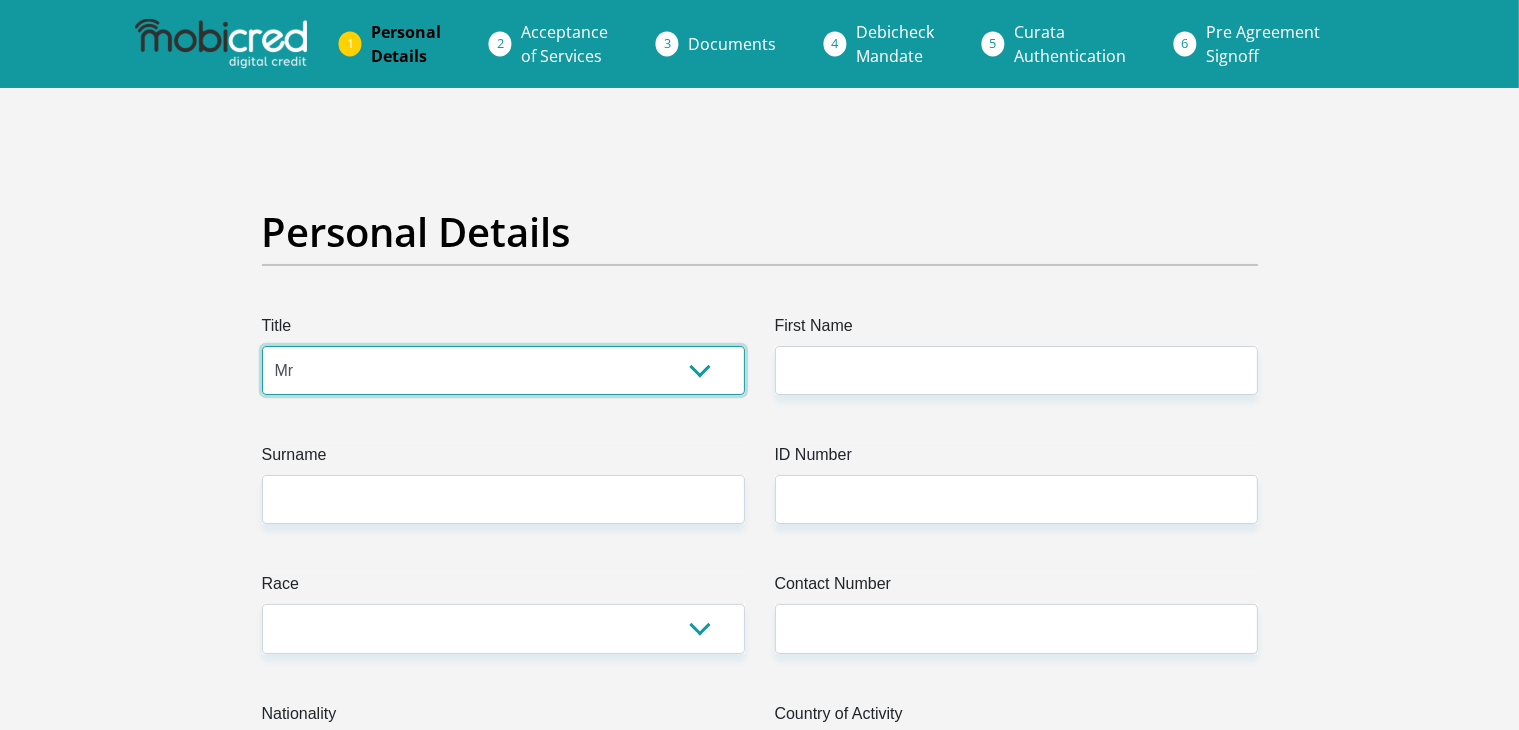 click on "Mr
Ms
Mrs
Dr
Other" at bounding box center [503, 370] 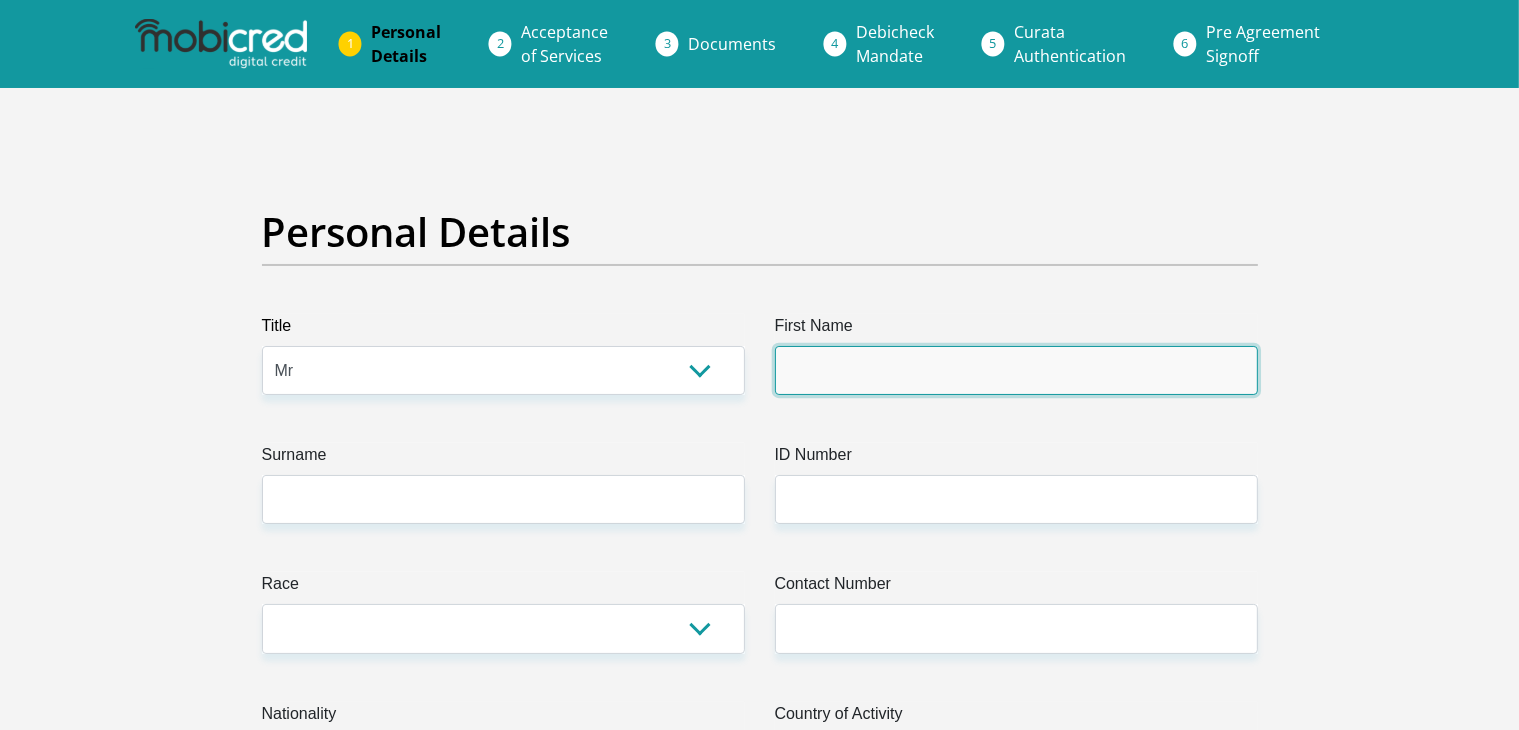click on "First Name" at bounding box center [1016, 370] 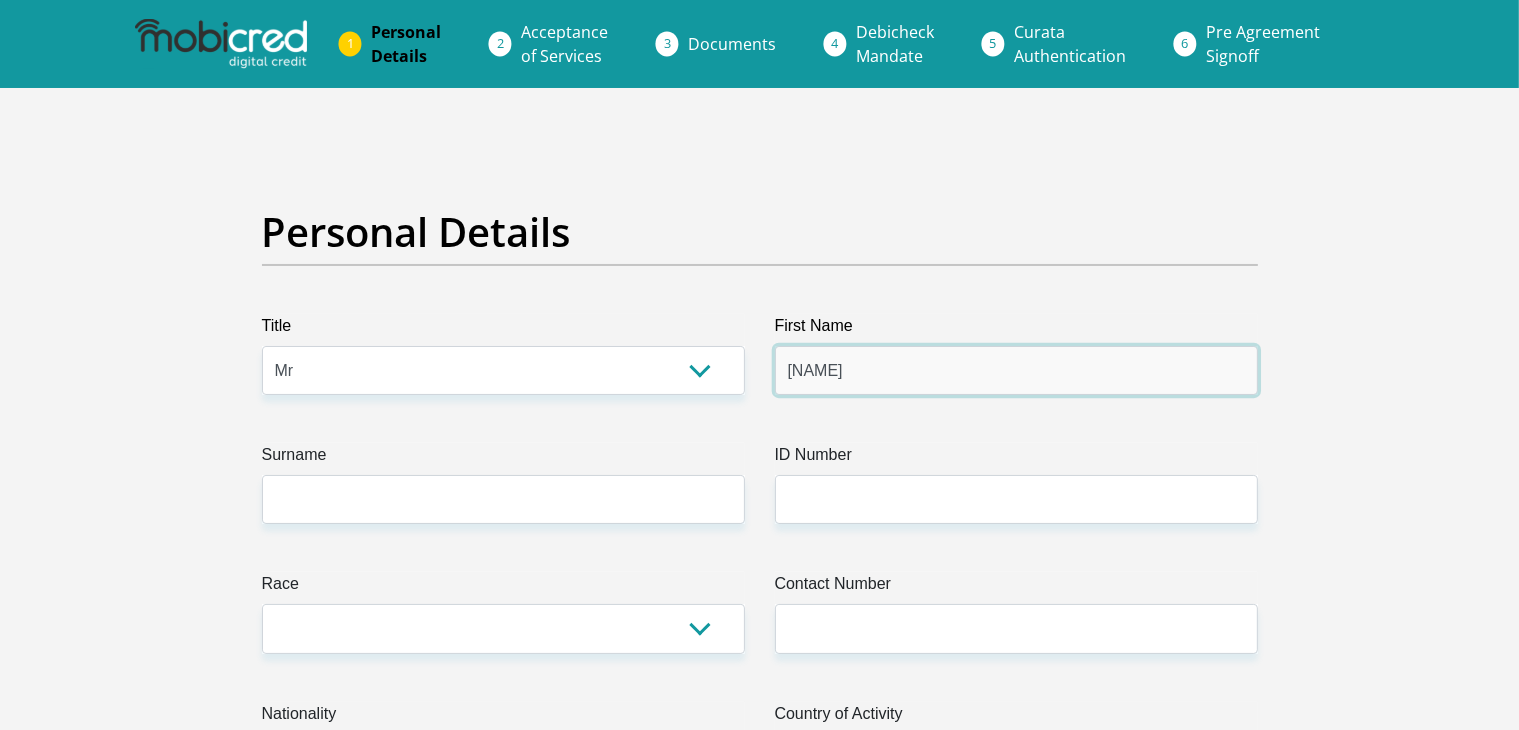 type on "dustin" 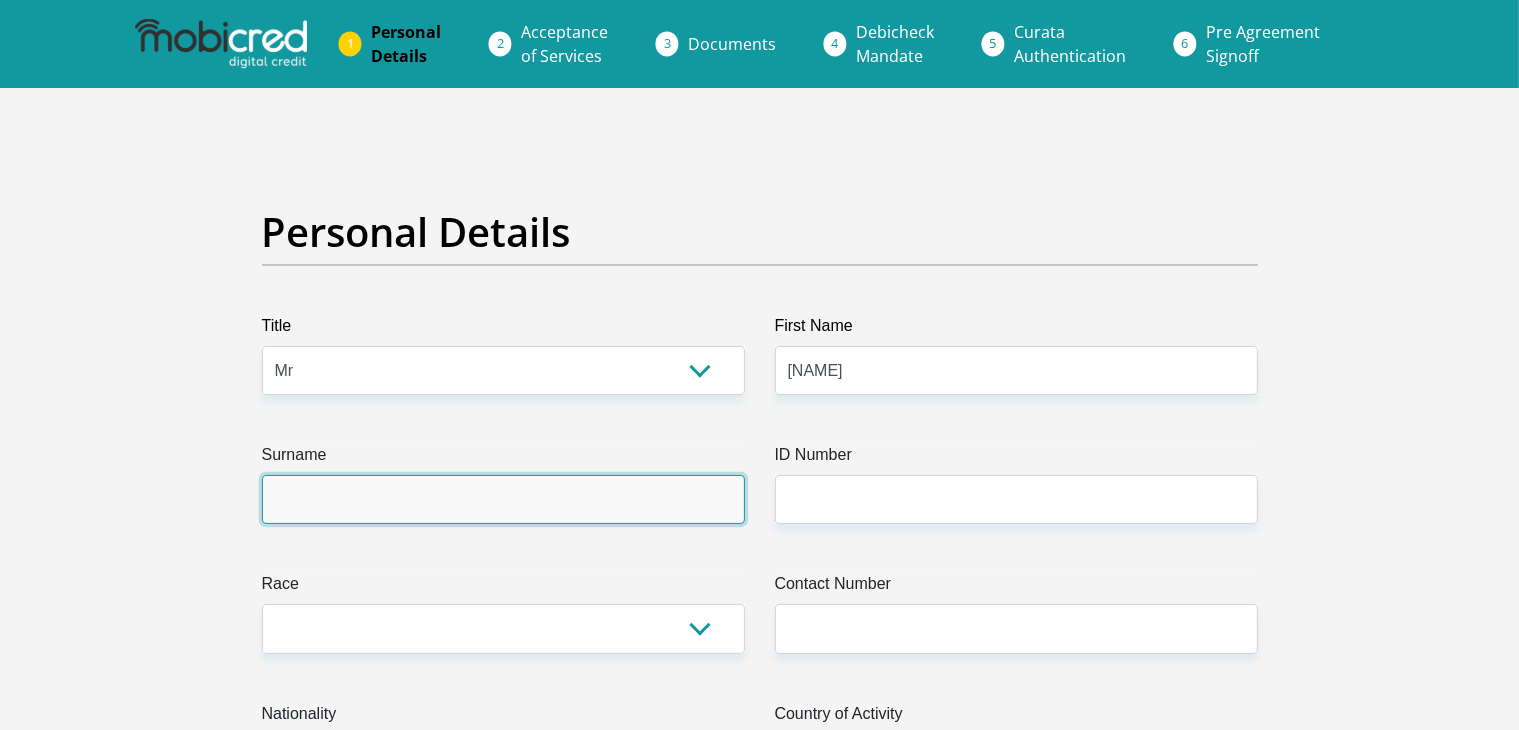 click on "Surname" at bounding box center (503, 499) 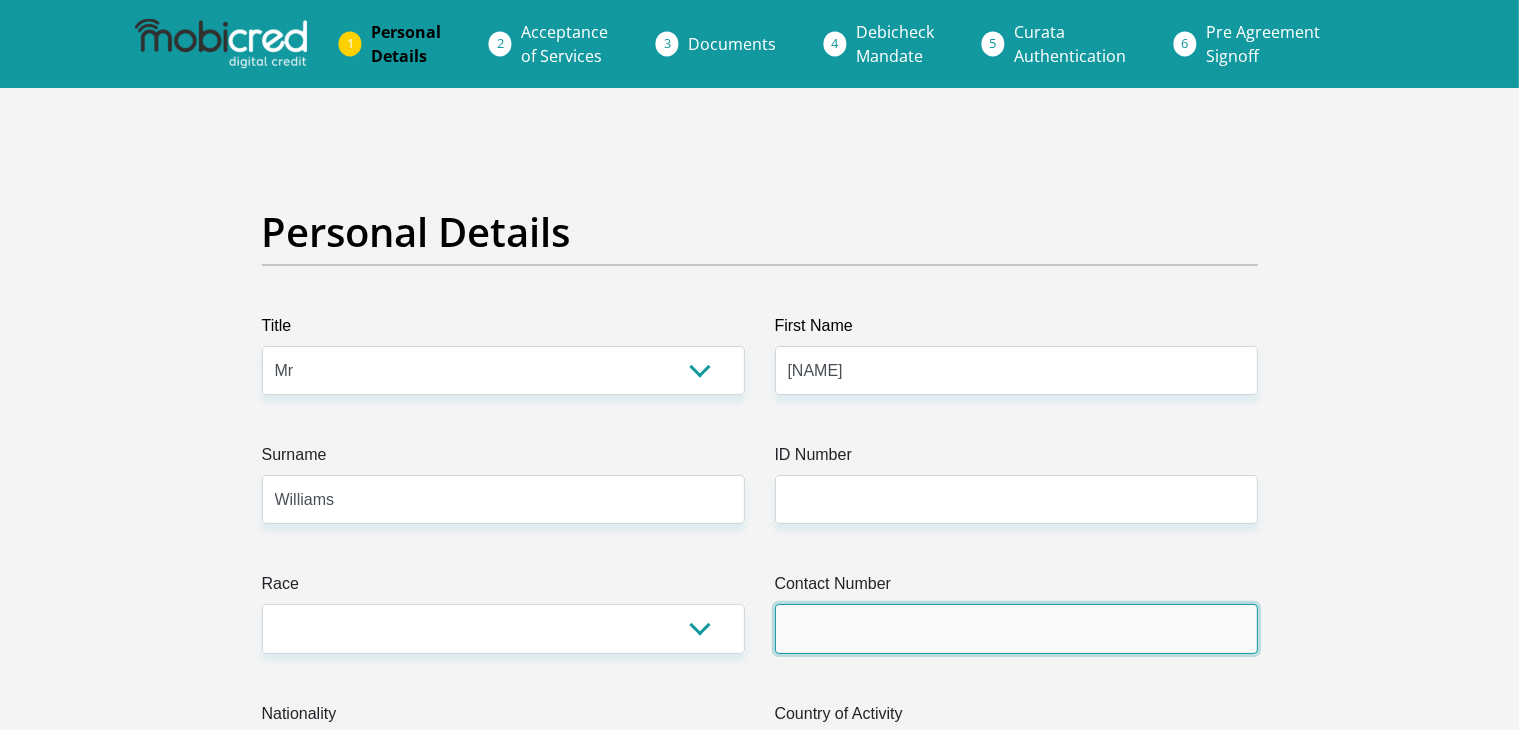type on "0710057127" 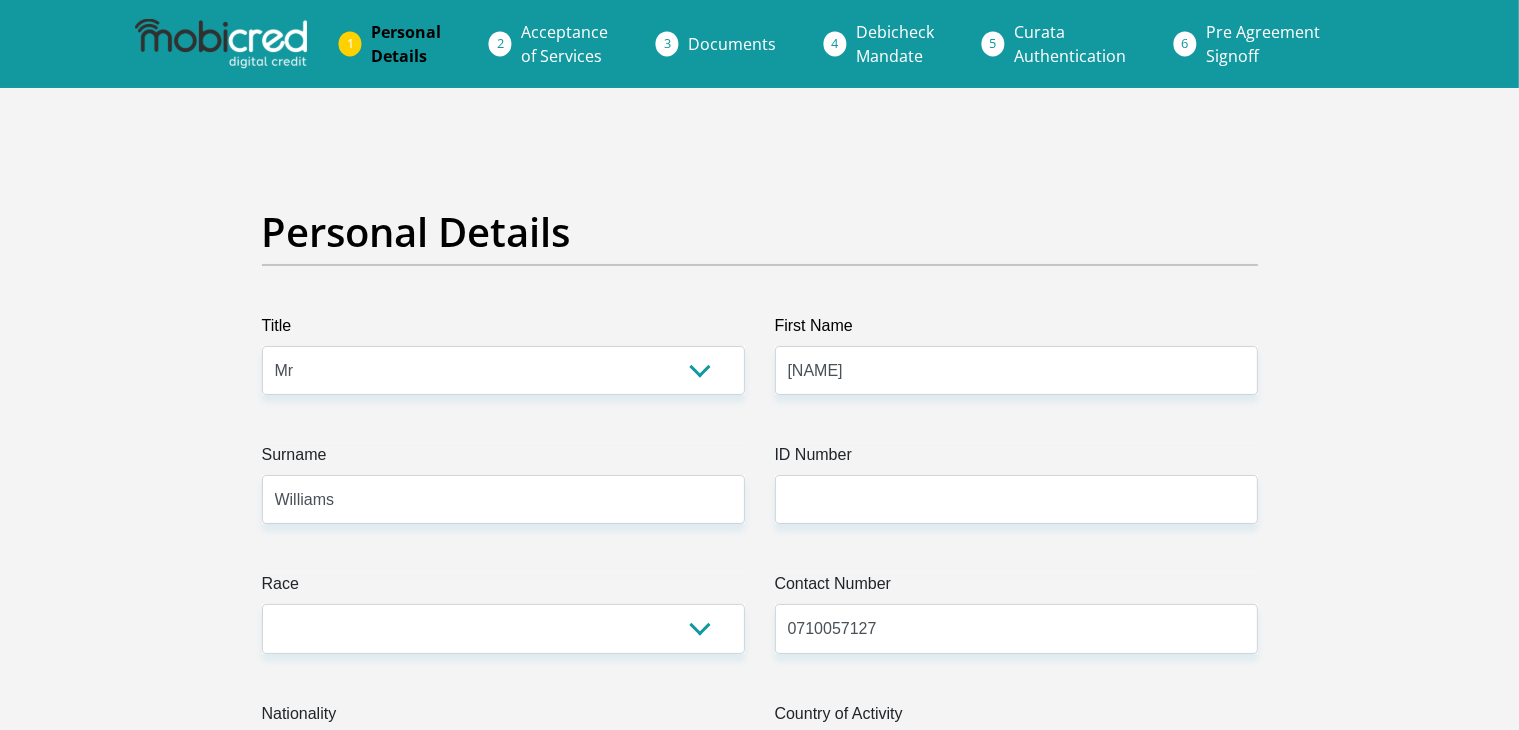 select on "ZAF" 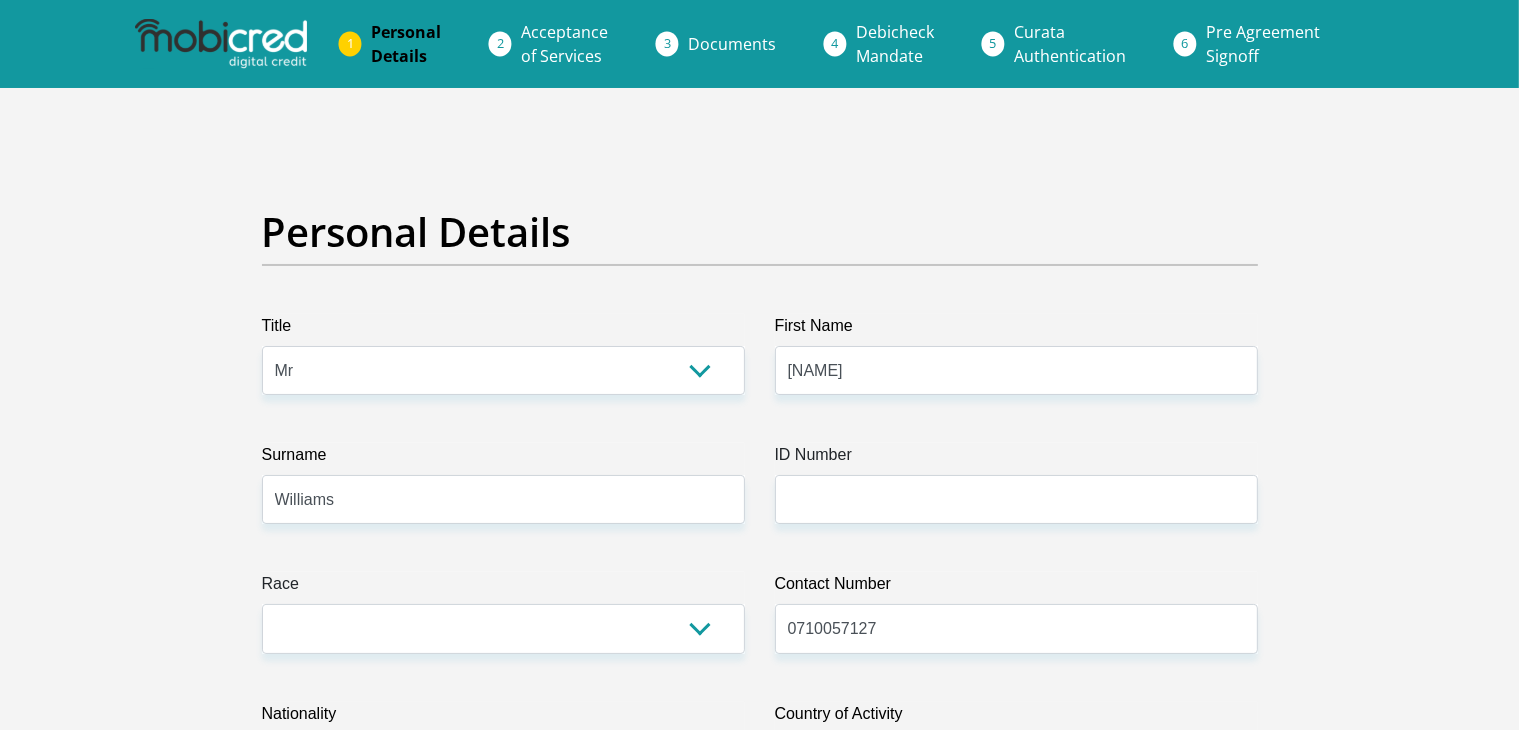 drag, startPoint x: 1091, startPoint y: 463, endPoint x: 1090, endPoint y: 489, distance: 26.019224 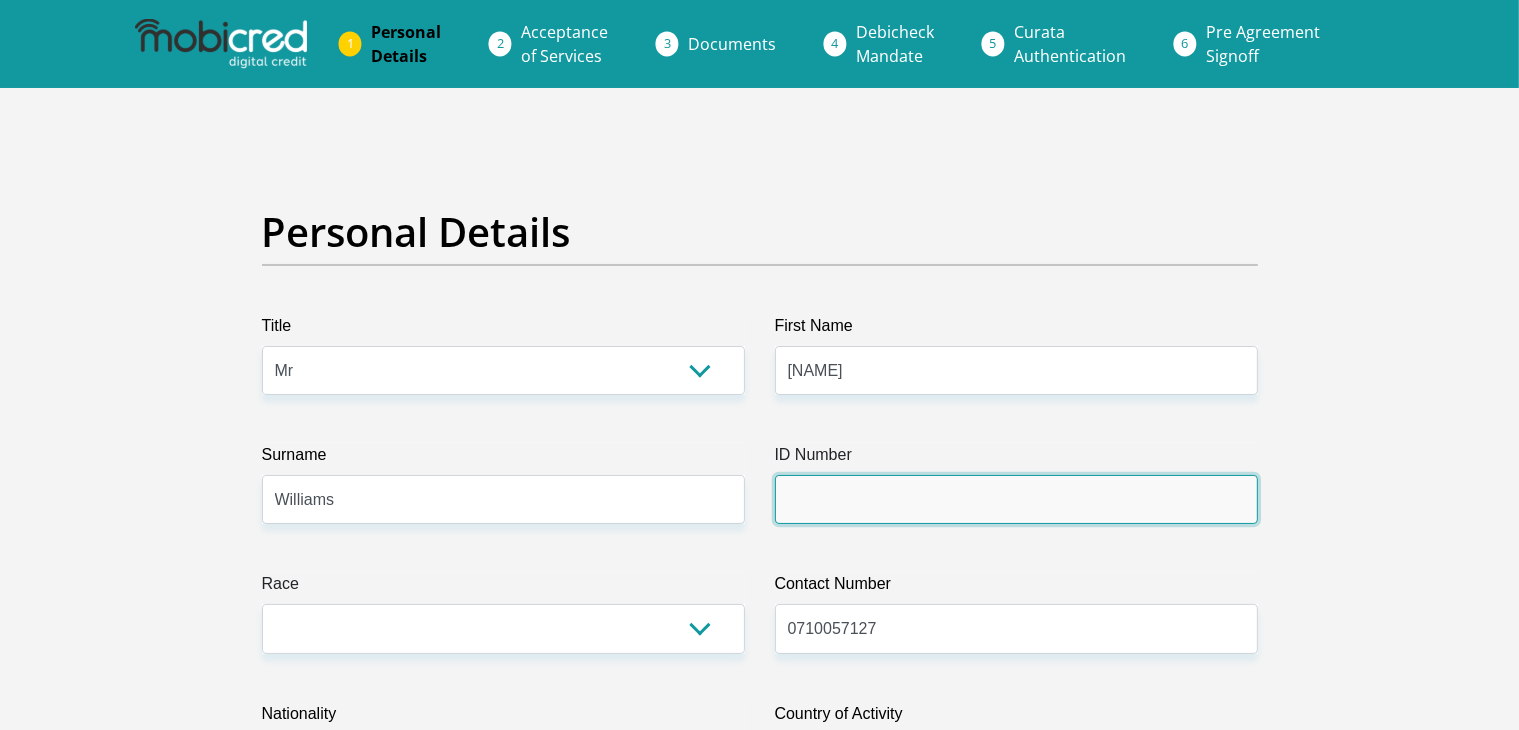 click on "ID Number" at bounding box center (1016, 499) 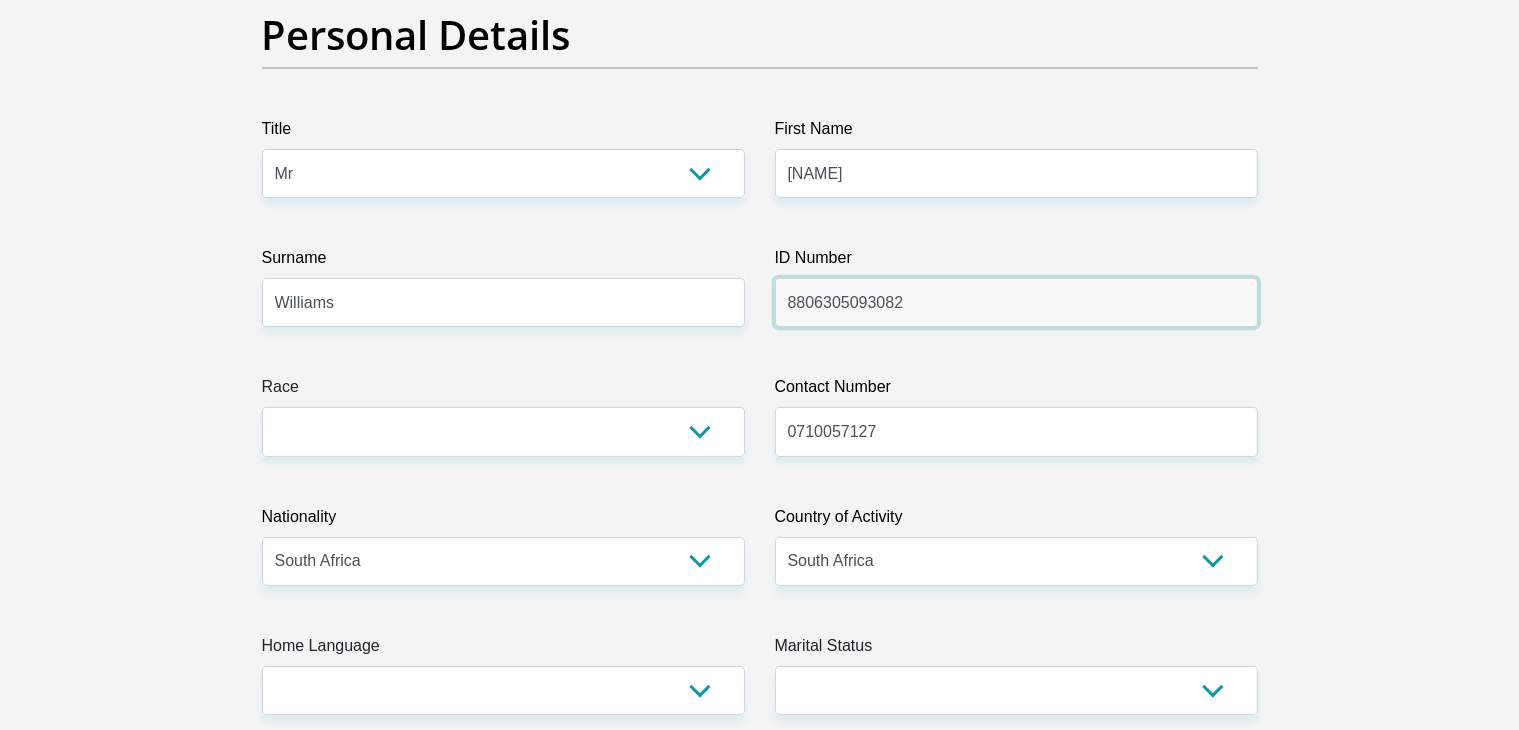 scroll, scrollTop: 200, scrollLeft: 0, axis: vertical 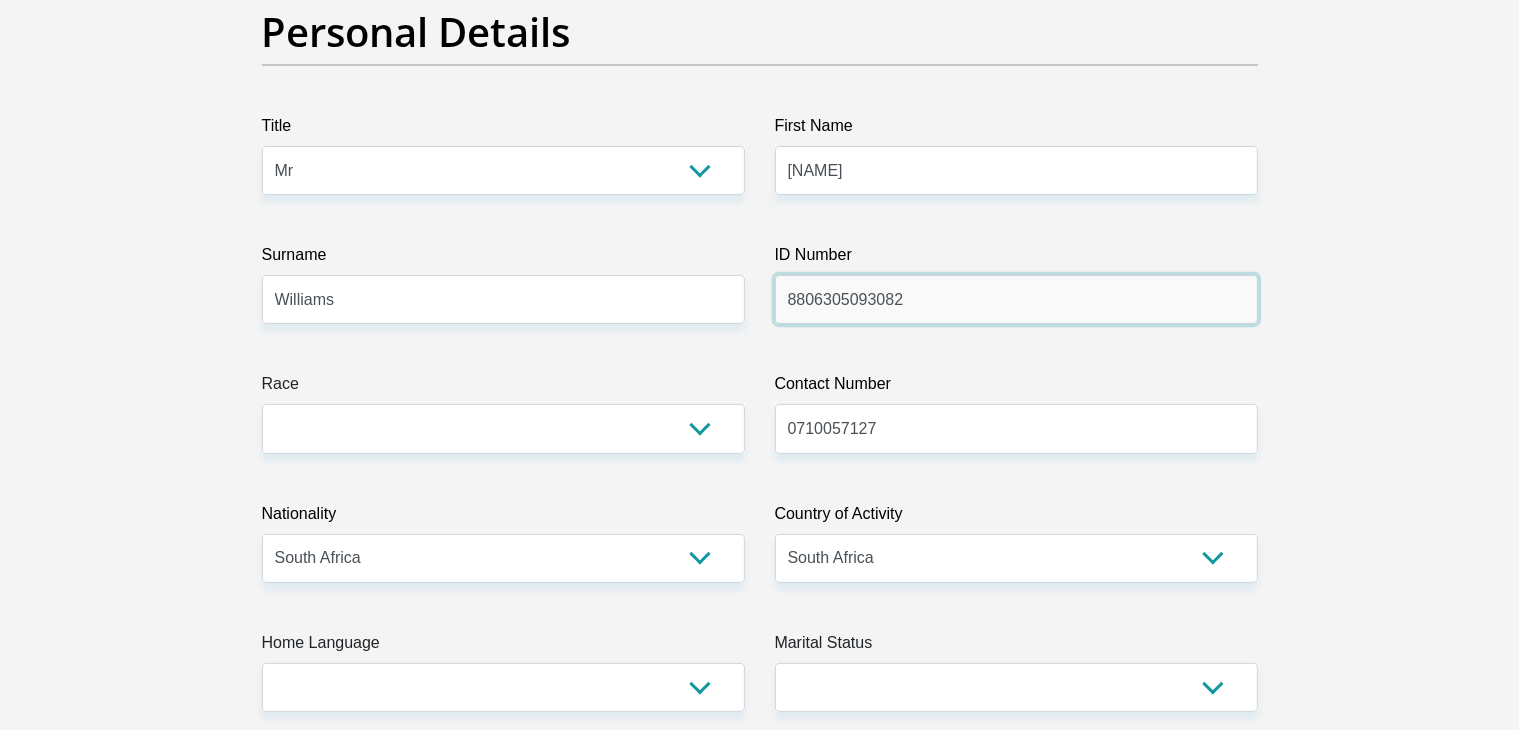 type on "8806305093082" 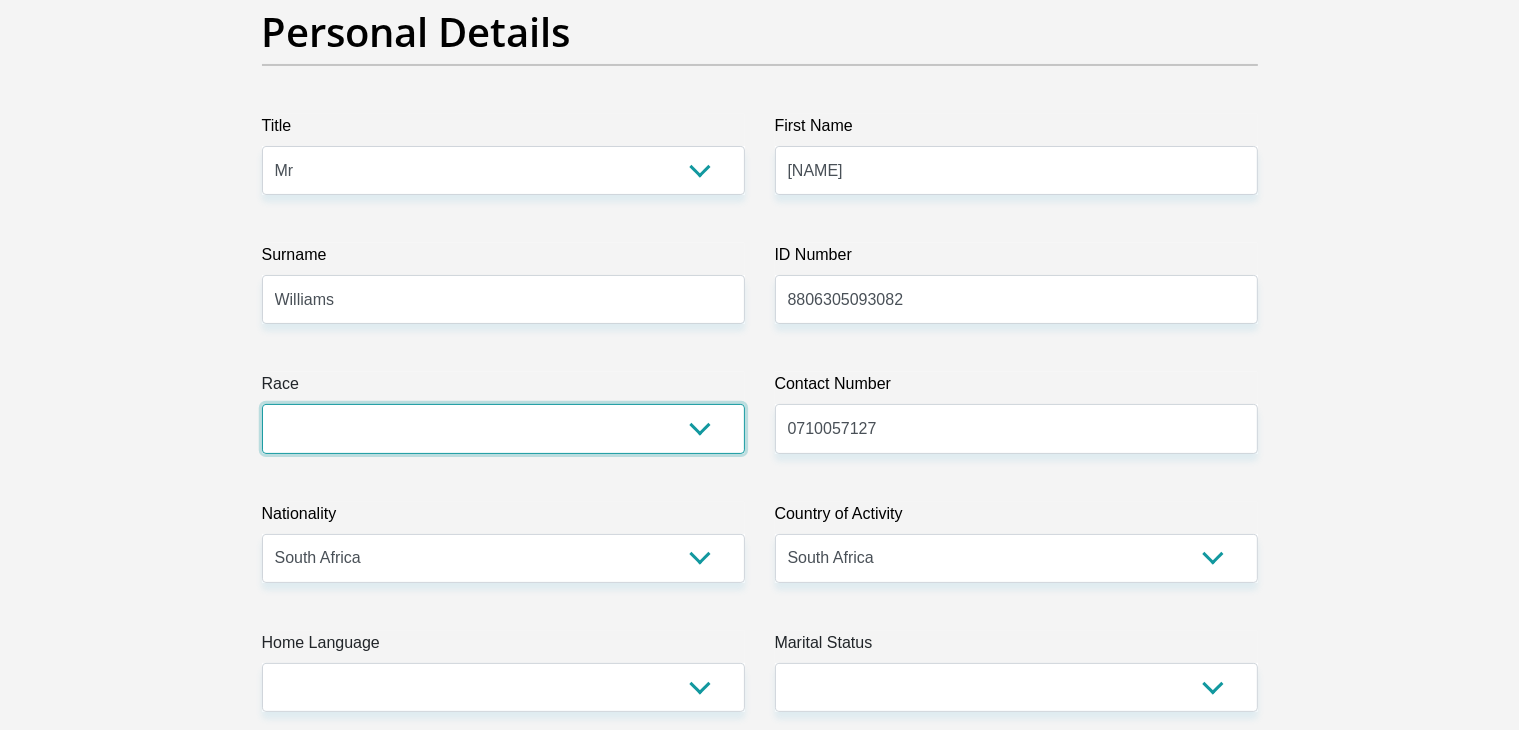 click on "Black
Coloured
Indian
White
Other" at bounding box center (503, 428) 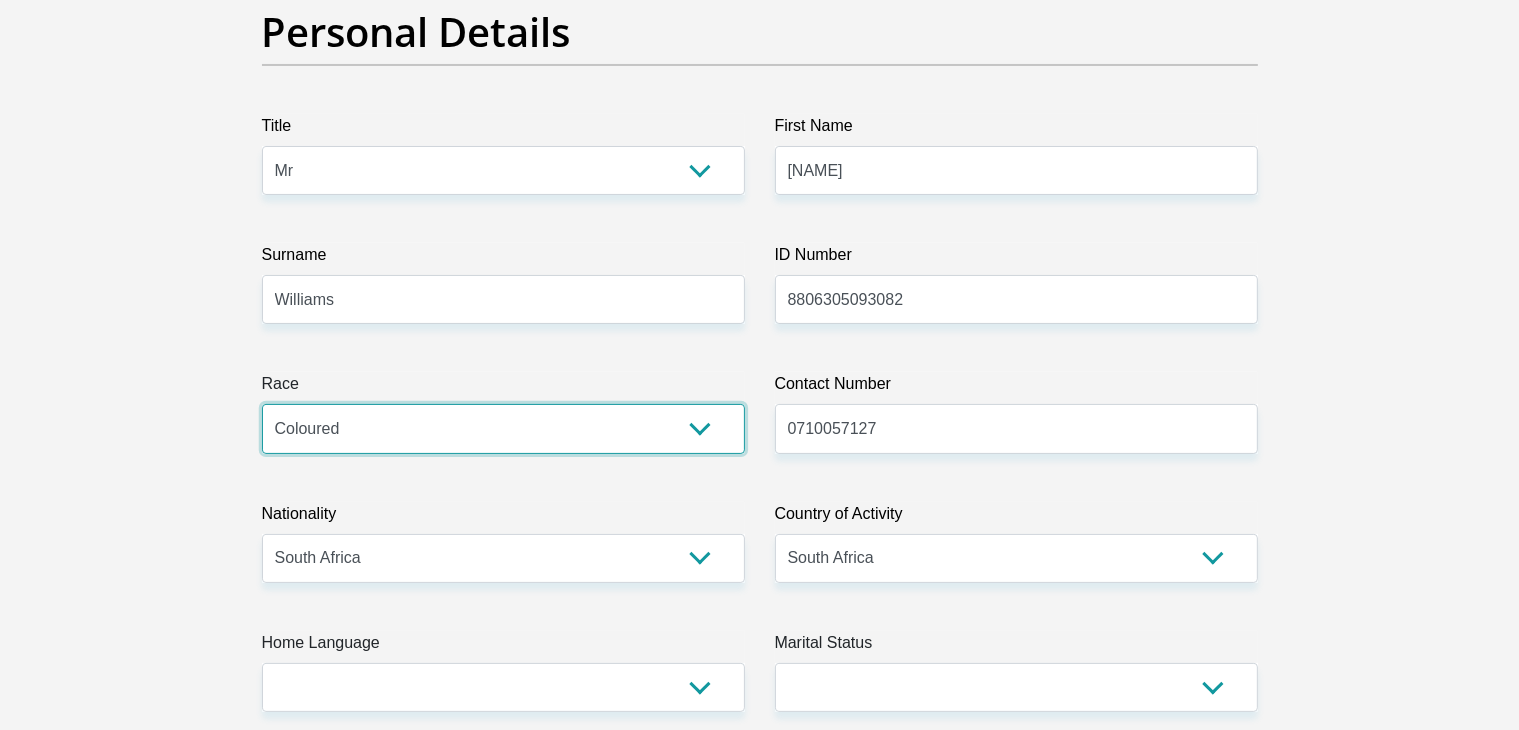 click on "Black
Coloured
Indian
White
Other" at bounding box center [503, 428] 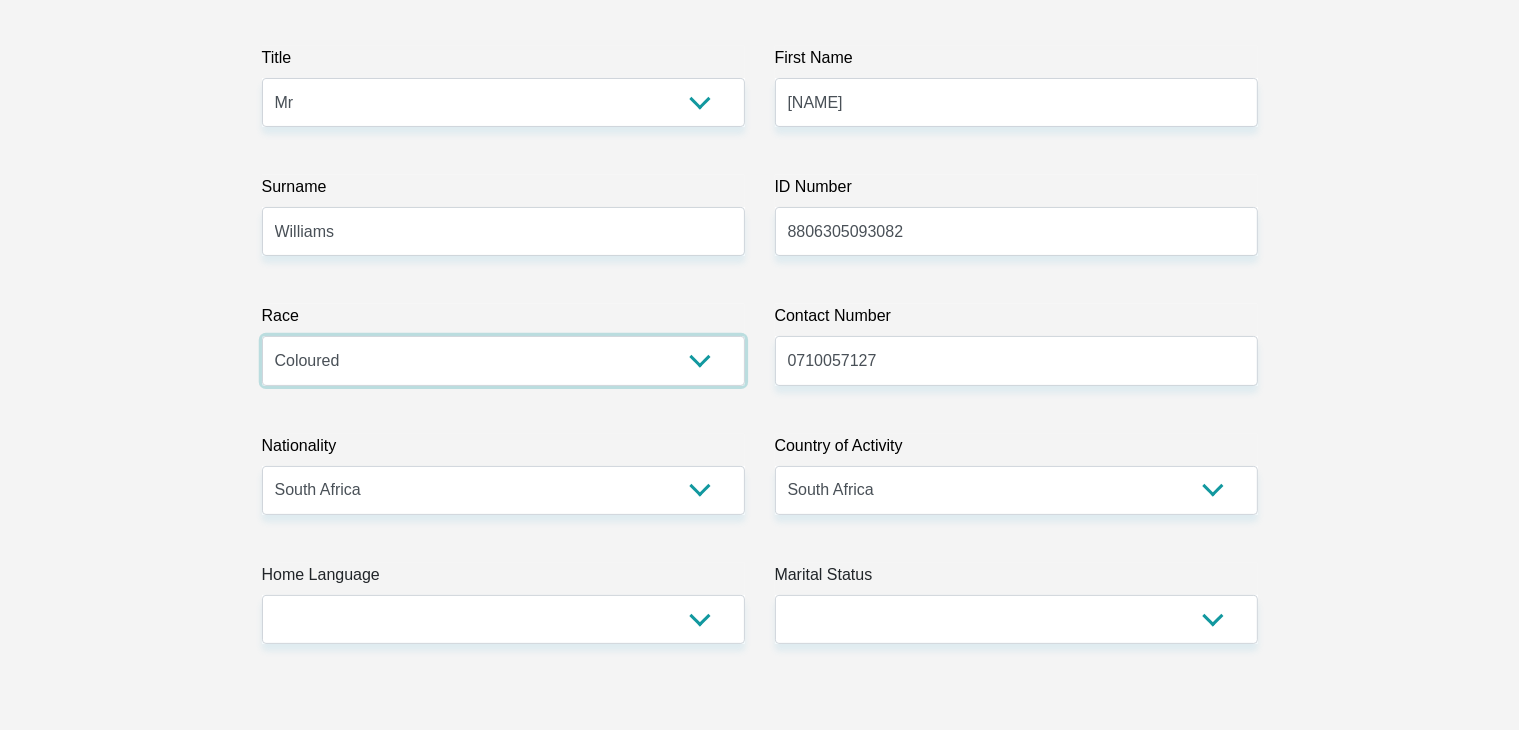 scroll, scrollTop: 400, scrollLeft: 0, axis: vertical 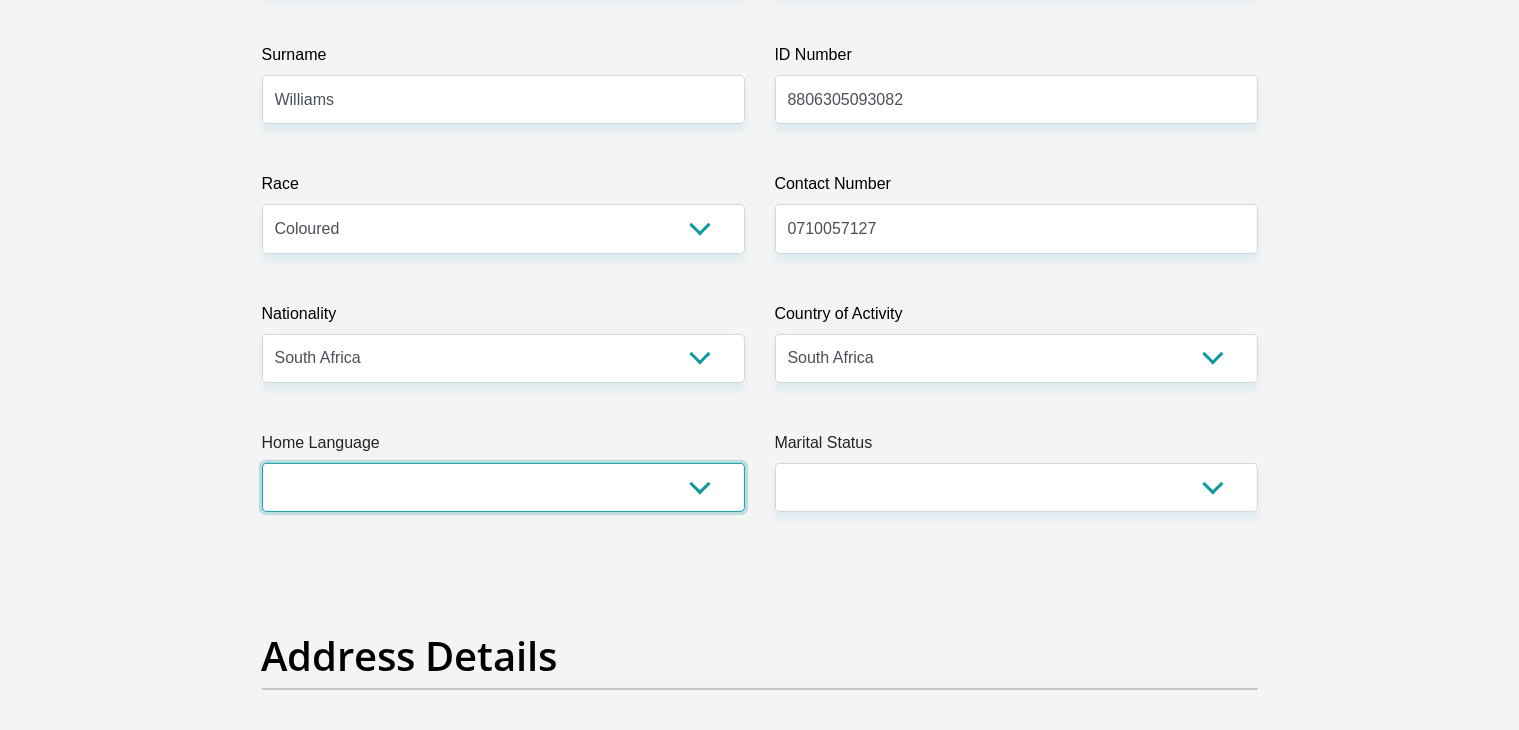 click on "Afrikaans
English
Sepedi
South Ndebele
Southern Sotho
Swati
Tsonga
Tswana
Venda
Xhosa
Zulu
Other" at bounding box center [503, 487] 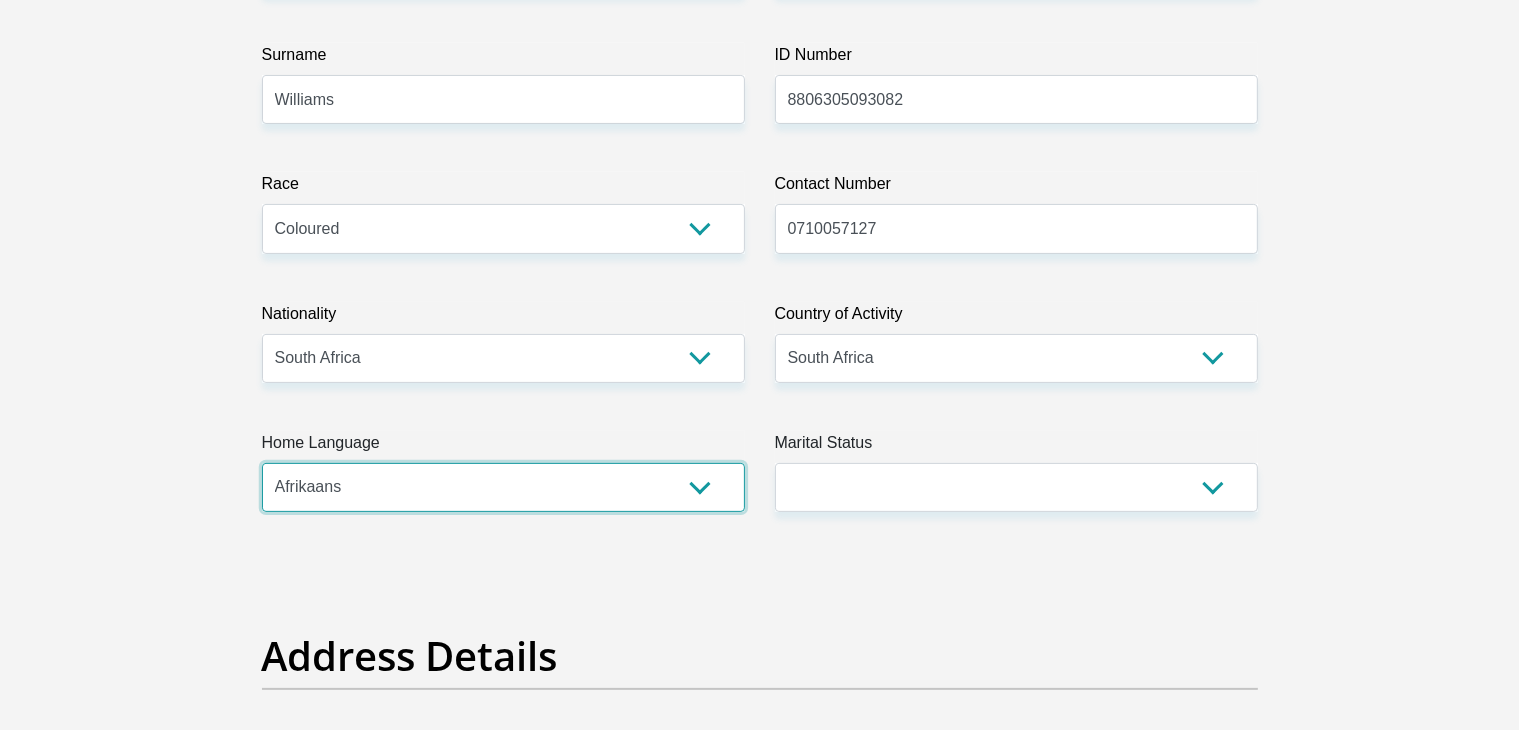 click on "Afrikaans
English
Sepedi
South Ndebele
Southern Sotho
Swati
Tsonga
Tswana
Venda
Xhosa
Zulu
Other" at bounding box center (503, 487) 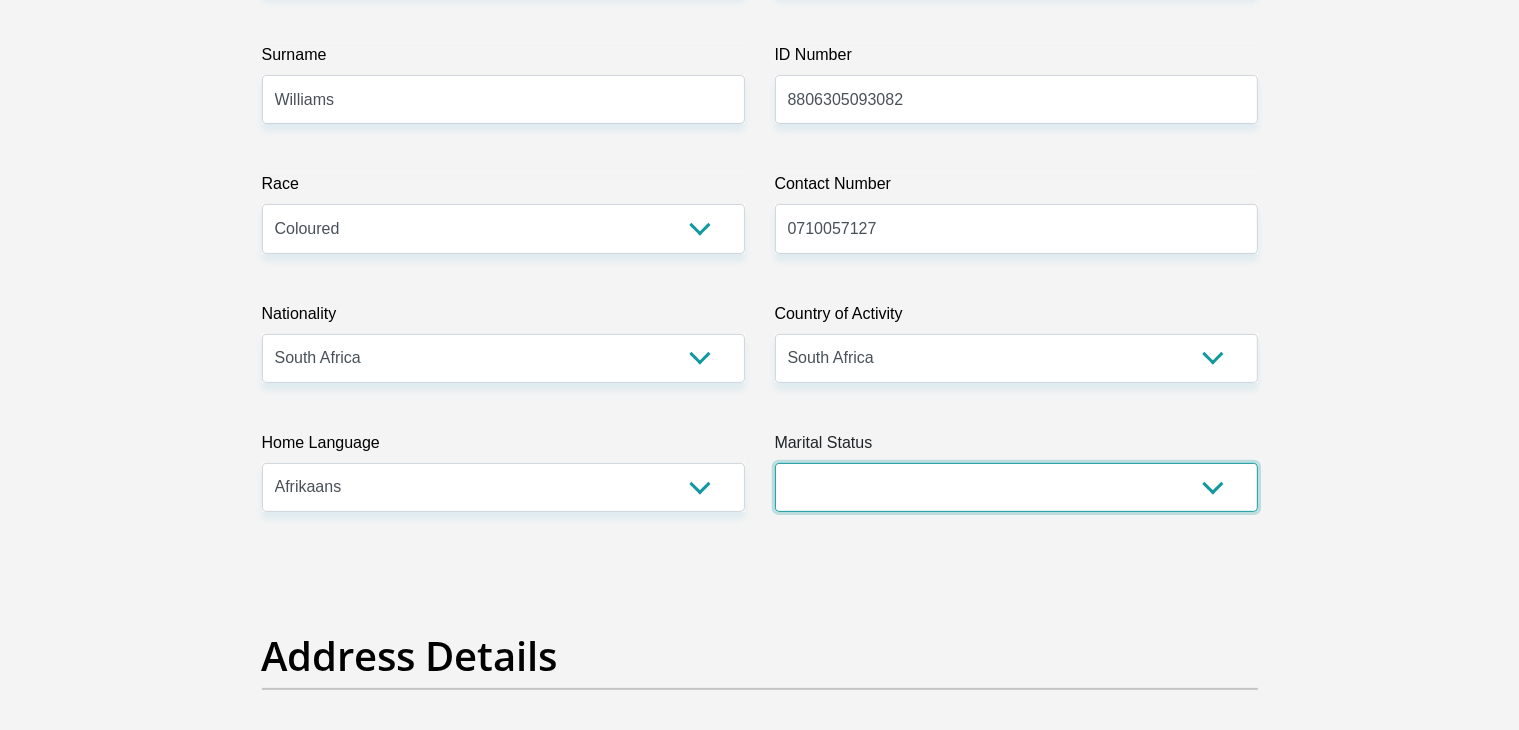 click on "Married ANC
Single
Divorced
Widowed
Married COP or Customary Law" at bounding box center (1016, 487) 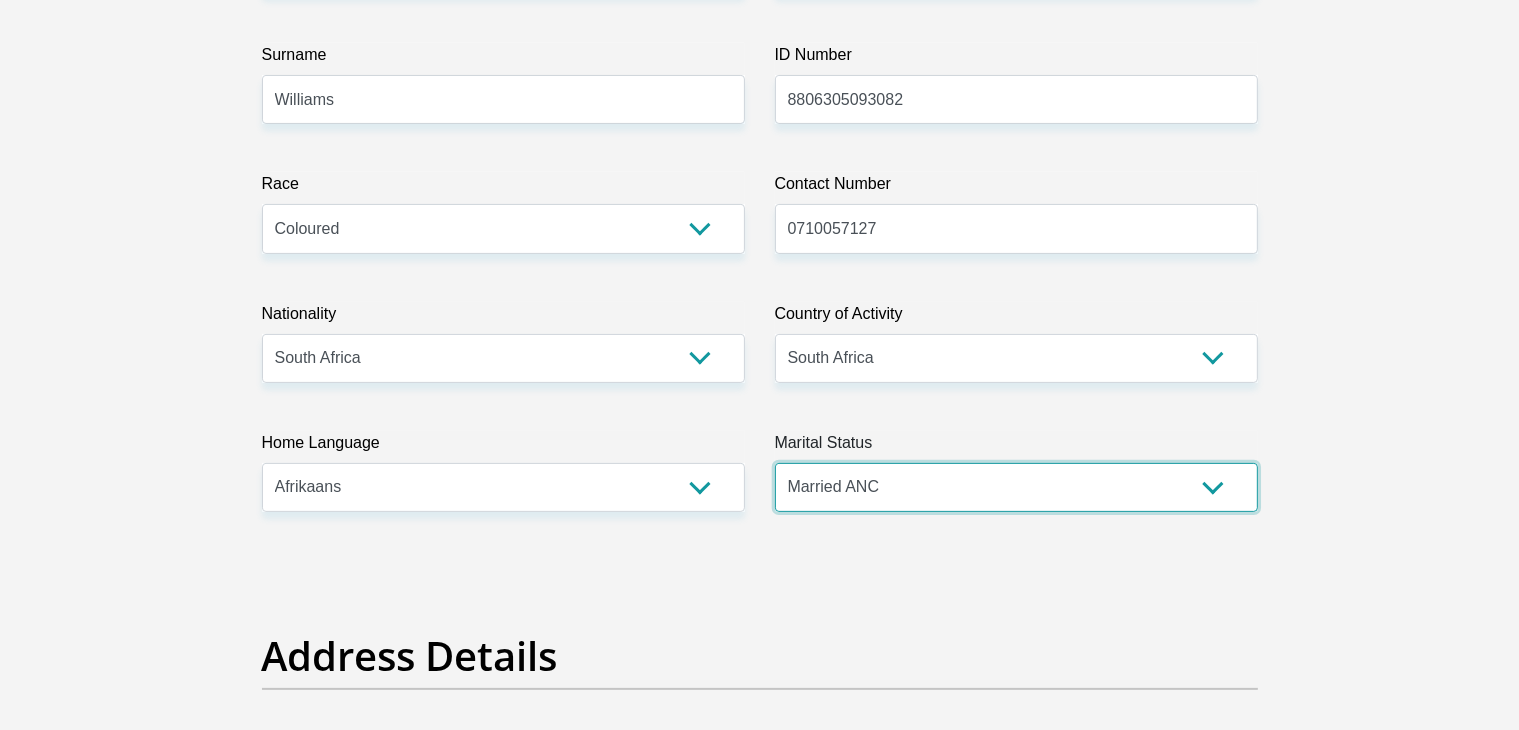 click on "Married ANC
Single
Divorced
Widowed
Married COP or Customary Law" at bounding box center [1016, 487] 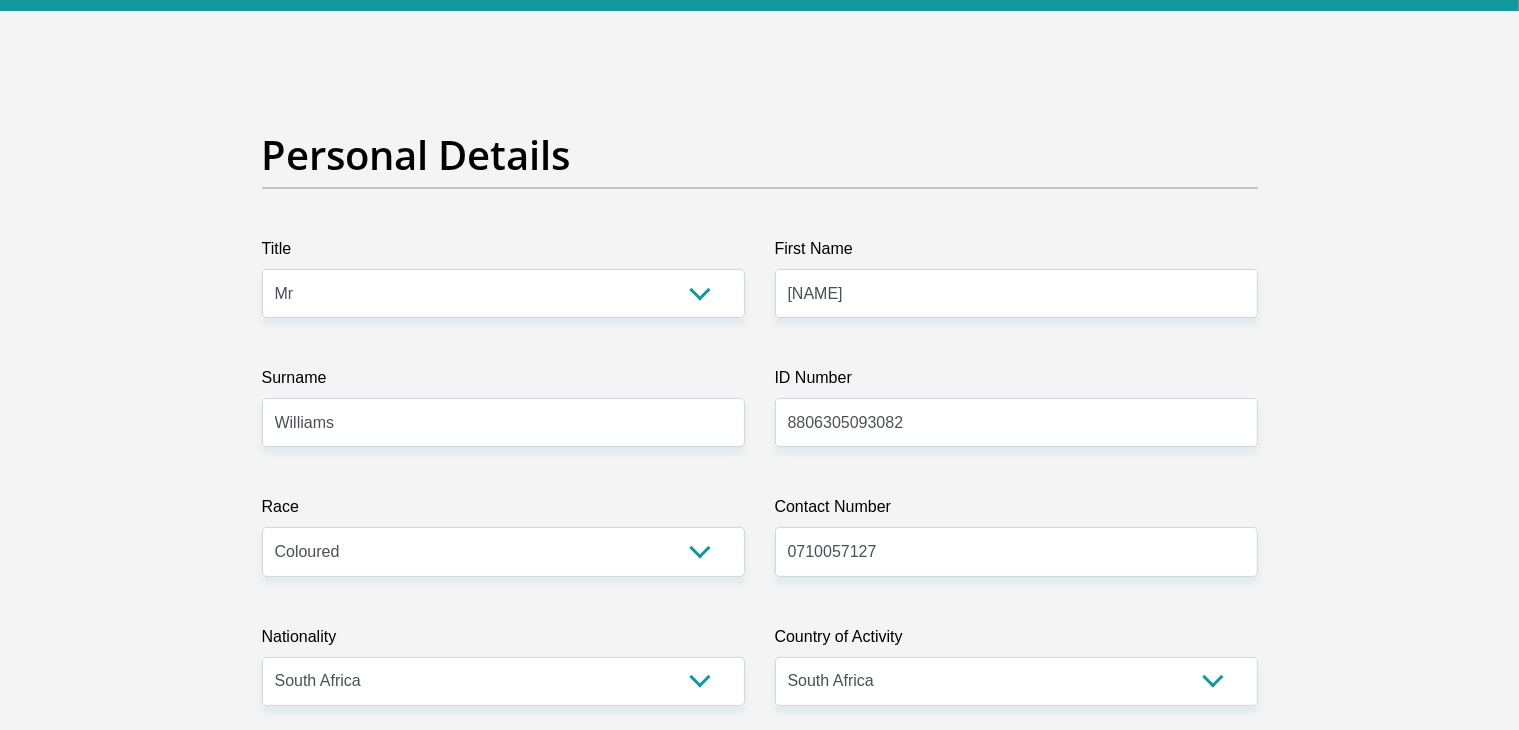 scroll, scrollTop: 200, scrollLeft: 0, axis: vertical 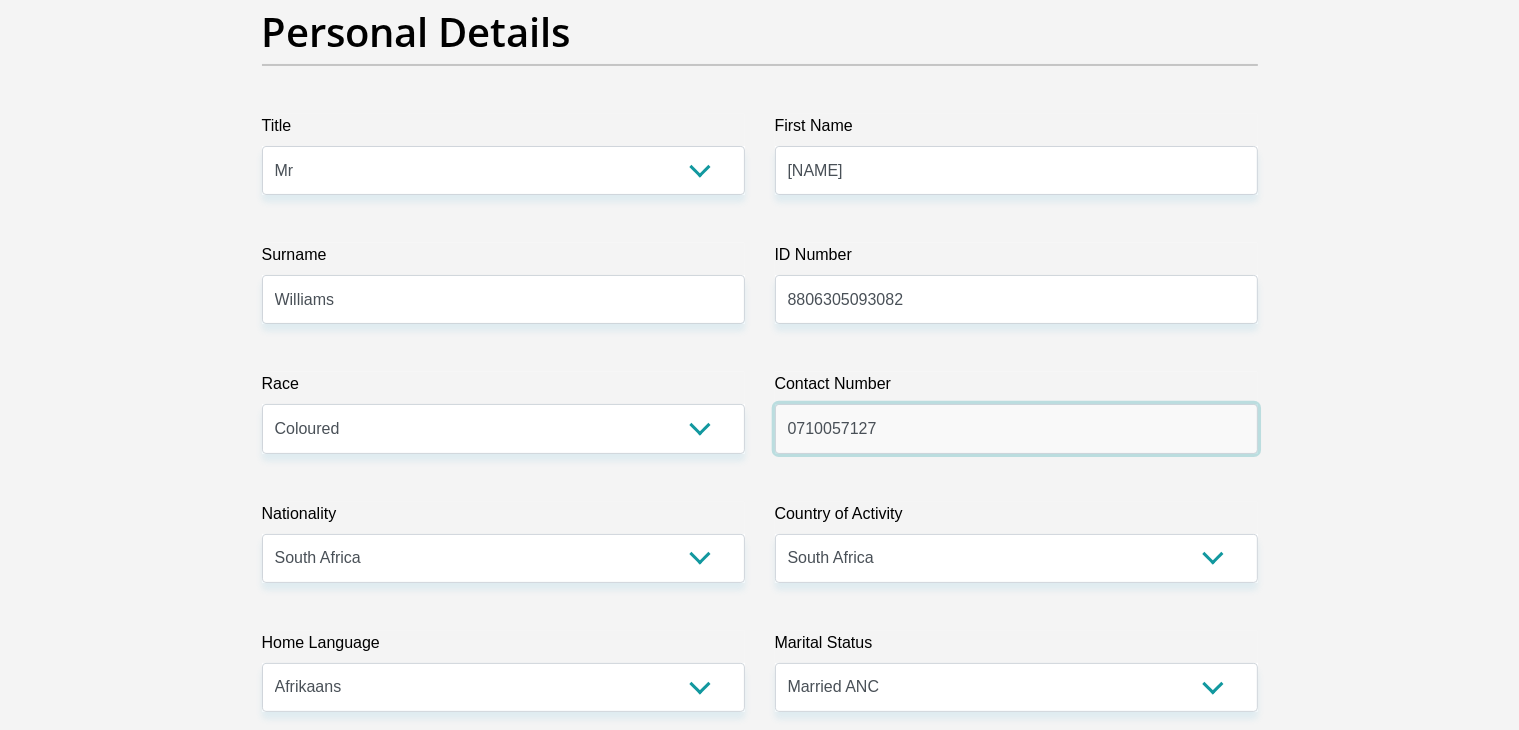click on "0710057127" at bounding box center [1016, 428] 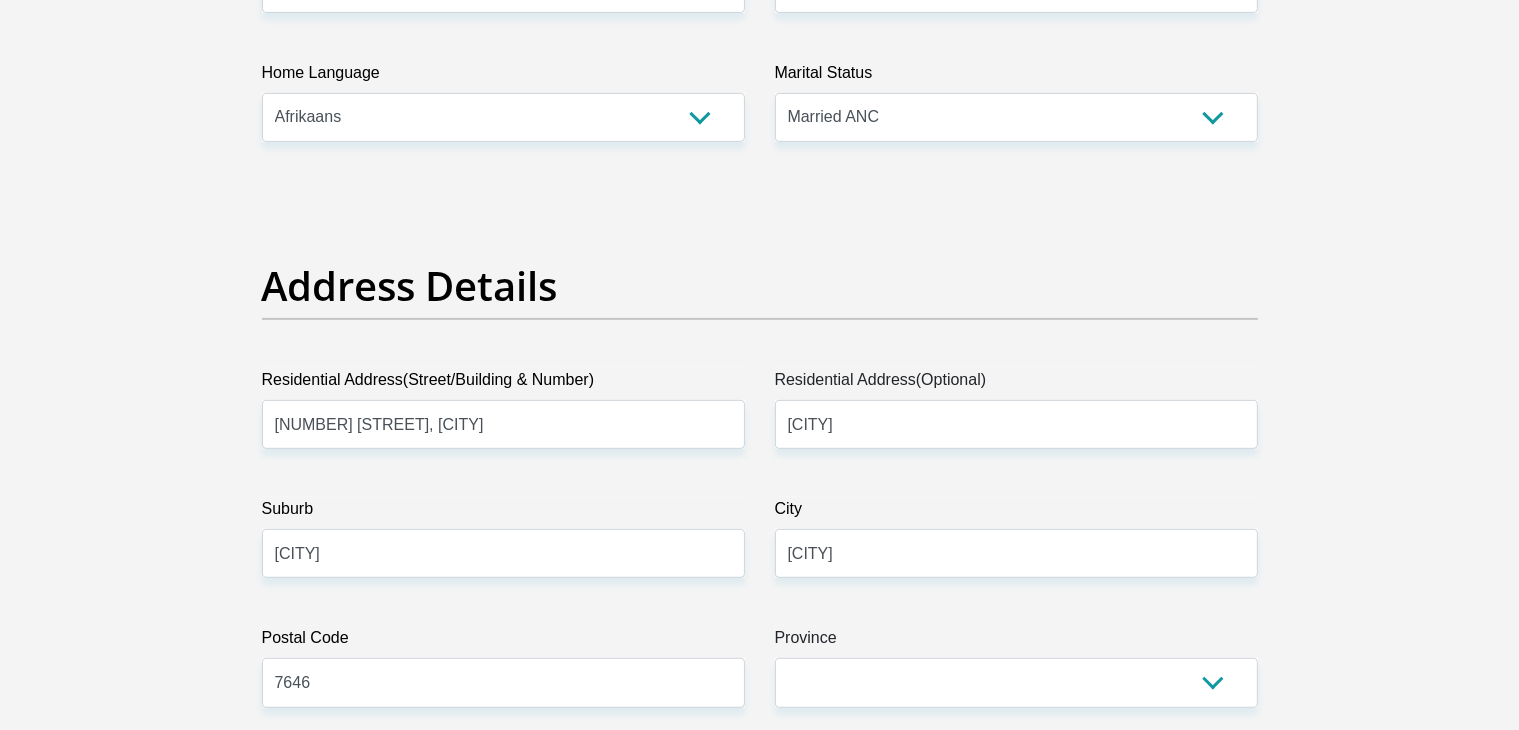 scroll, scrollTop: 1000, scrollLeft: 0, axis: vertical 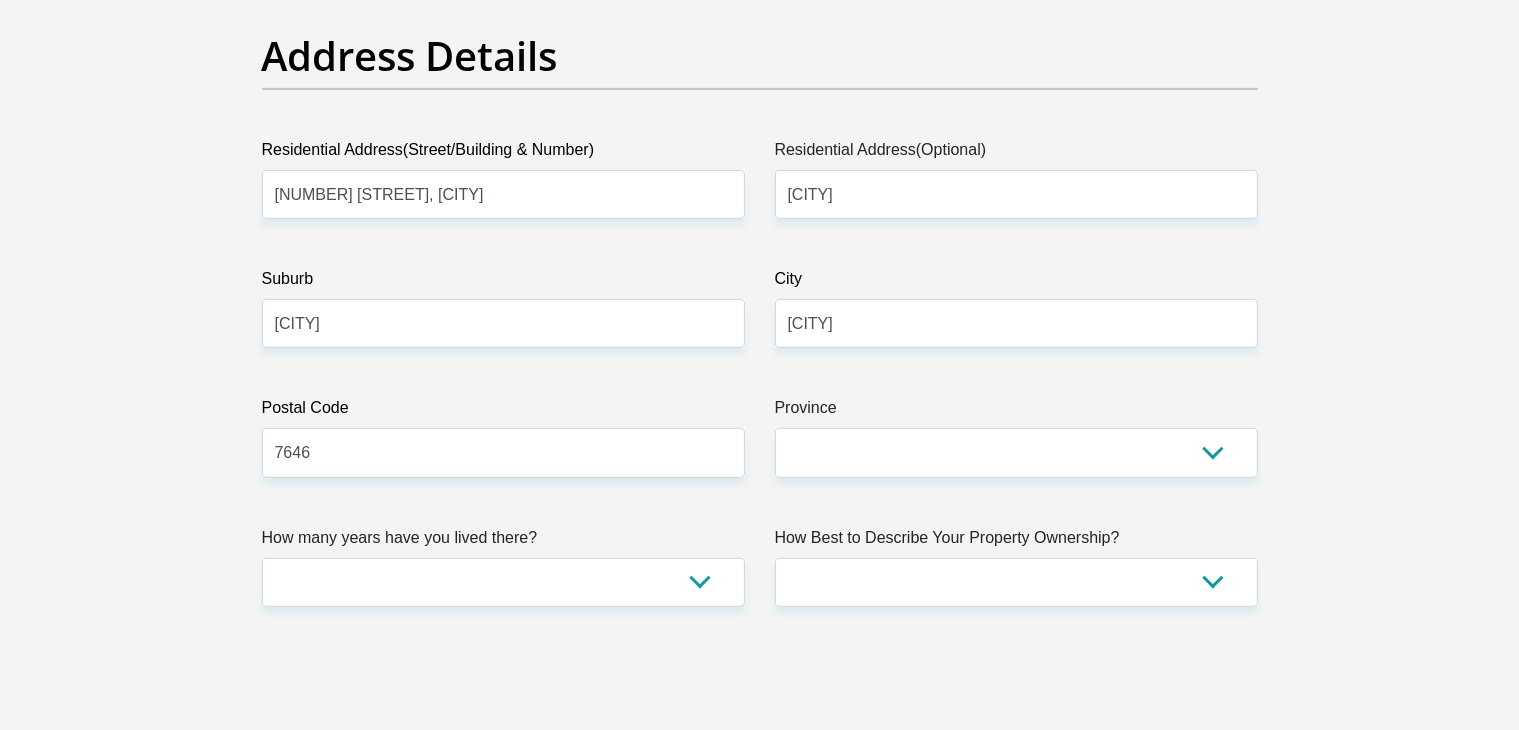 type on "0834260722" 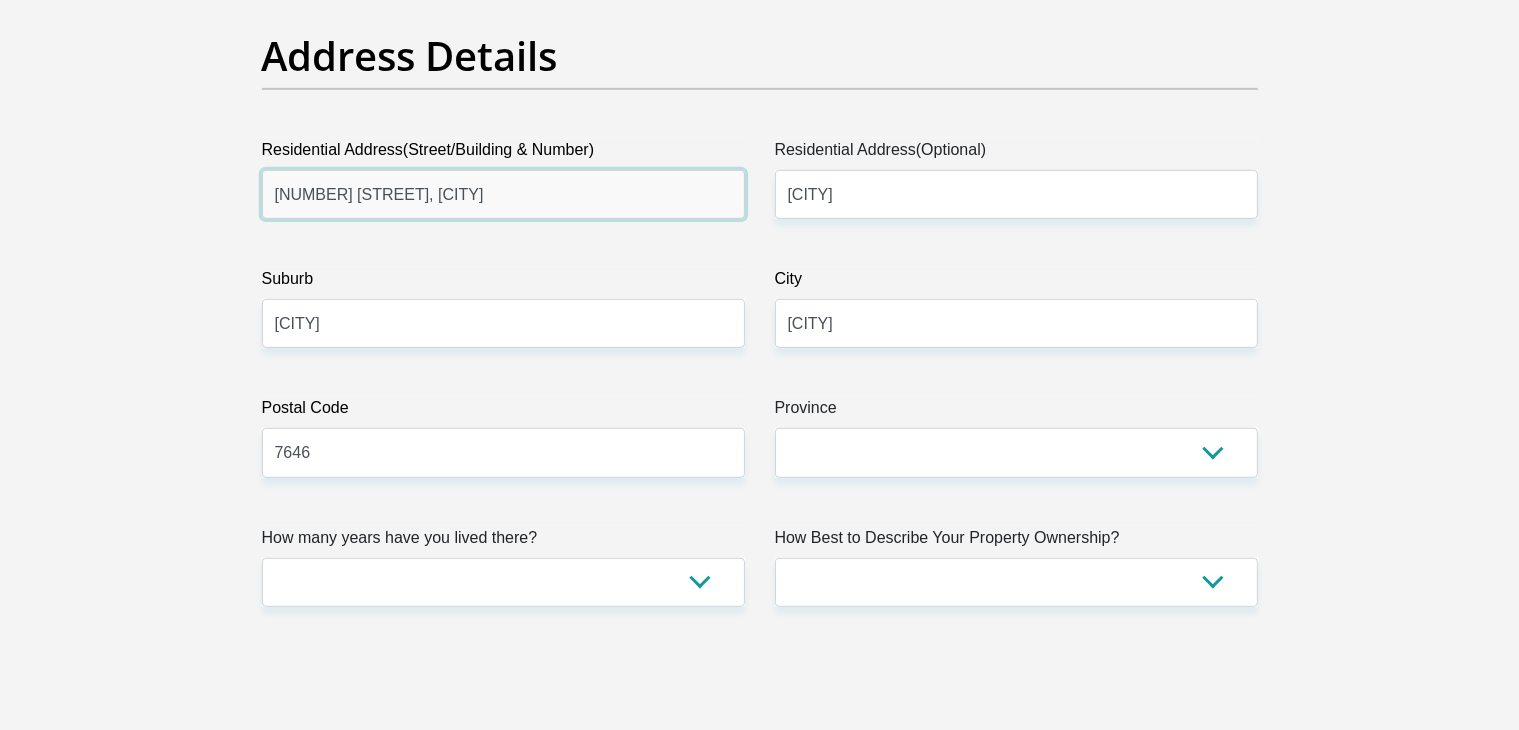 drag, startPoint x: 468, startPoint y: 205, endPoint x: 2, endPoint y: 217, distance: 466.15448 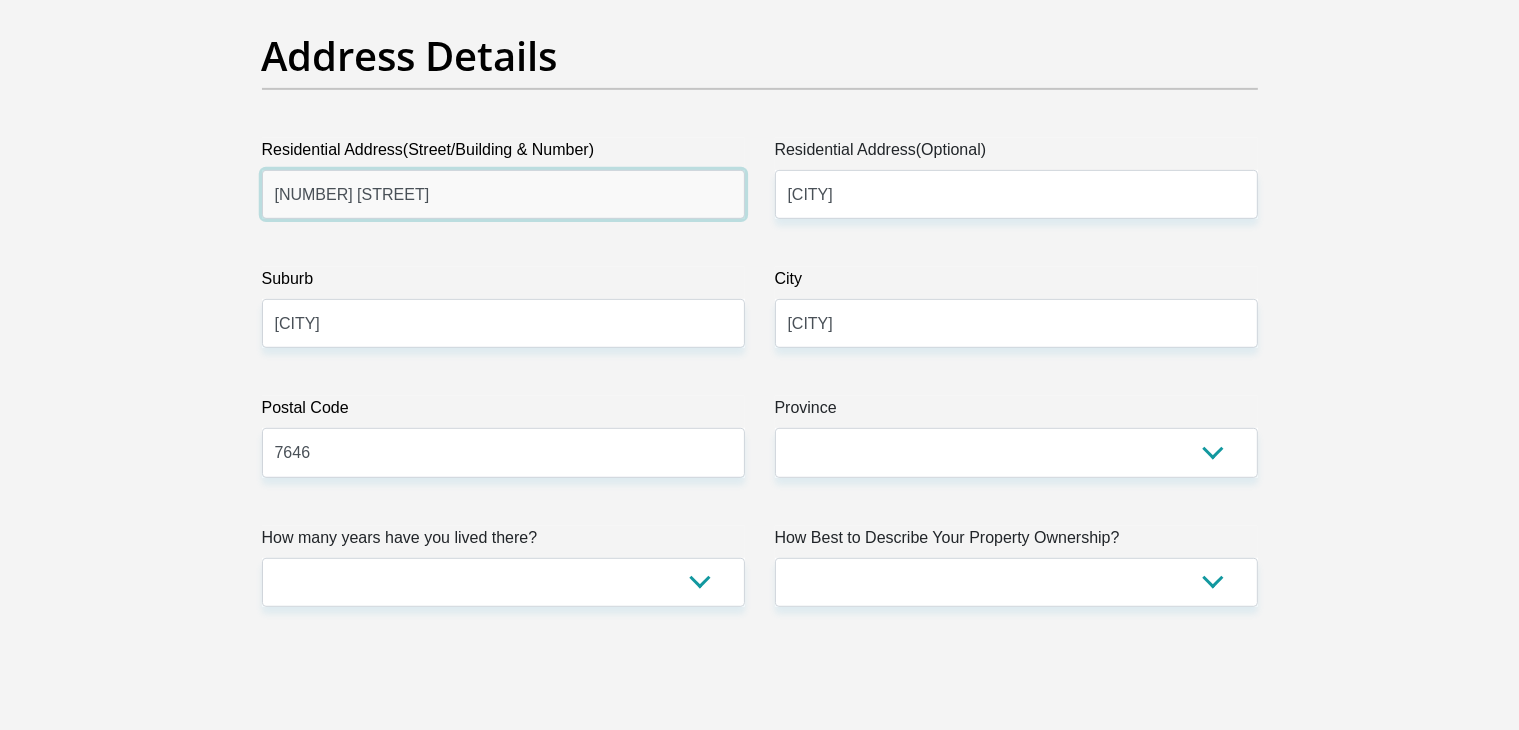 type on "36 iris street" 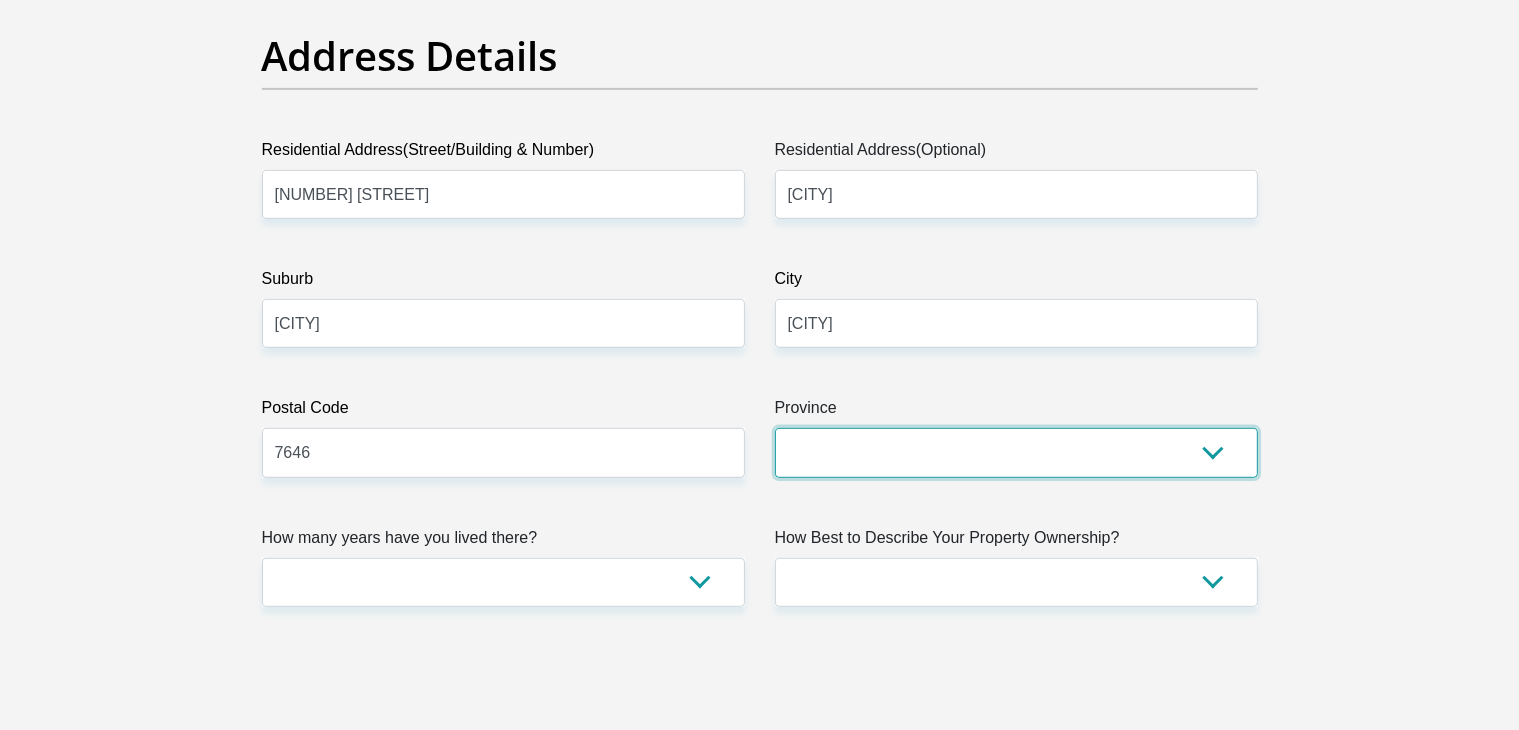 click on "Eastern Cape
Free State
Gauteng
KwaZulu-Natal
Limpopo
Mpumalanga
Northern Cape
North West
Western Cape" at bounding box center [1016, 452] 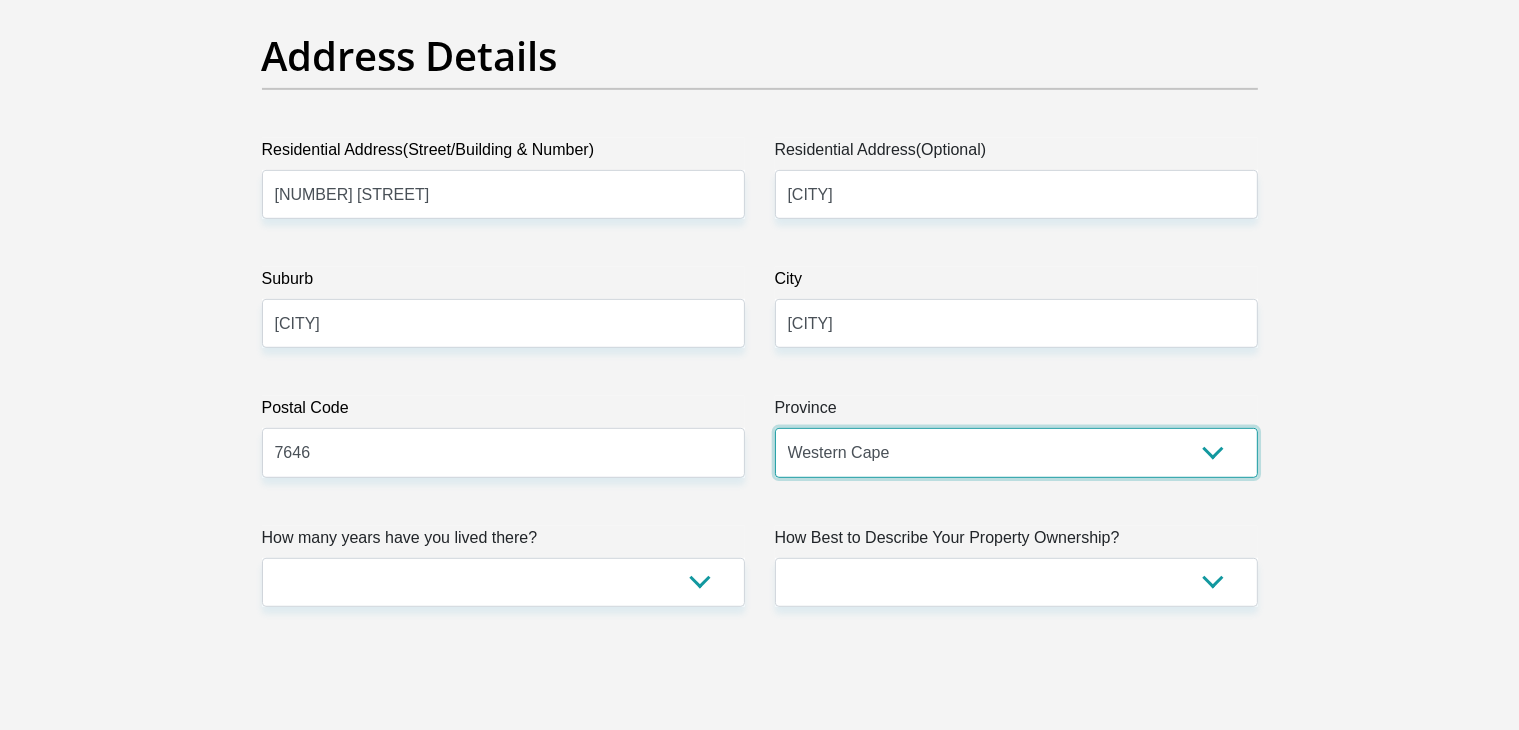 click on "Eastern Cape
Free State
Gauteng
KwaZulu-Natal
Limpopo
Mpumalanga
Northern Cape
North West
Western Cape" at bounding box center (1016, 452) 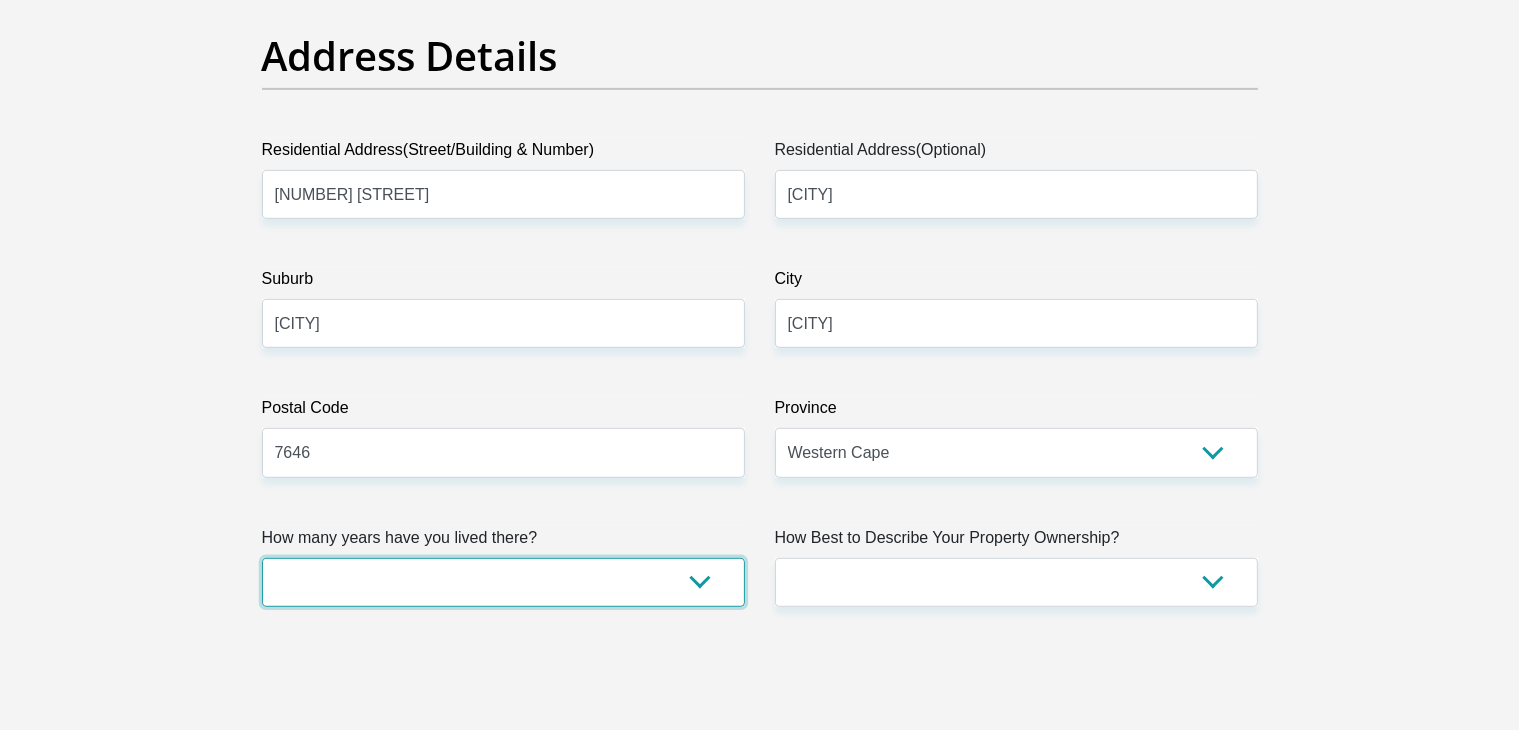 click on "less than 1 year
1-3 years
3-5 years
5+ years" at bounding box center (503, 582) 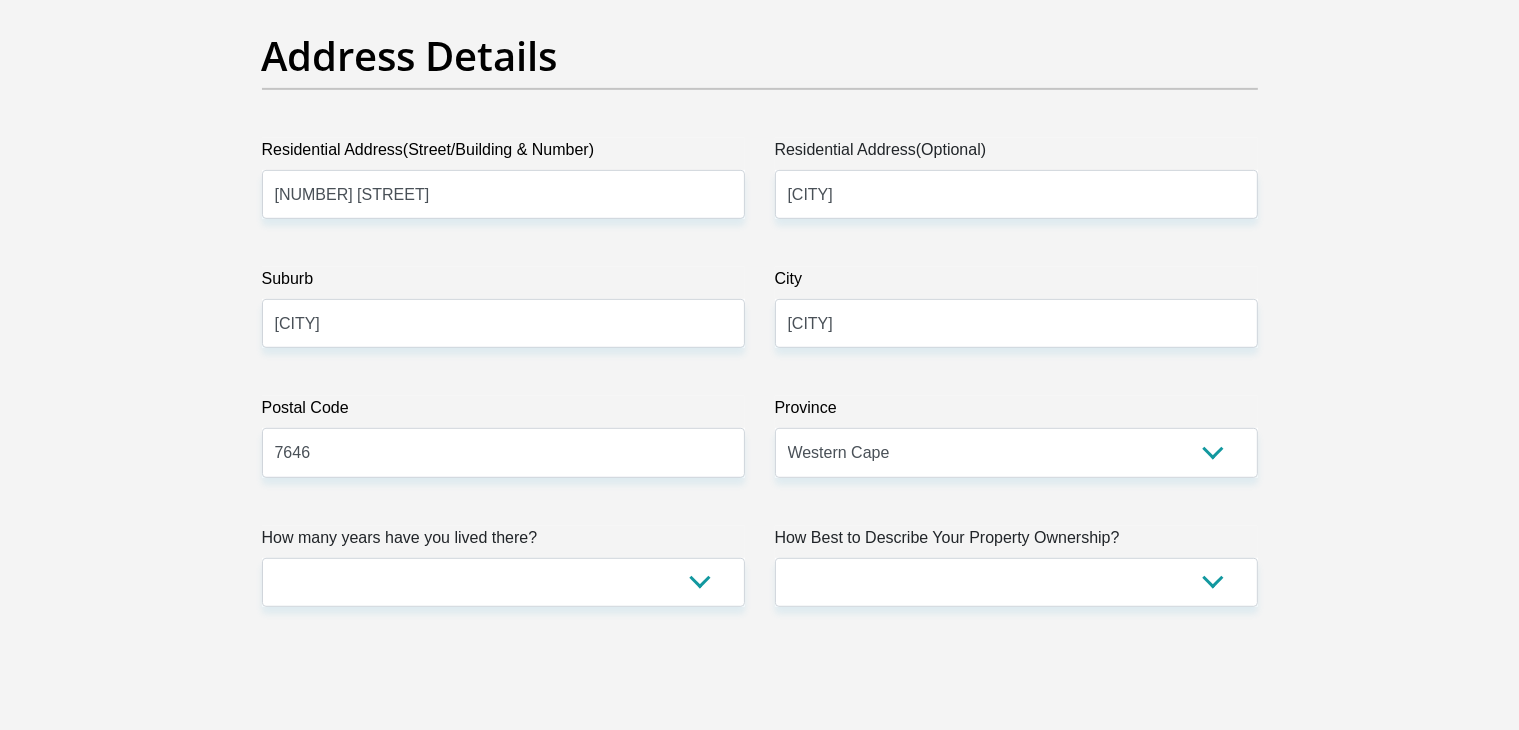 click on "Title
Mr
Ms
Mrs
Dr
Other
First Name
dustin
Surname
Williams
ID Number
8806305093082
Please input valid ID number
Race
Black
Coloured
Indian
White
Other
Contact Number
0834260722
Please input valid contact number
Nationality
South Africa
Afghanistan
Aland Islands  Albania  Algeria" at bounding box center [760, 2567] 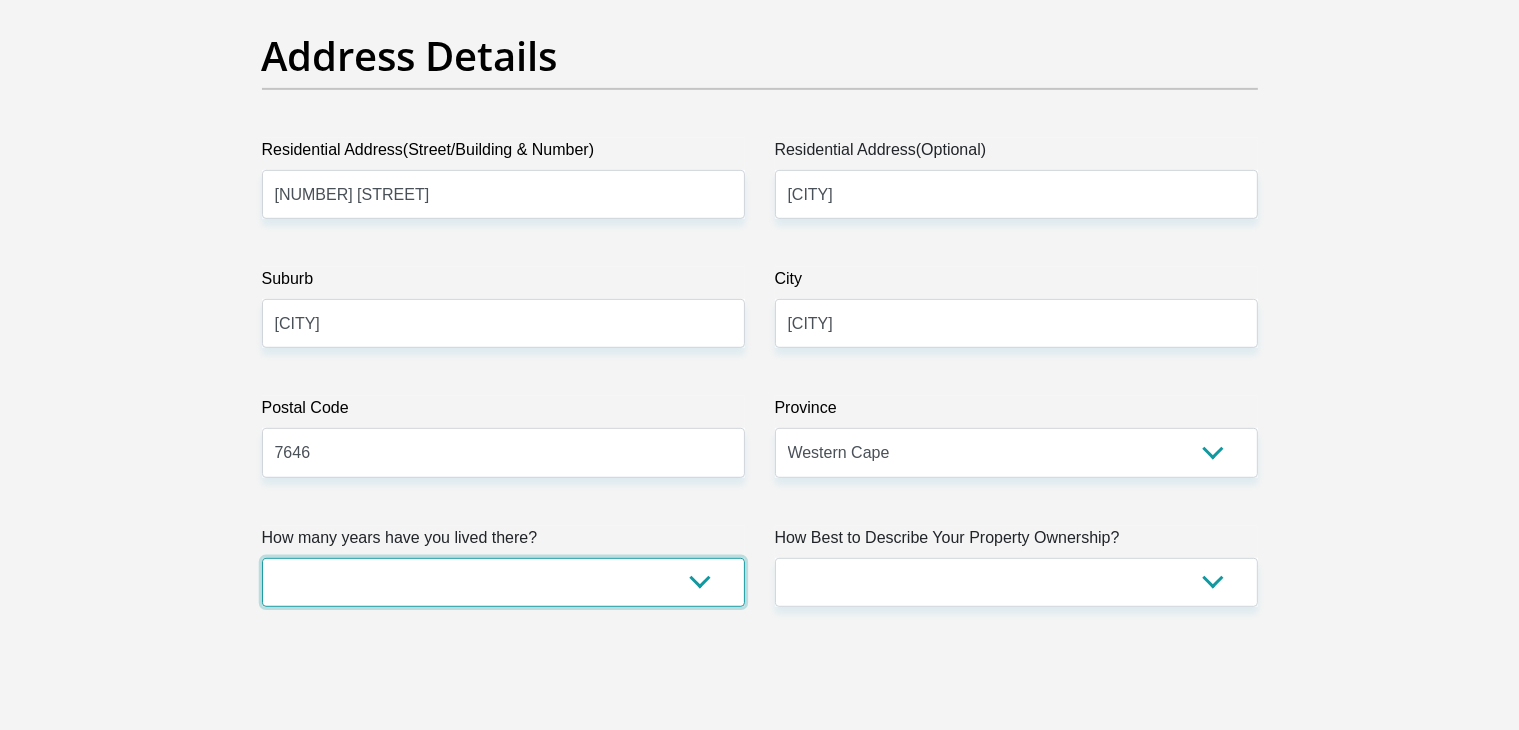 click on "less than 1 year
1-3 years
3-5 years
5+ years" at bounding box center [503, 582] 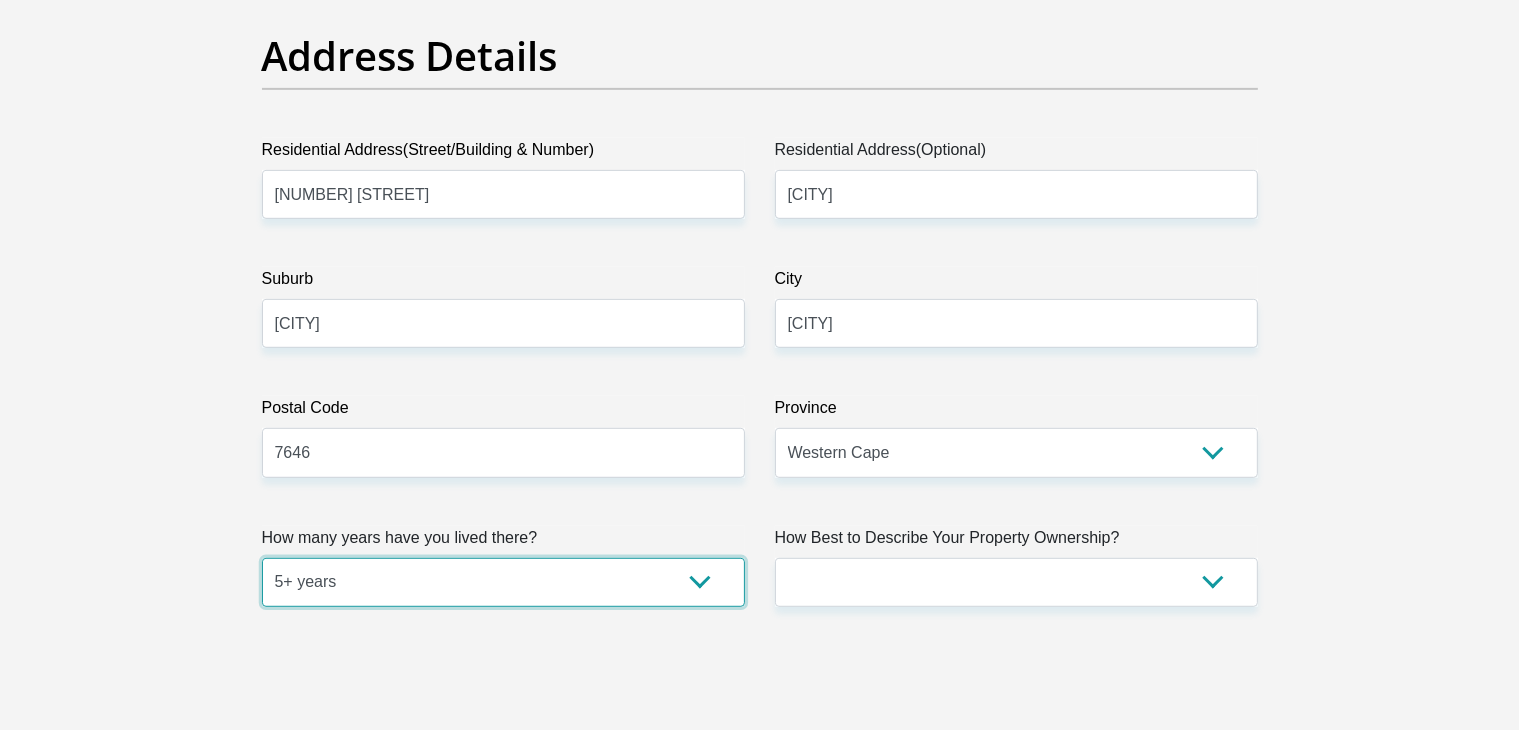 click on "less than 1 year
1-3 years
3-5 years
5+ years" at bounding box center [503, 582] 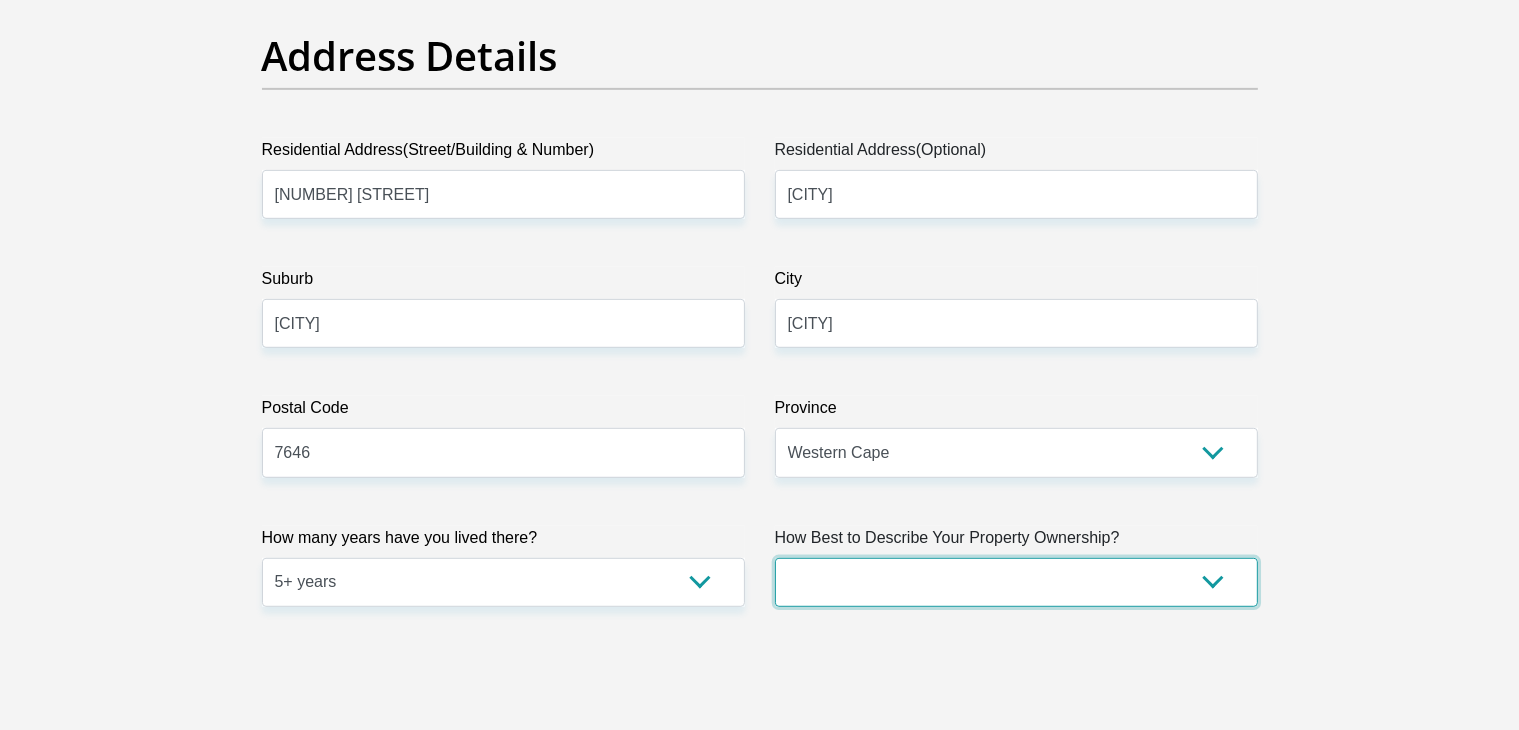 click on "Owned
Rented
Family Owned
Company Dwelling" at bounding box center [1016, 582] 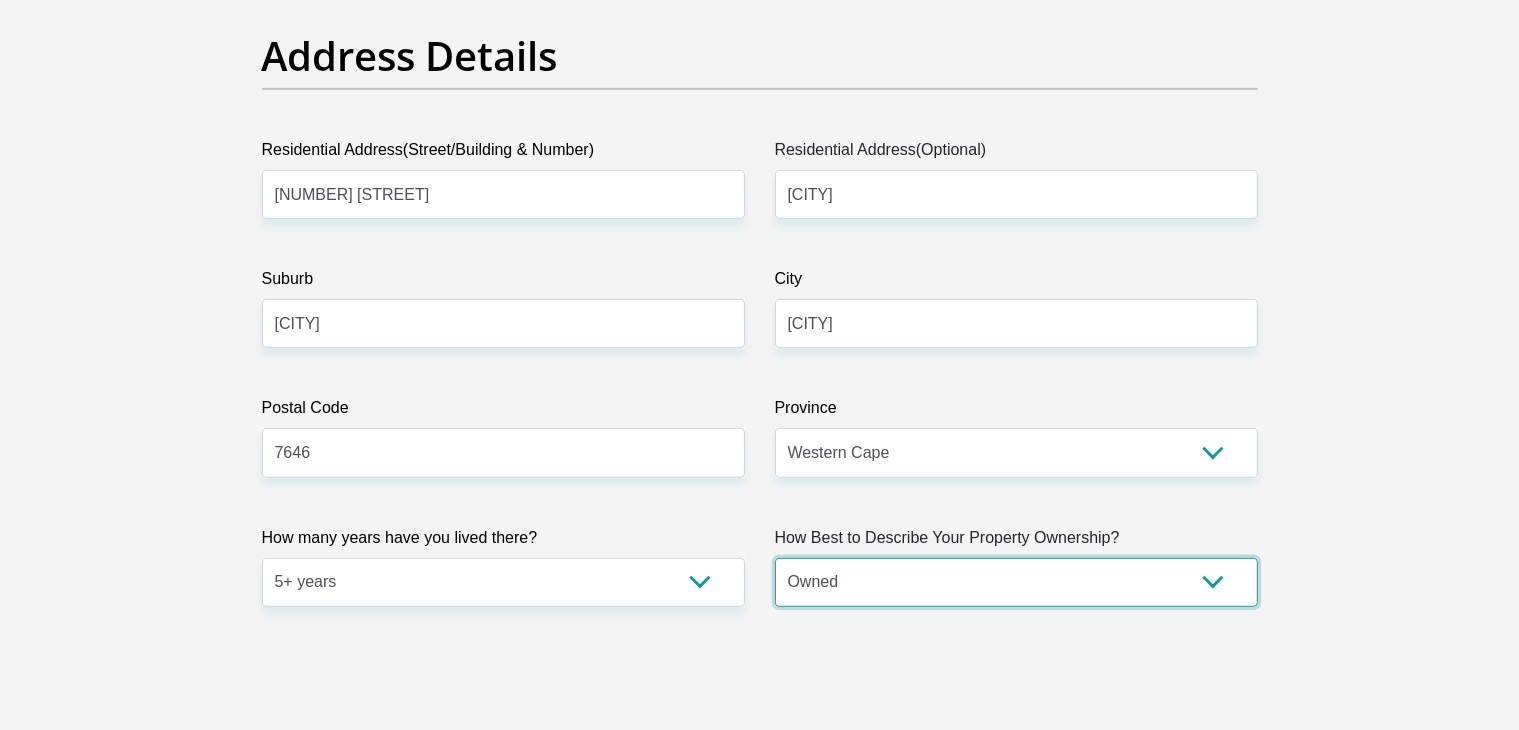 click on "Owned
Rented
Family Owned
Company Dwelling" at bounding box center (1016, 582) 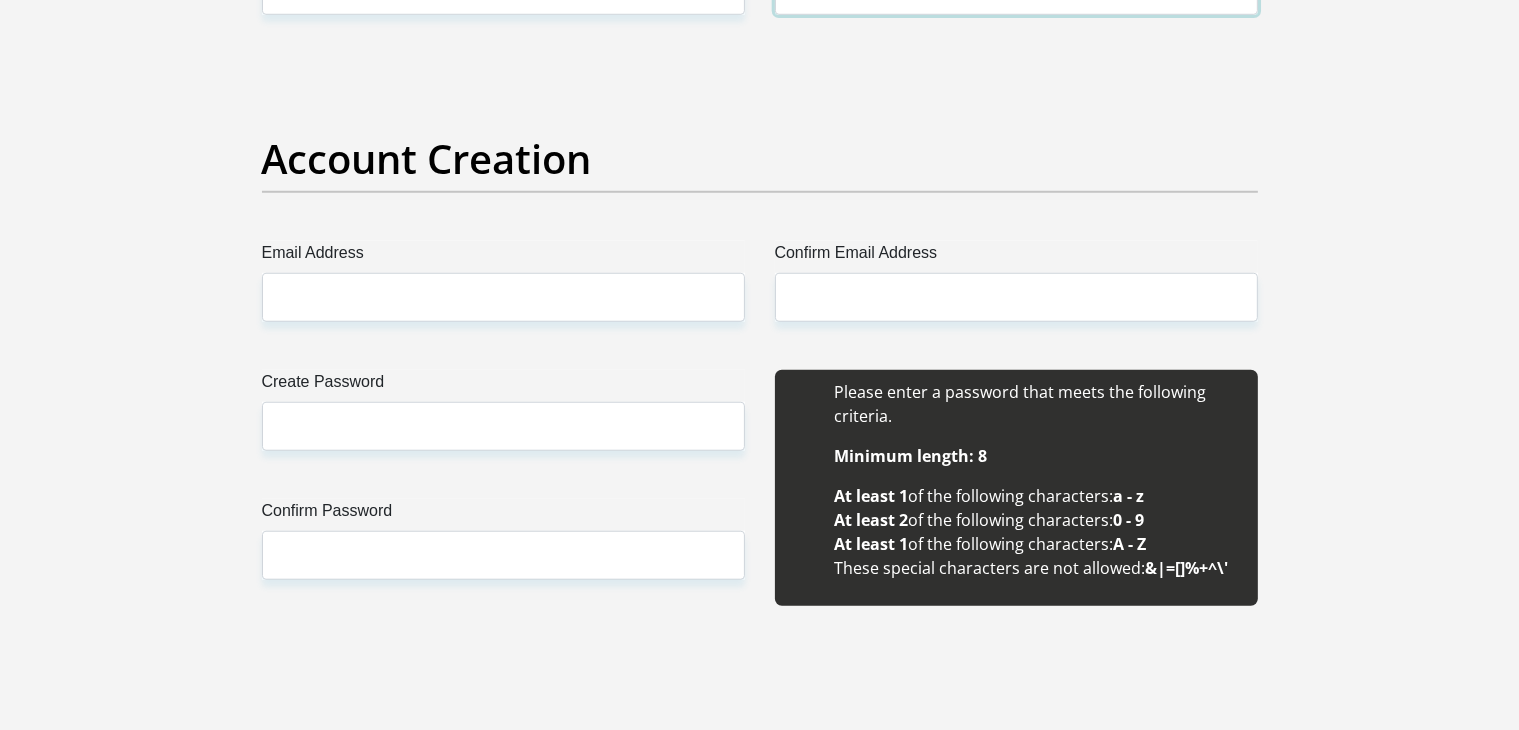 scroll, scrollTop: 1600, scrollLeft: 0, axis: vertical 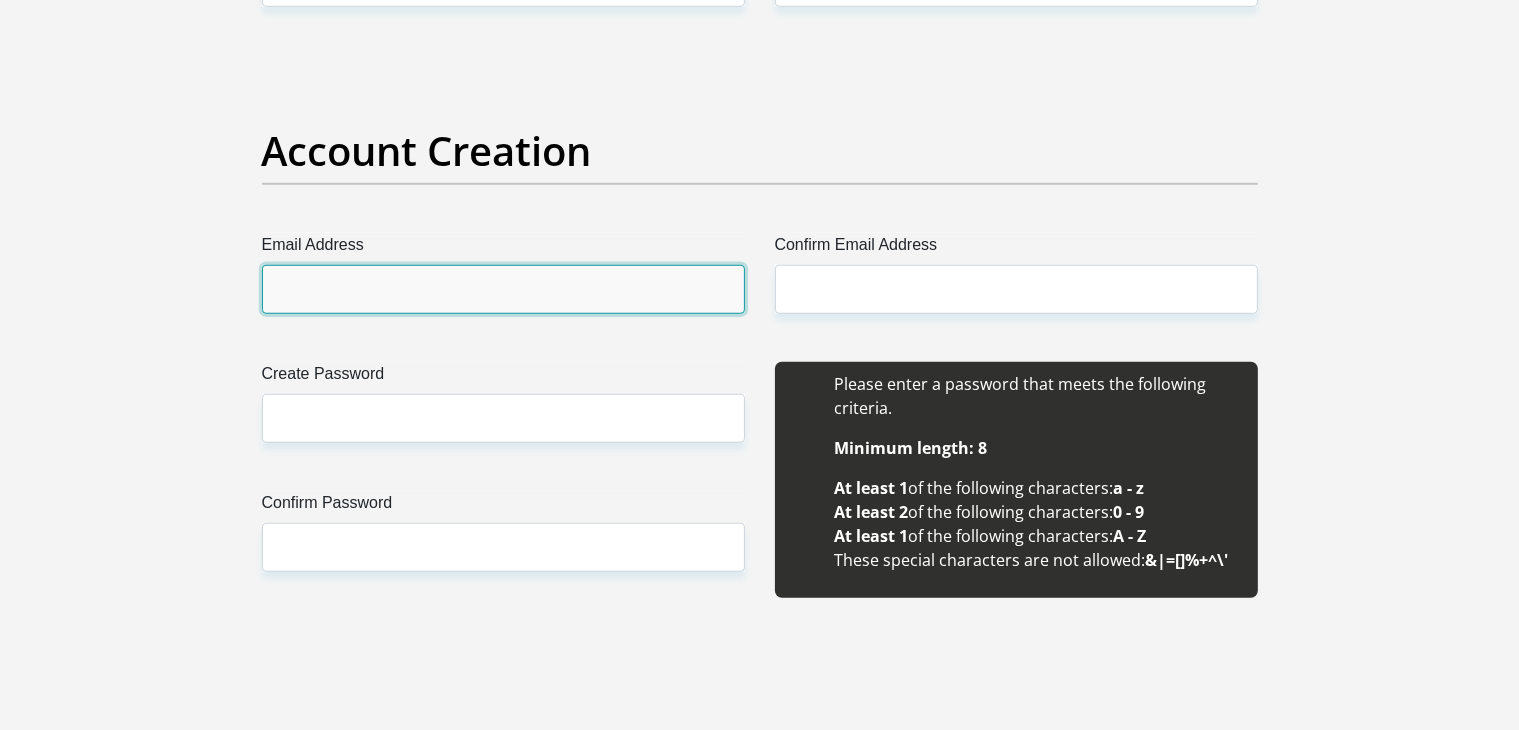 click on "Email Address" at bounding box center (503, 289) 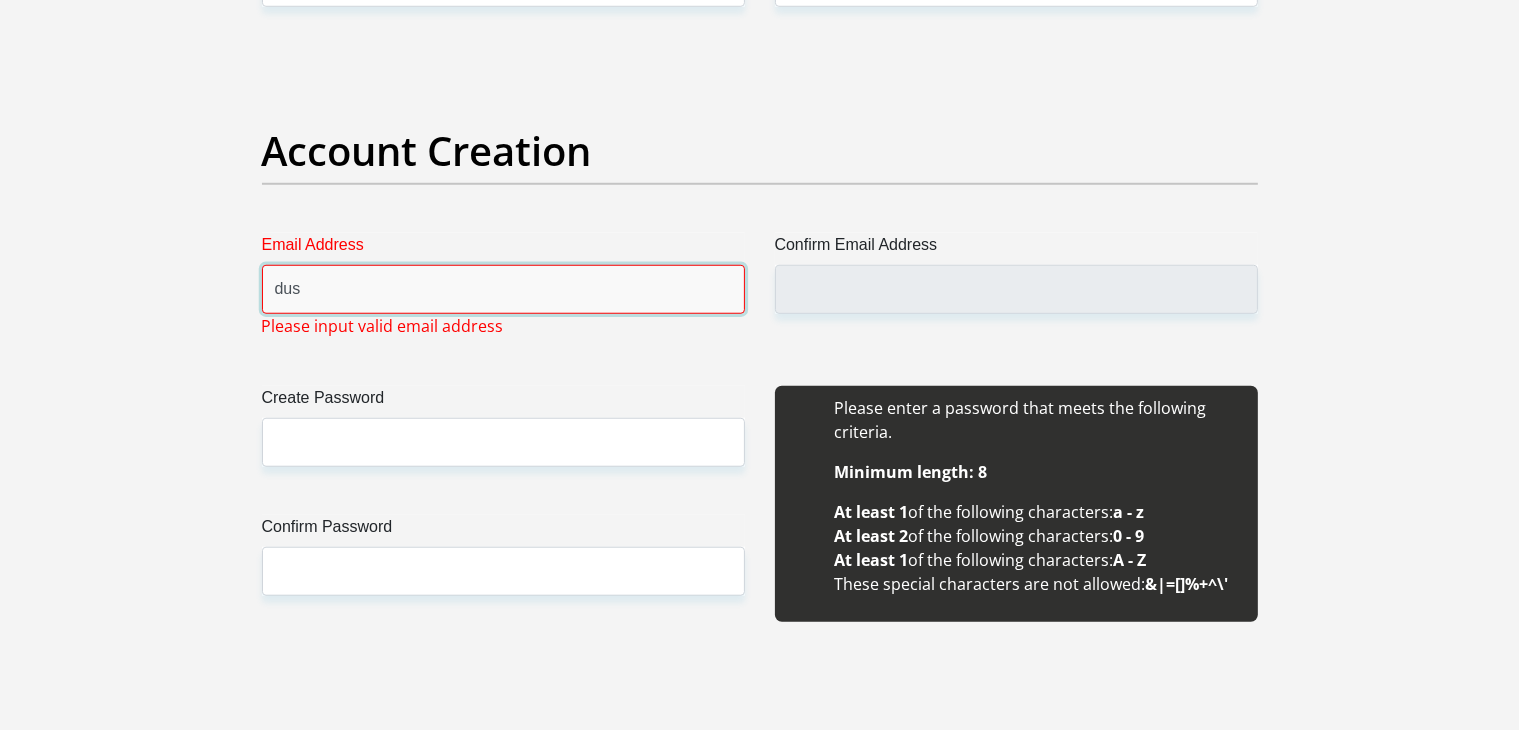 type on "dustigo24@gmail.com" 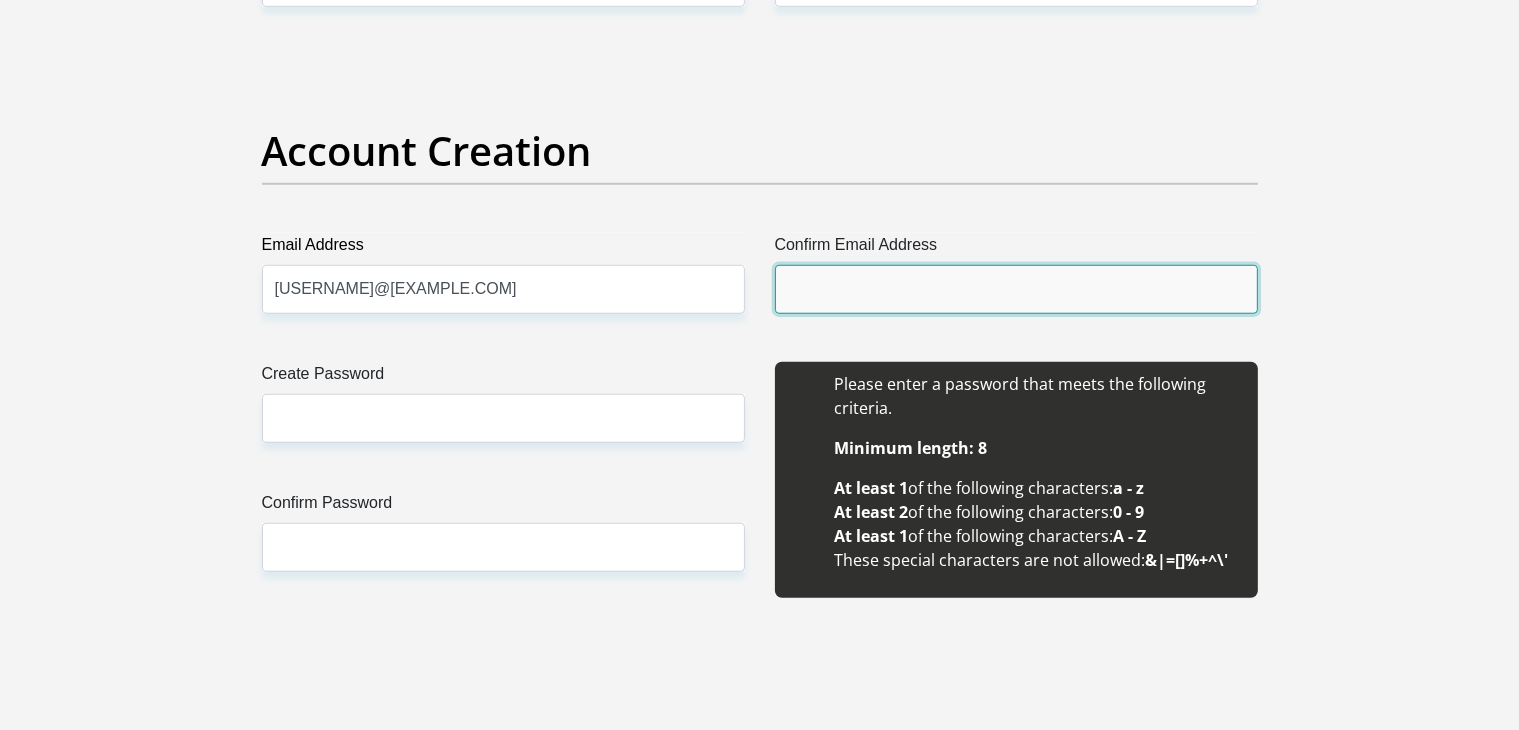 click on "Confirm Email Address" at bounding box center (1016, 289) 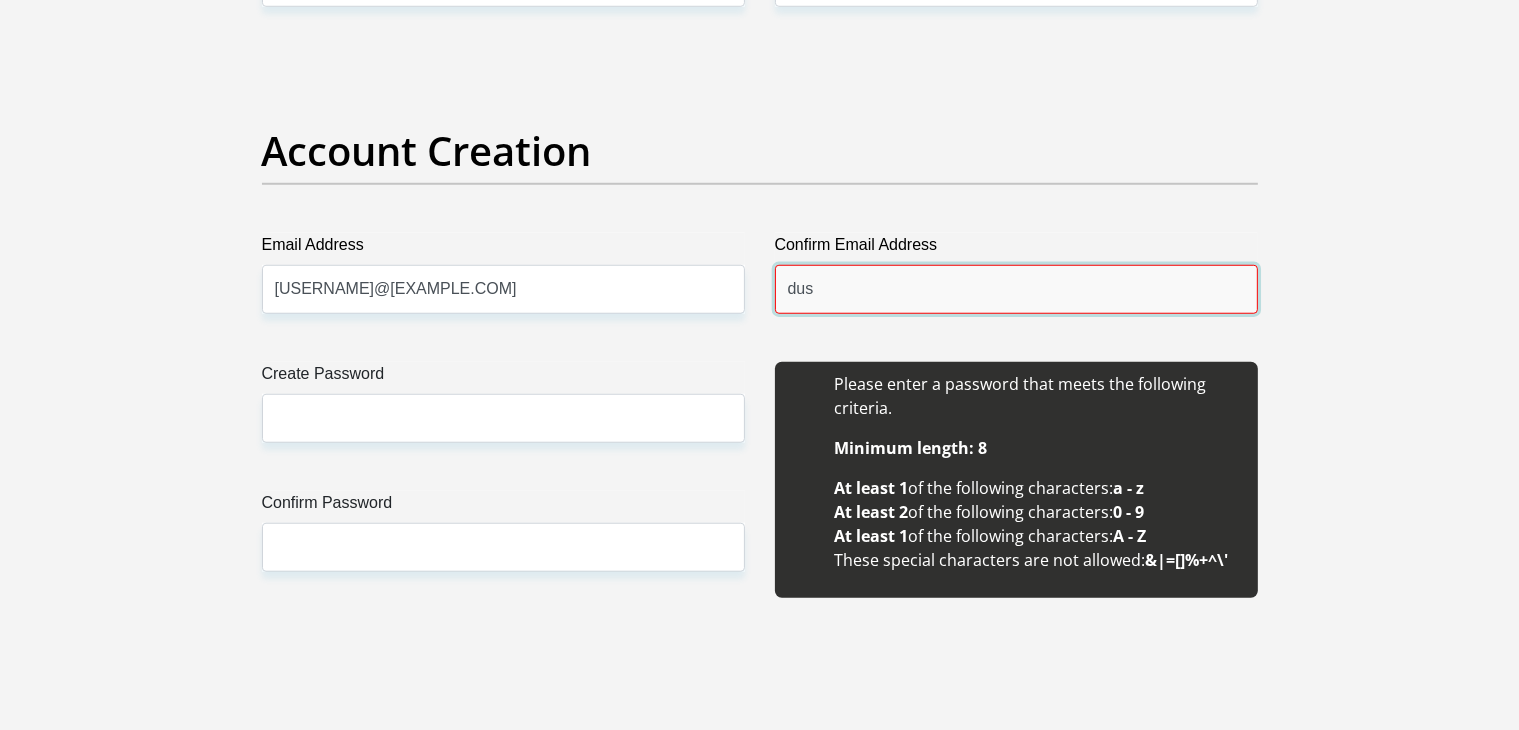type on "dustigo24@gmail.com" 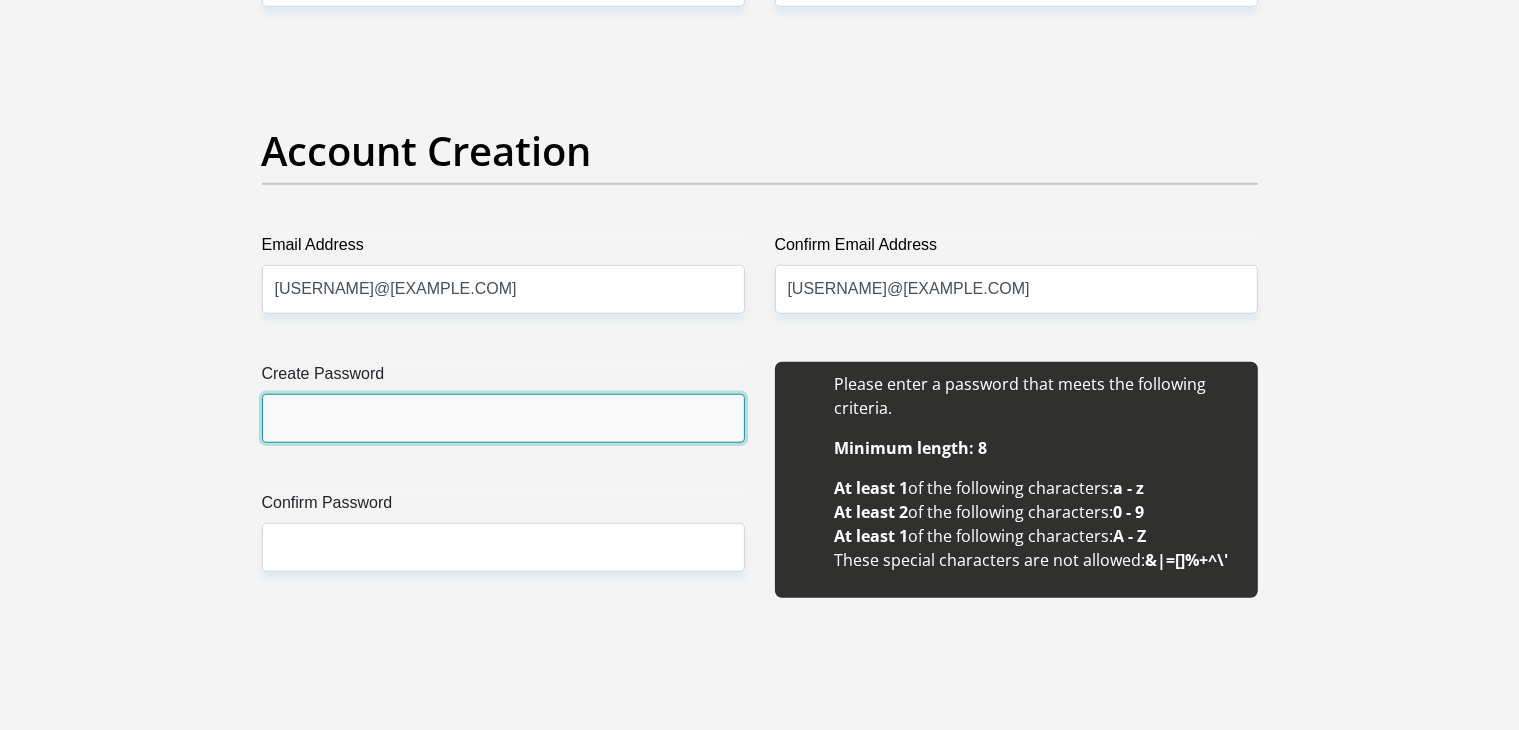 click on "Create Password" at bounding box center [503, 418] 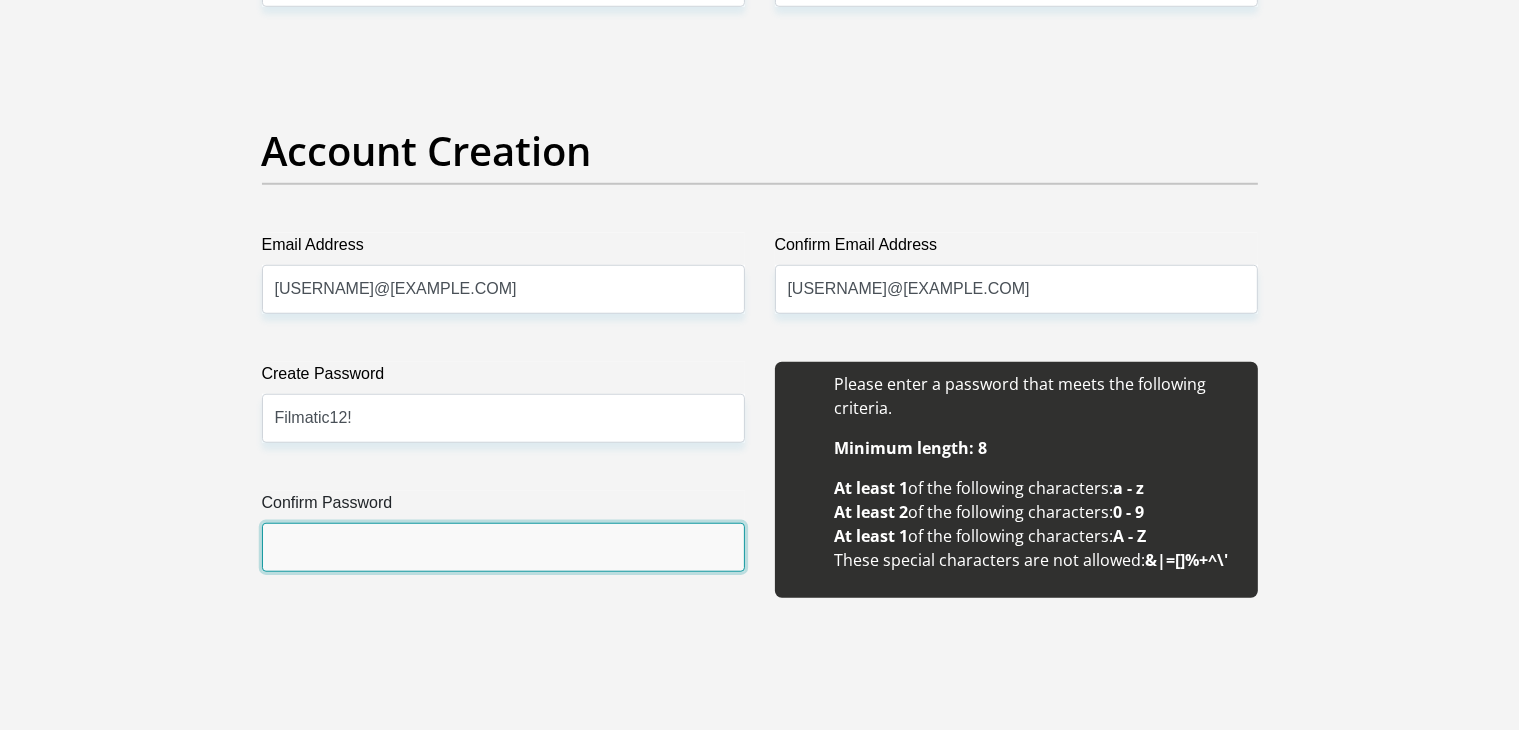 click on "Confirm Password" at bounding box center (503, 547) 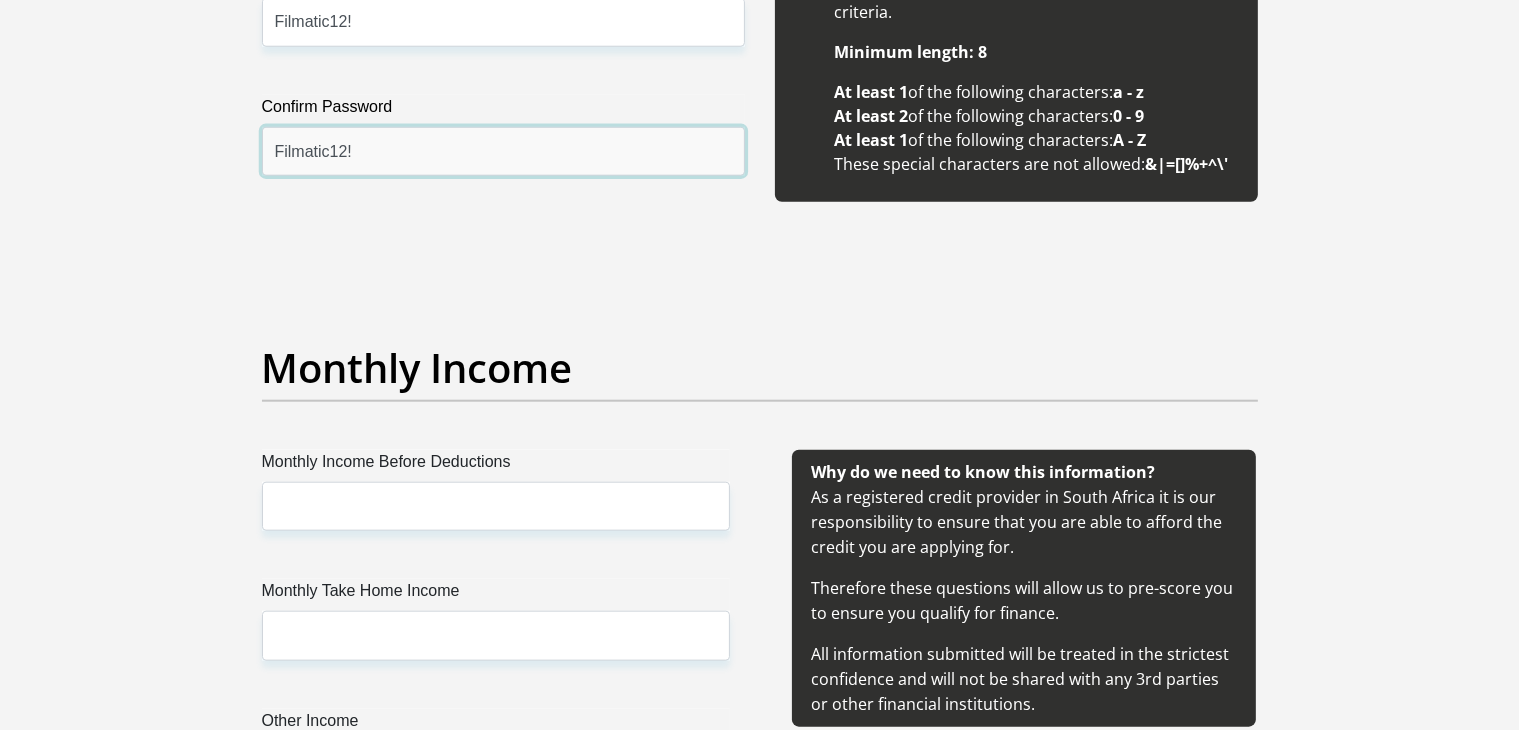 scroll, scrollTop: 2000, scrollLeft: 0, axis: vertical 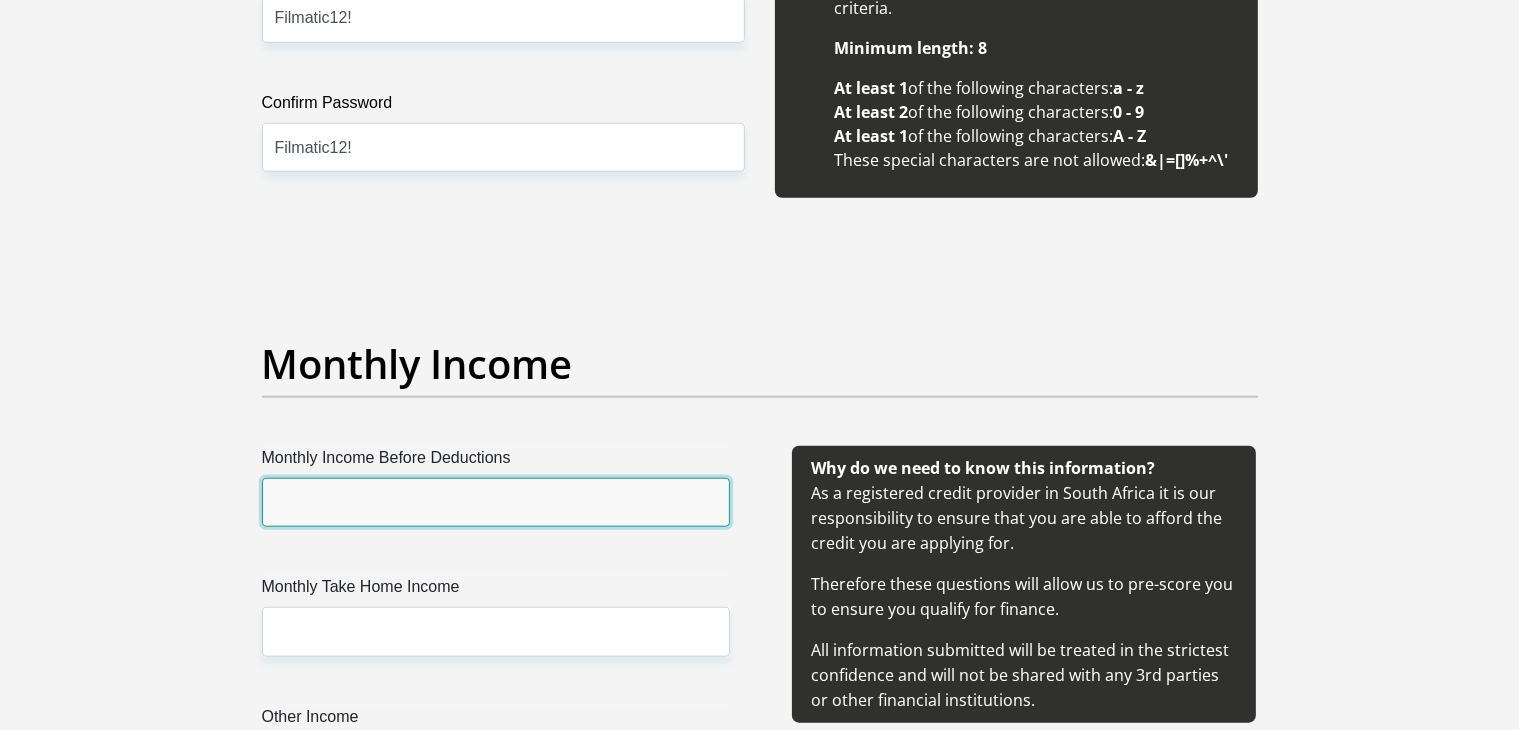 click on "Monthly Income Before Deductions" at bounding box center [496, 502] 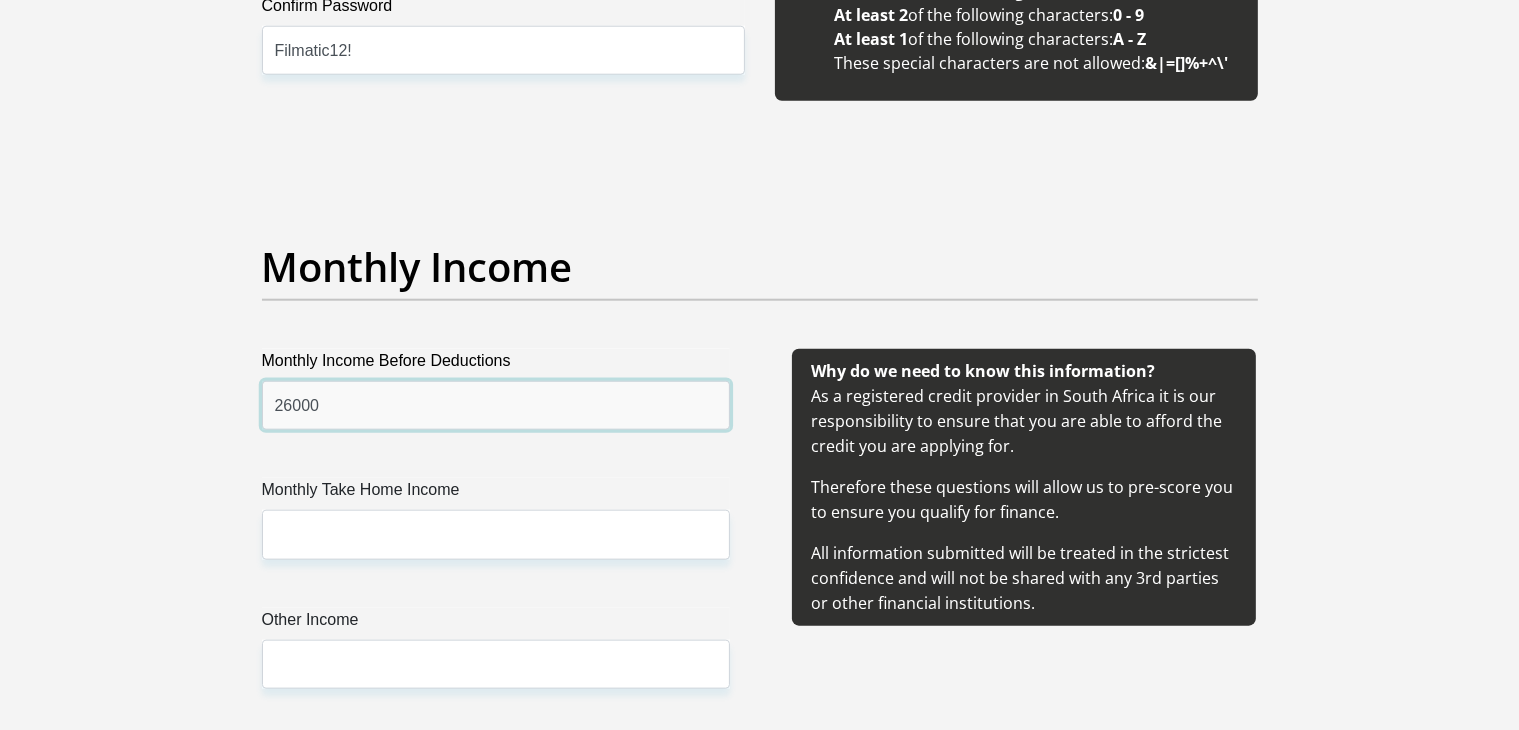 scroll, scrollTop: 2300, scrollLeft: 0, axis: vertical 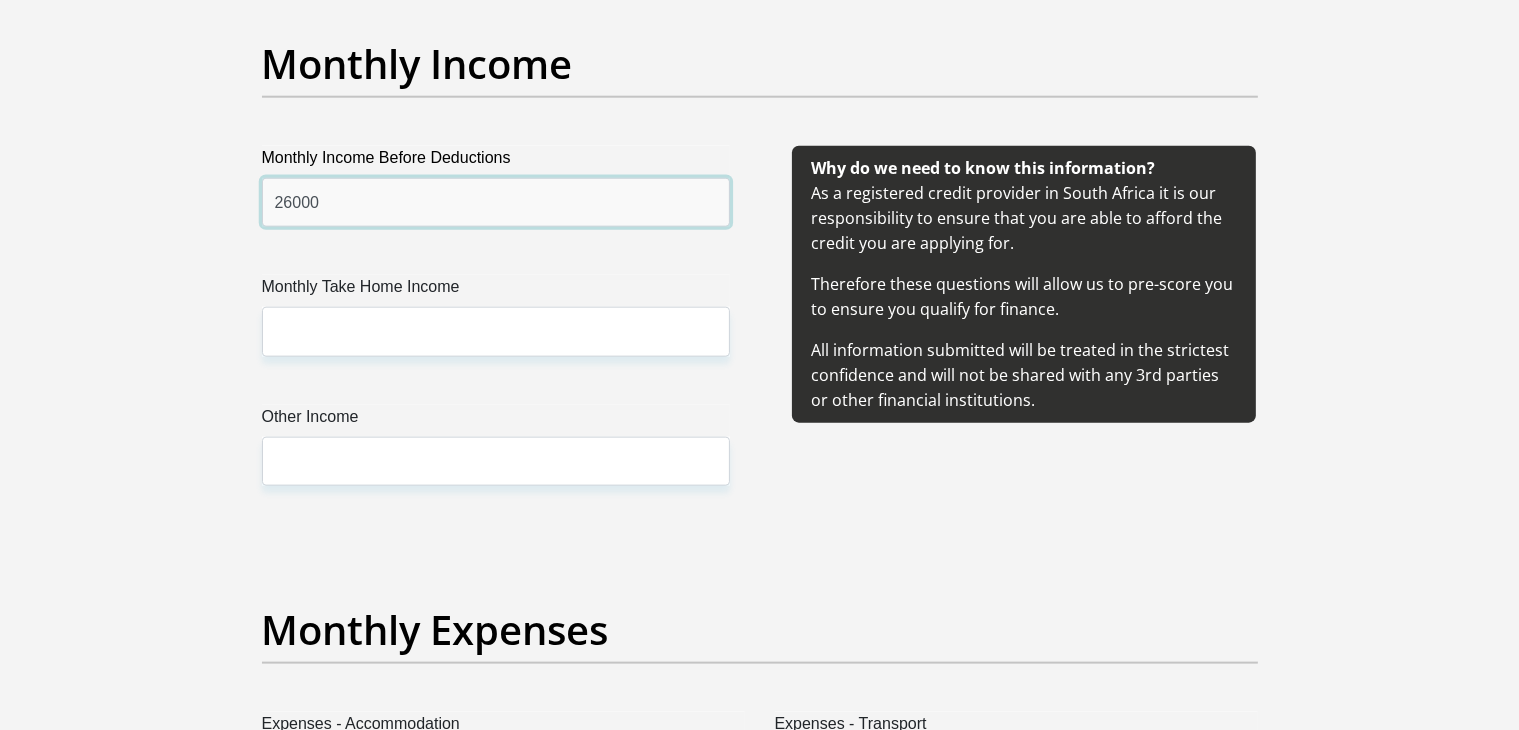 type on "26000" 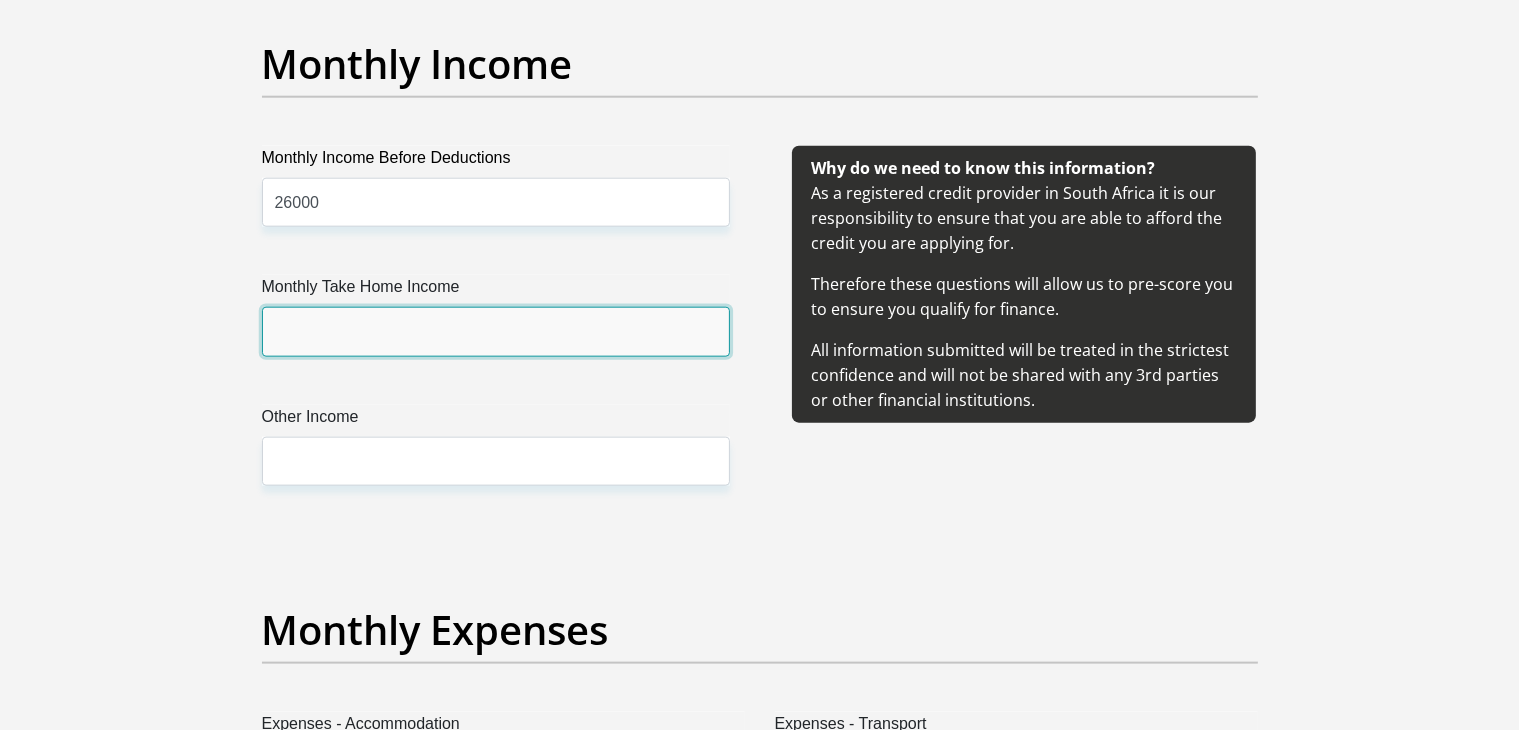 click on "Monthly Take Home Income" at bounding box center (496, 331) 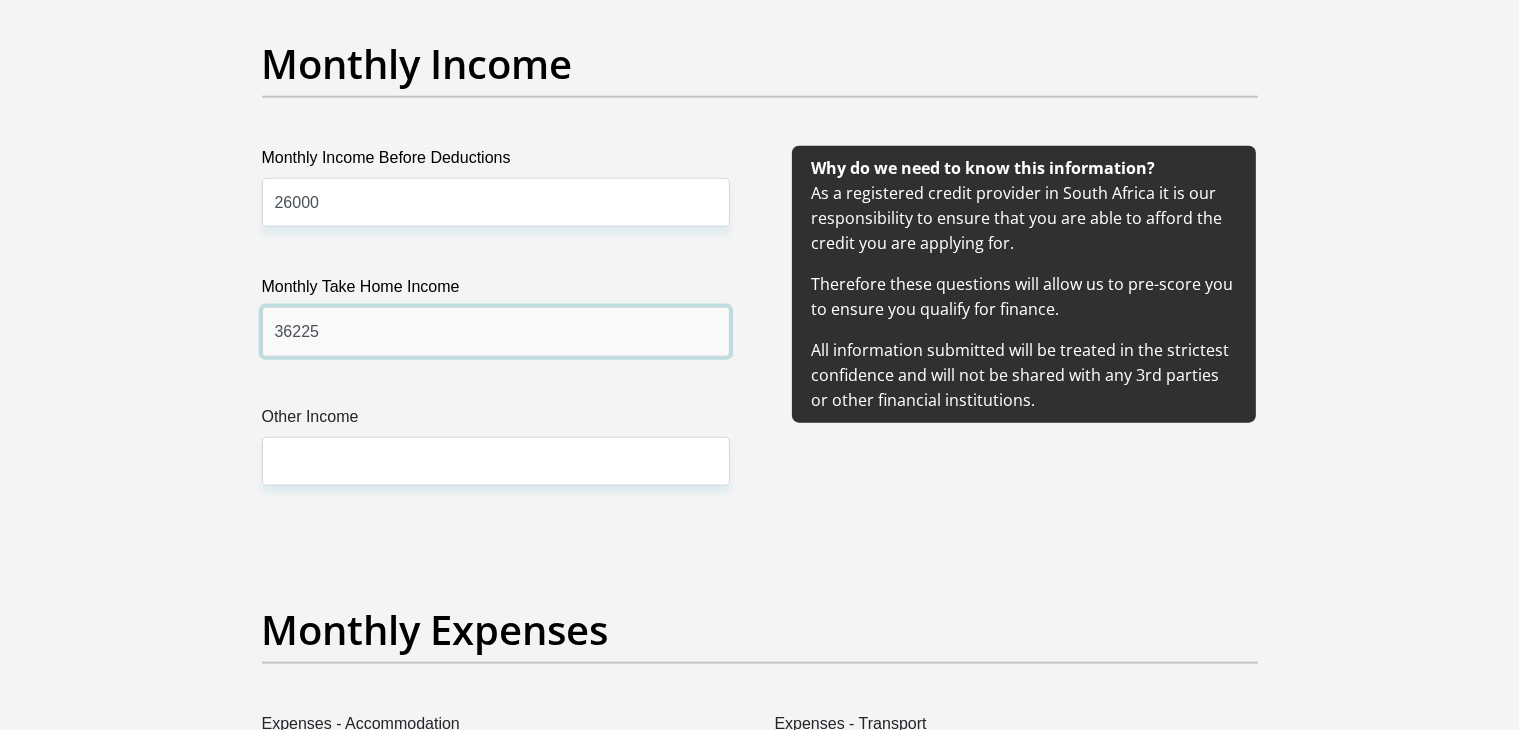 type on "36225" 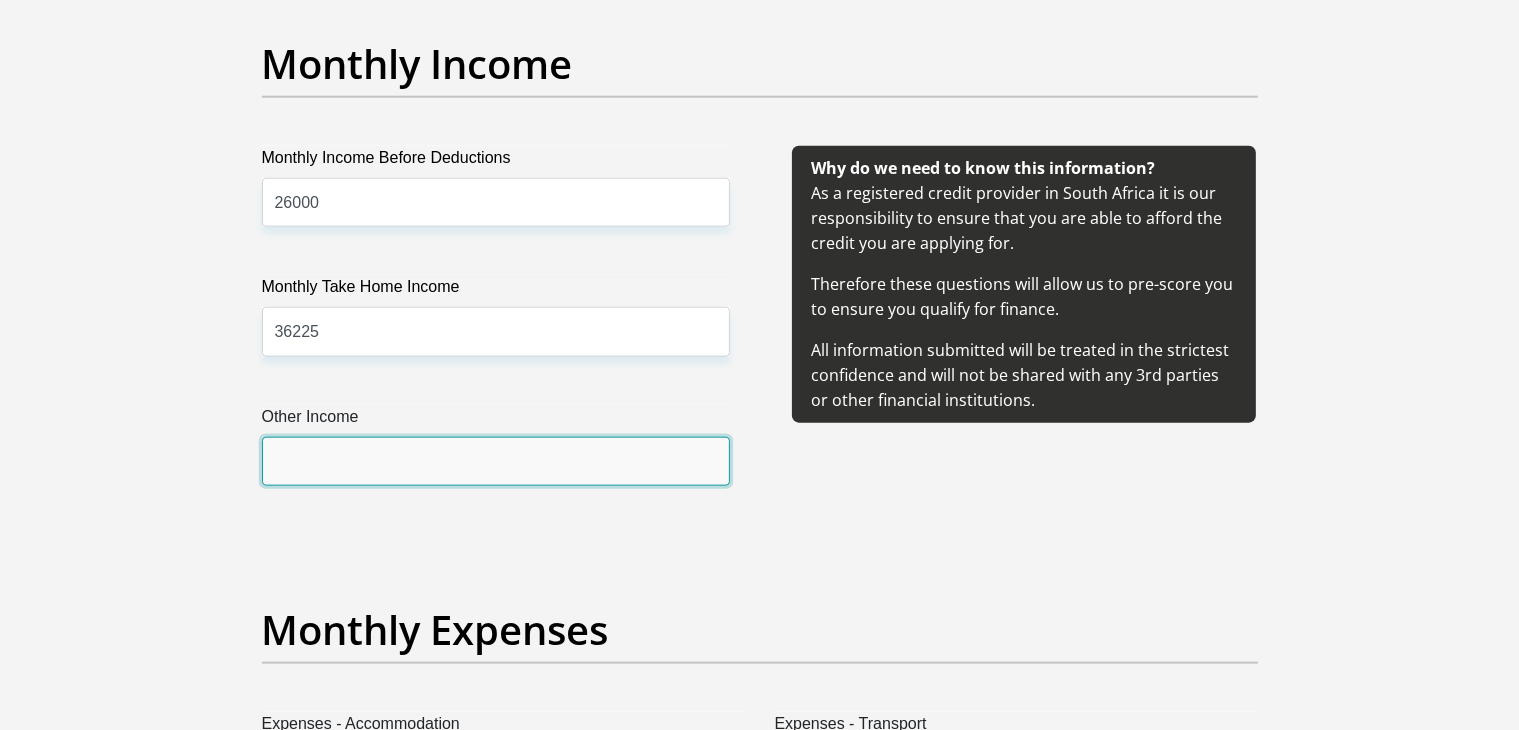 click on "Other Income" at bounding box center [496, 461] 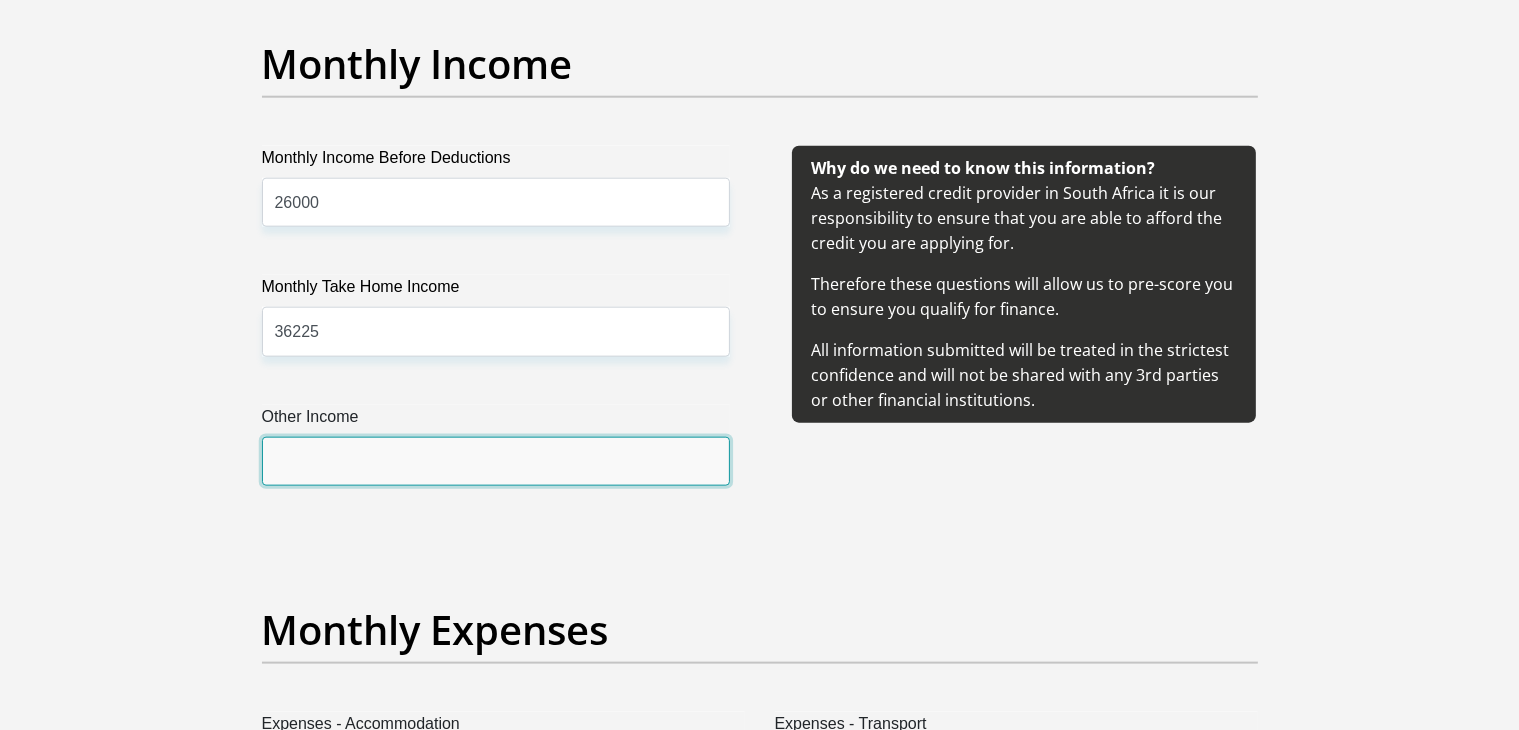type on "4000" 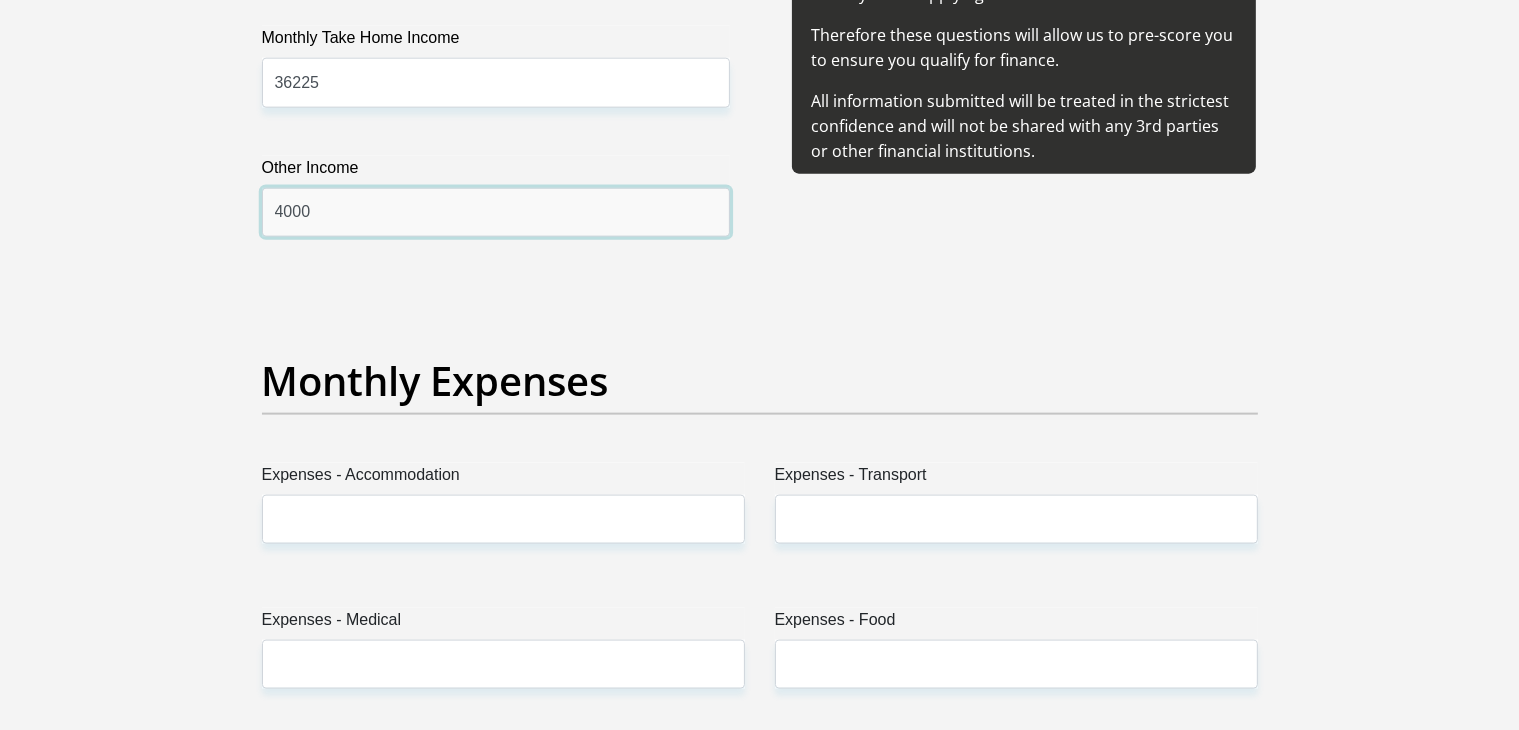 scroll, scrollTop: 2800, scrollLeft: 0, axis: vertical 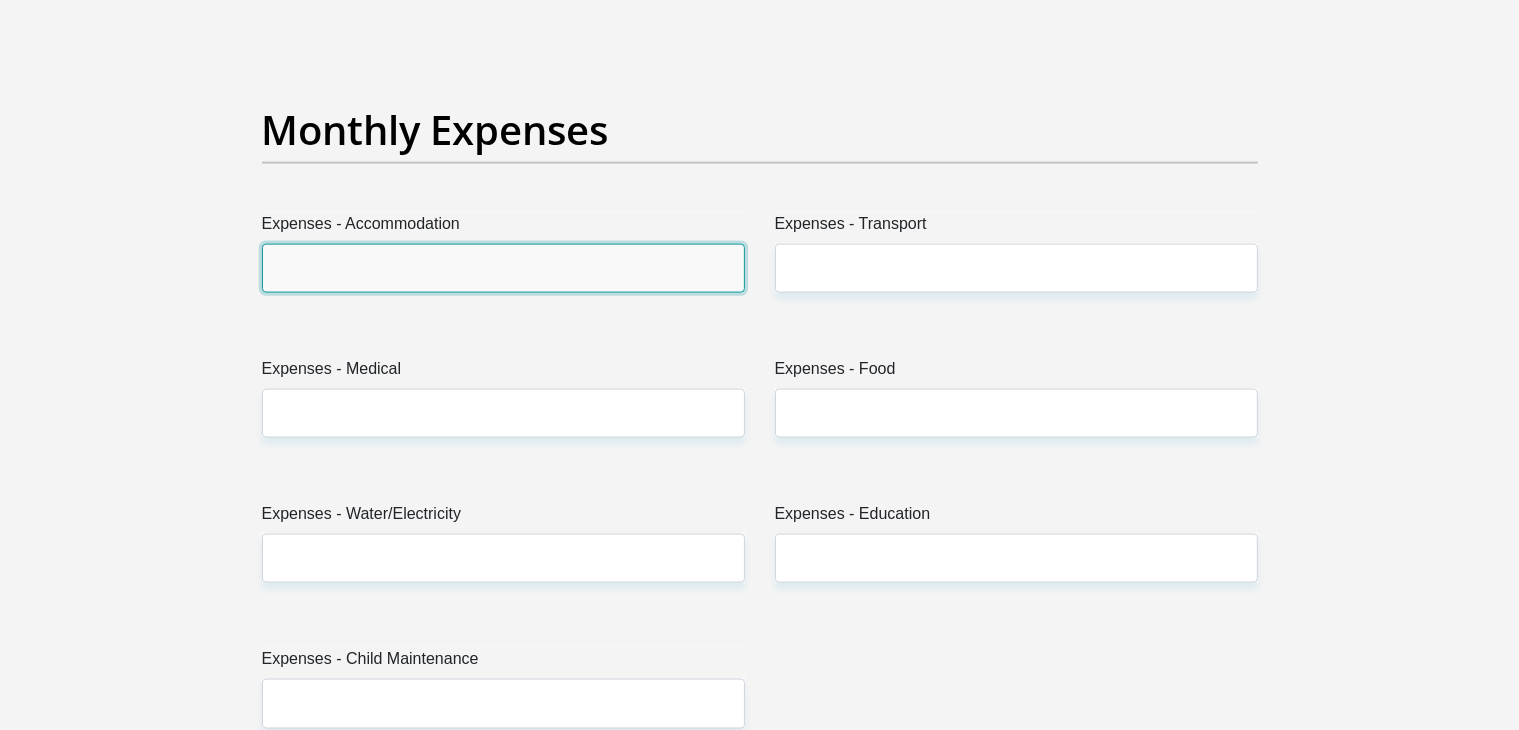click on "Expenses - Accommodation" at bounding box center (503, 268) 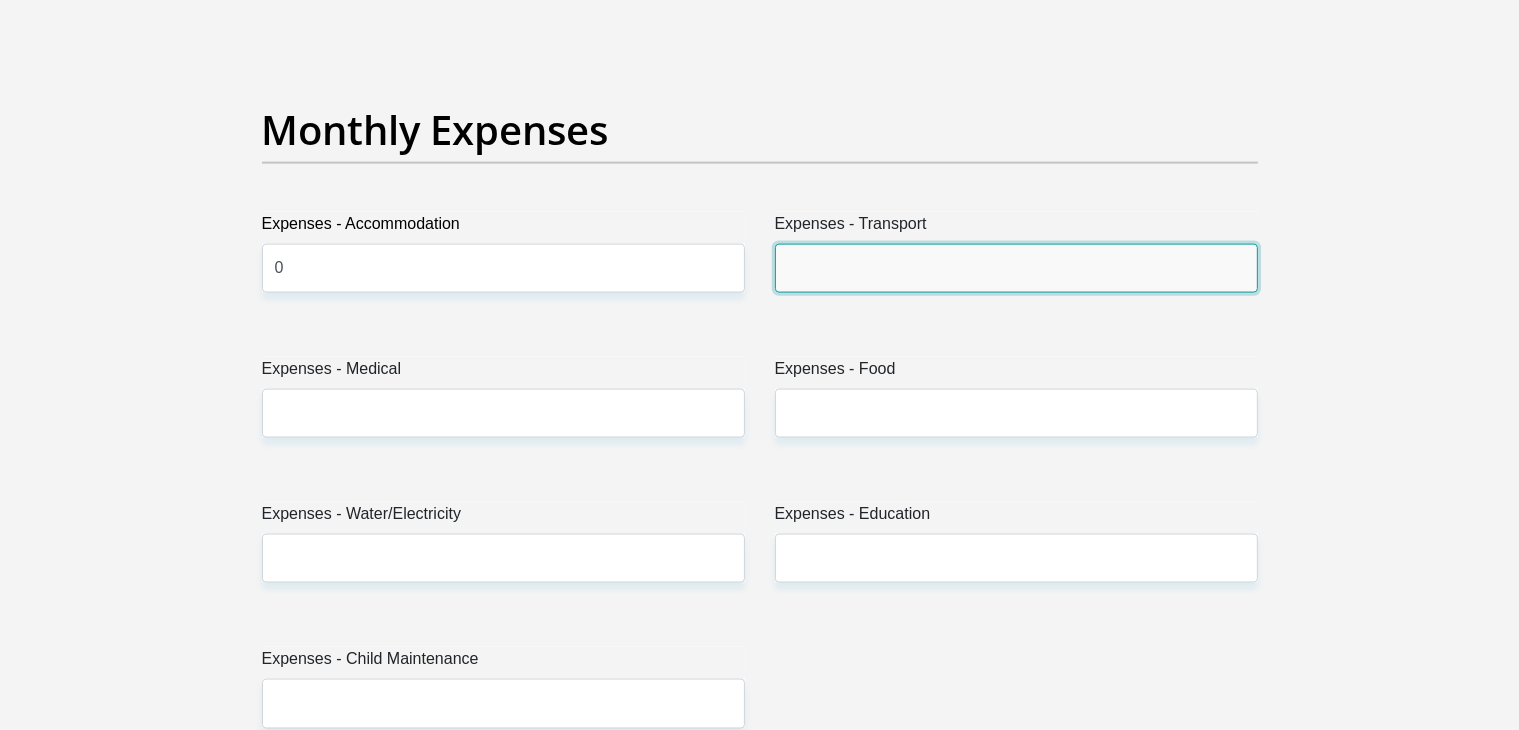click on "Expenses - Transport" at bounding box center [1016, 268] 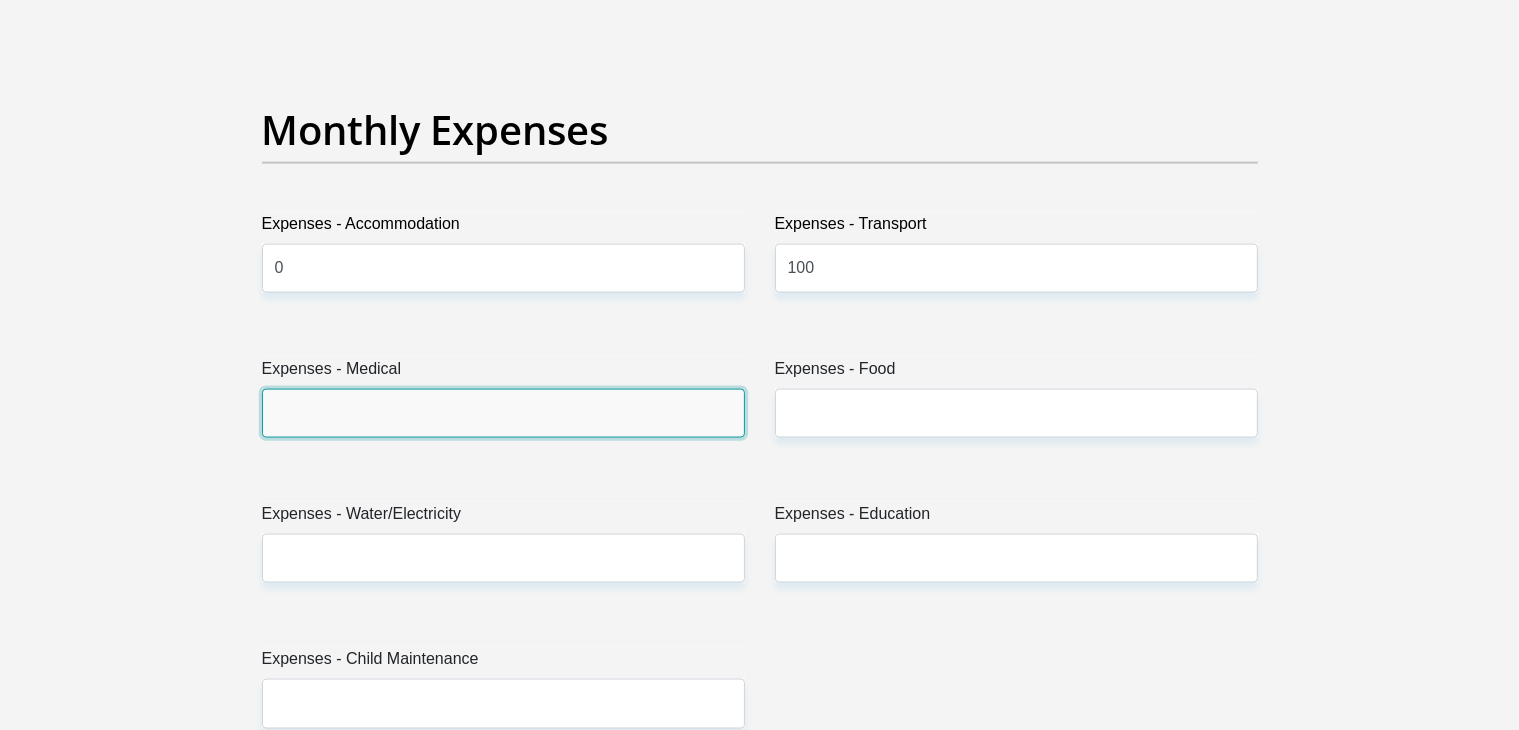 click on "Expenses - Medical" at bounding box center [503, 413] 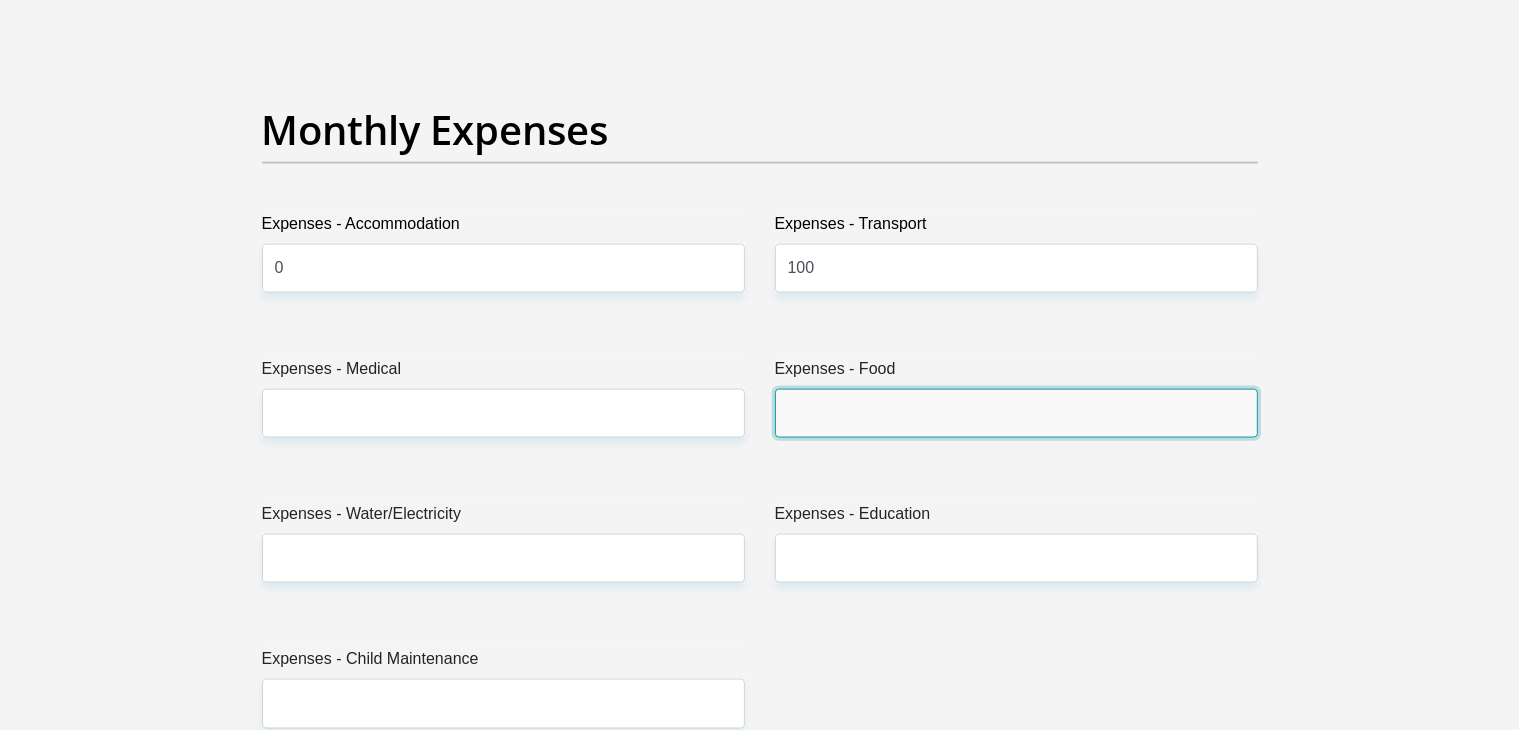 click on "Expenses - Food" at bounding box center (1016, 413) 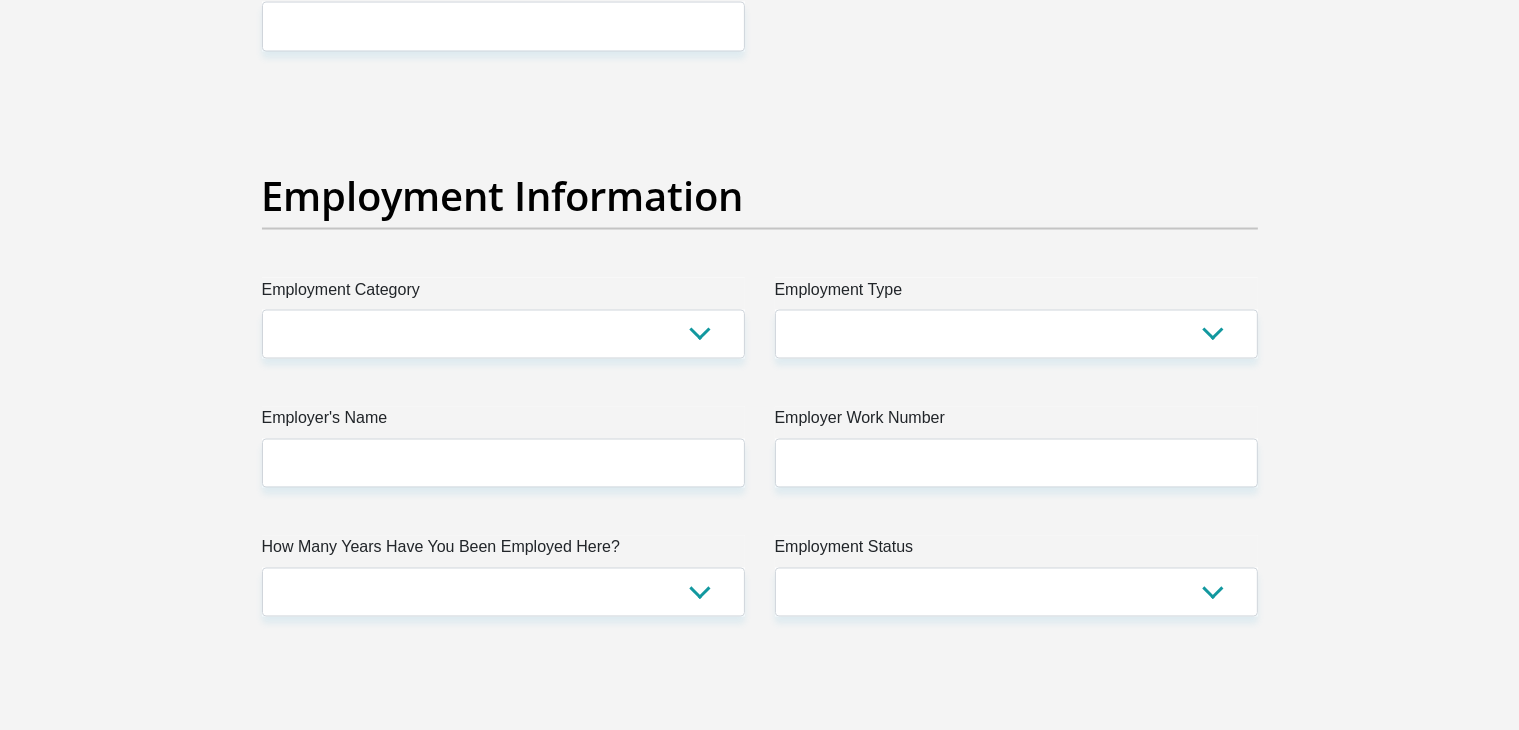 scroll, scrollTop: 3500, scrollLeft: 0, axis: vertical 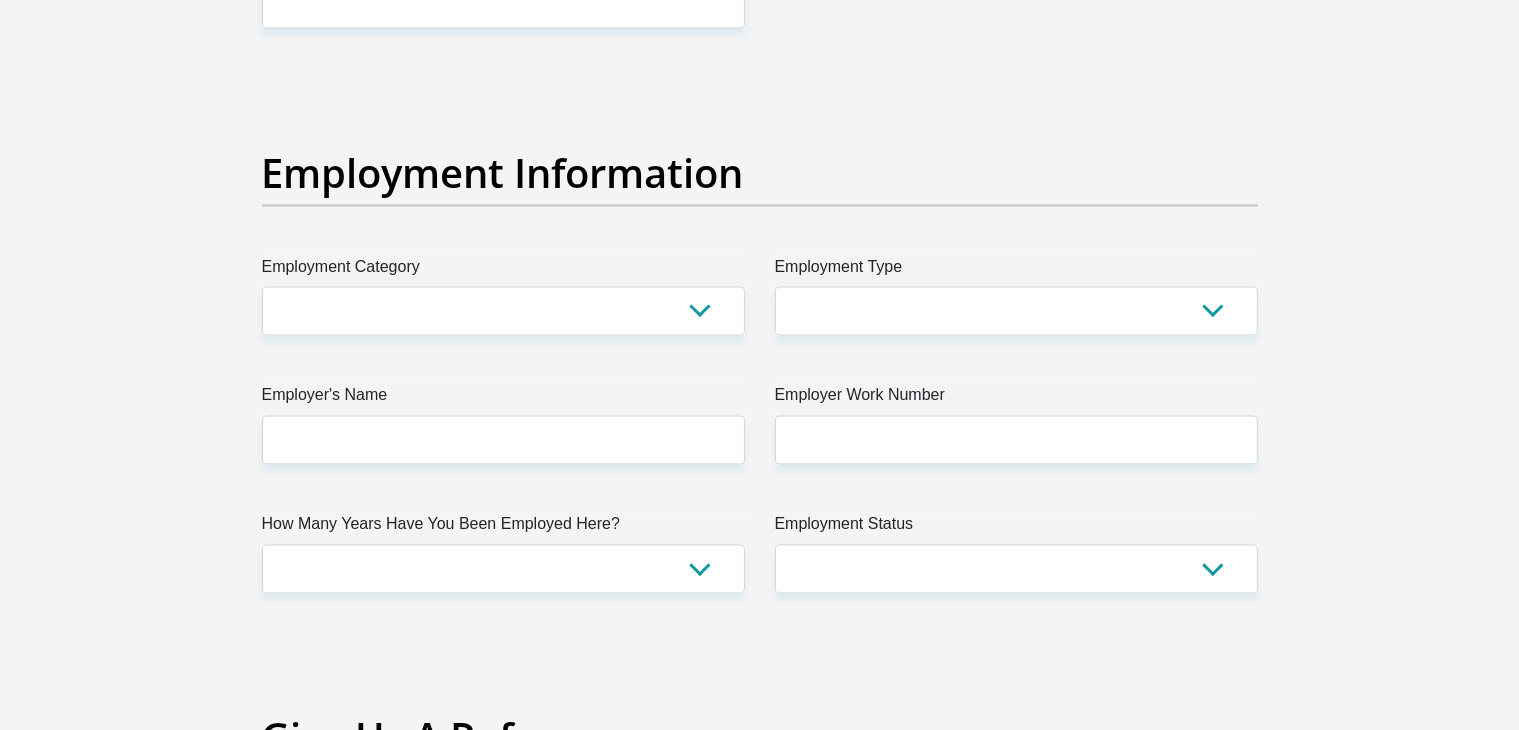 type on "500" 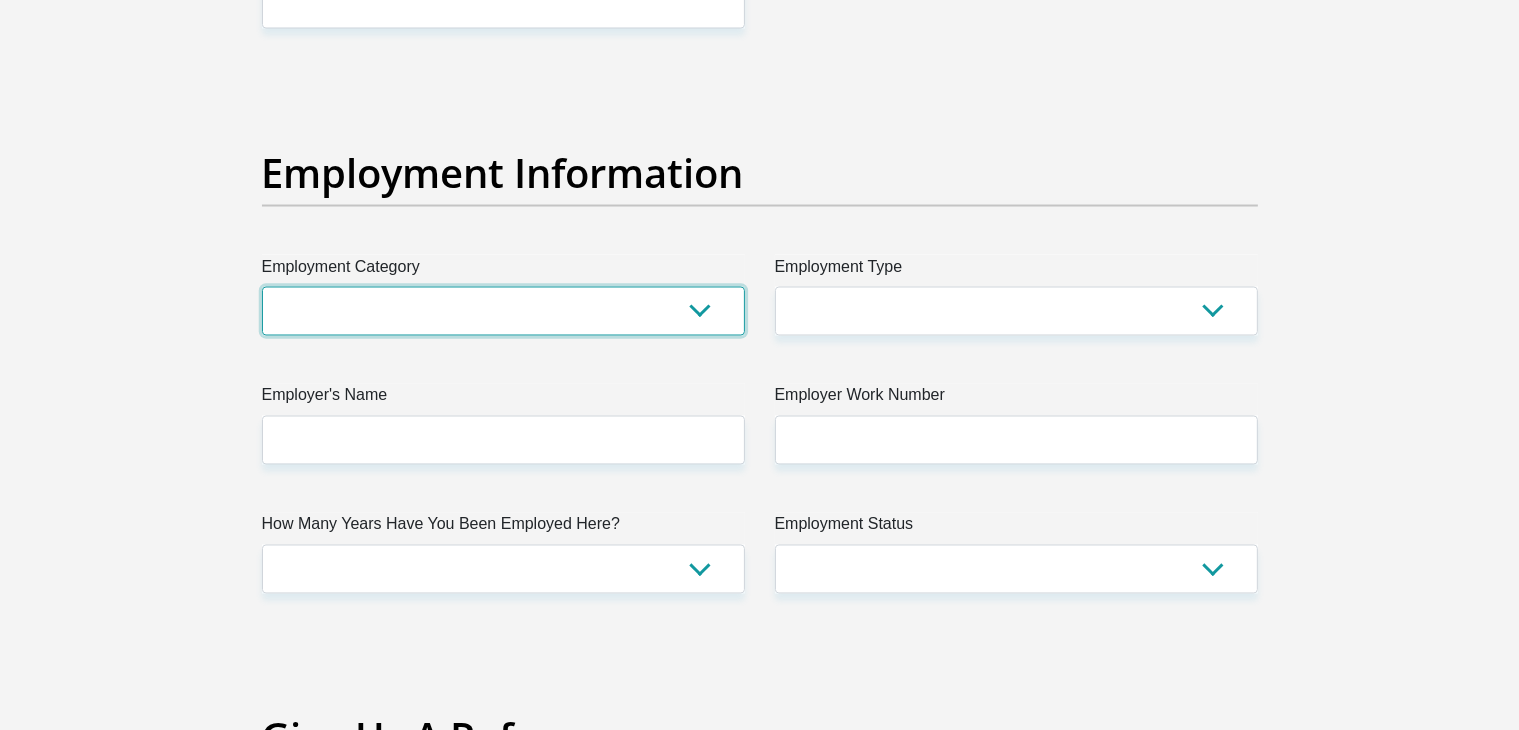 click on "AGRICULTURE
ALCOHOL & TOBACCO
CONSTRUCTION MATERIALS
METALLURGY
EQUIPMENT FOR RENEWABLE ENERGY
SPECIALIZED CONTRACTORS
CAR
GAMING (INCL. INTERNET
OTHER WHOLESALE
UNLICENSED PHARMACEUTICALS
CURRENCY EXCHANGE HOUSES
OTHER FINANCIAL INSTITUTIONS & INSURANCE
REAL ESTATE AGENTS
OIL & GAS
OTHER MATERIALS (E.G. IRON ORE)
PRECIOUS STONES & PRECIOUS METALS
POLITICAL ORGANIZATIONS
RELIGIOUS ORGANIZATIONS(NOT SECTS)
ACTI. HAVING BUSINESS DEAL WITH PUBLIC ADMINISTRATION
LAUNDROMATS" at bounding box center (503, 311) 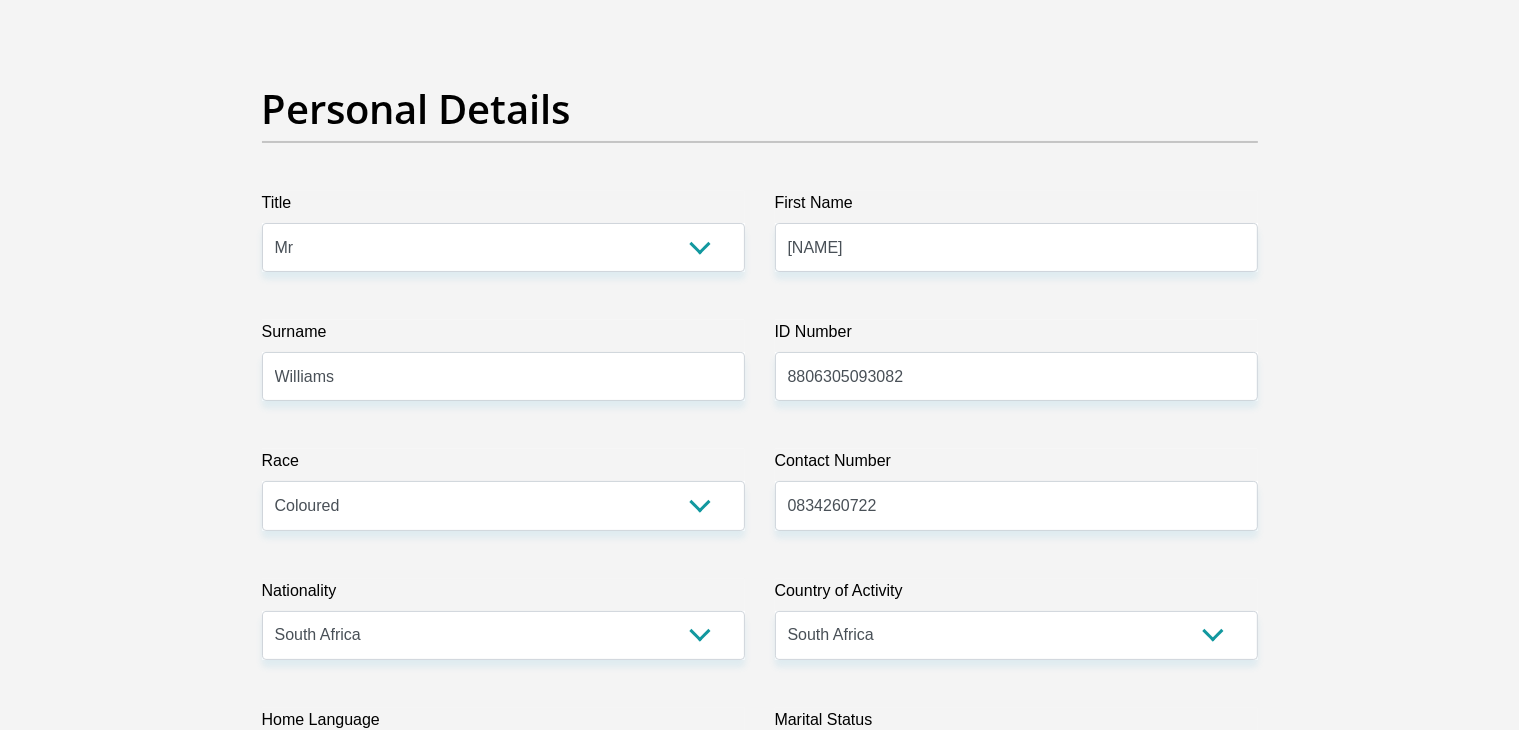 scroll, scrollTop: 0, scrollLeft: 0, axis: both 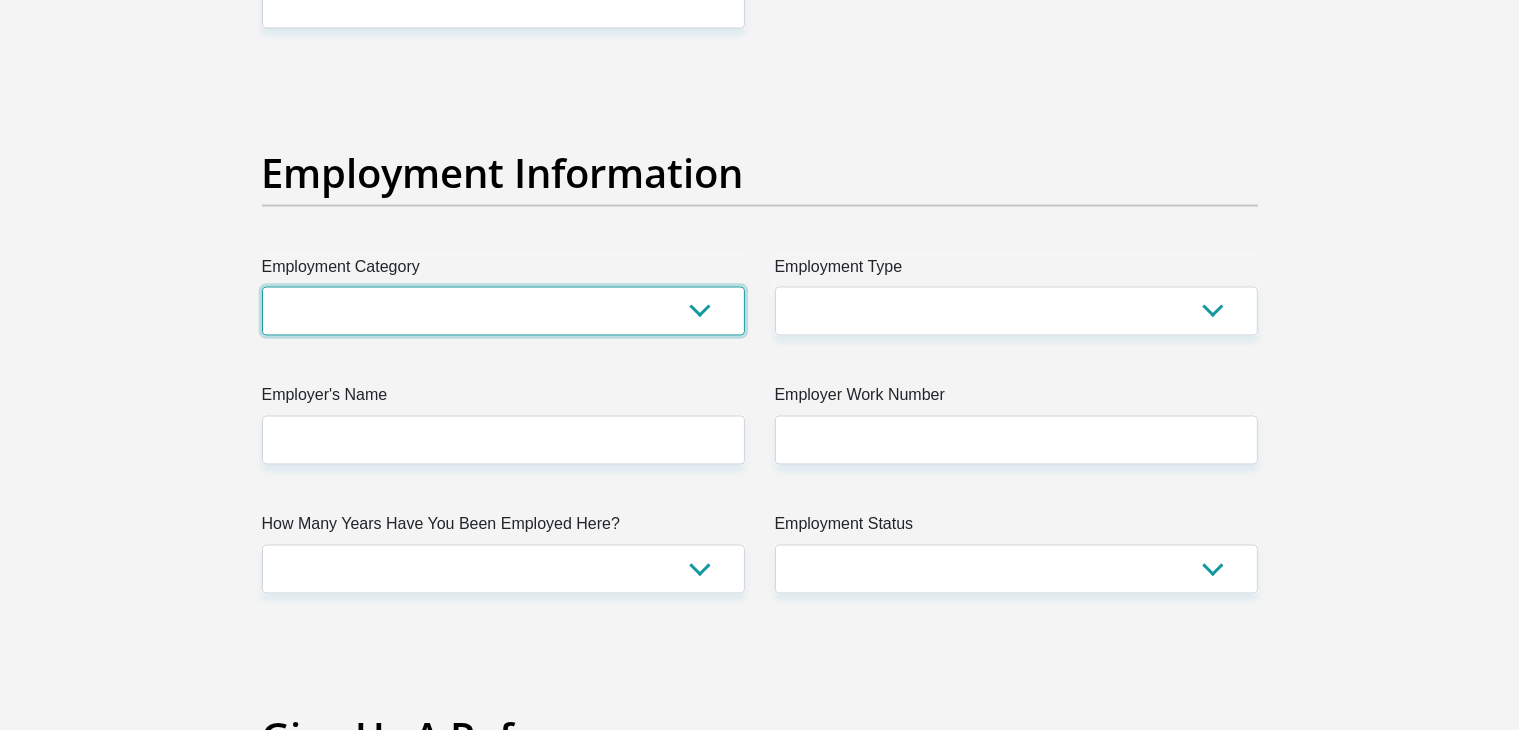 click on "AGRICULTURE
ALCOHOL & TOBACCO
CONSTRUCTION MATERIALS
METALLURGY
EQUIPMENT FOR RENEWABLE ENERGY
SPECIALIZED CONTRACTORS
CAR
GAMING (INCL. INTERNET
OTHER WHOLESALE
UNLICENSED PHARMACEUTICALS
CURRENCY EXCHANGE HOUSES
OTHER FINANCIAL INSTITUTIONS & INSURANCE
REAL ESTATE AGENTS
OIL & GAS
OTHER MATERIALS (E.G. IRON ORE)
PRECIOUS STONES & PRECIOUS METALS
POLITICAL ORGANIZATIONS
RELIGIOUS ORGANIZATIONS(NOT SECTS)
ACTI. HAVING BUSINESS DEAL WITH PUBLIC ADMINISTRATION
LAUNDROMATS" at bounding box center (503, 311) 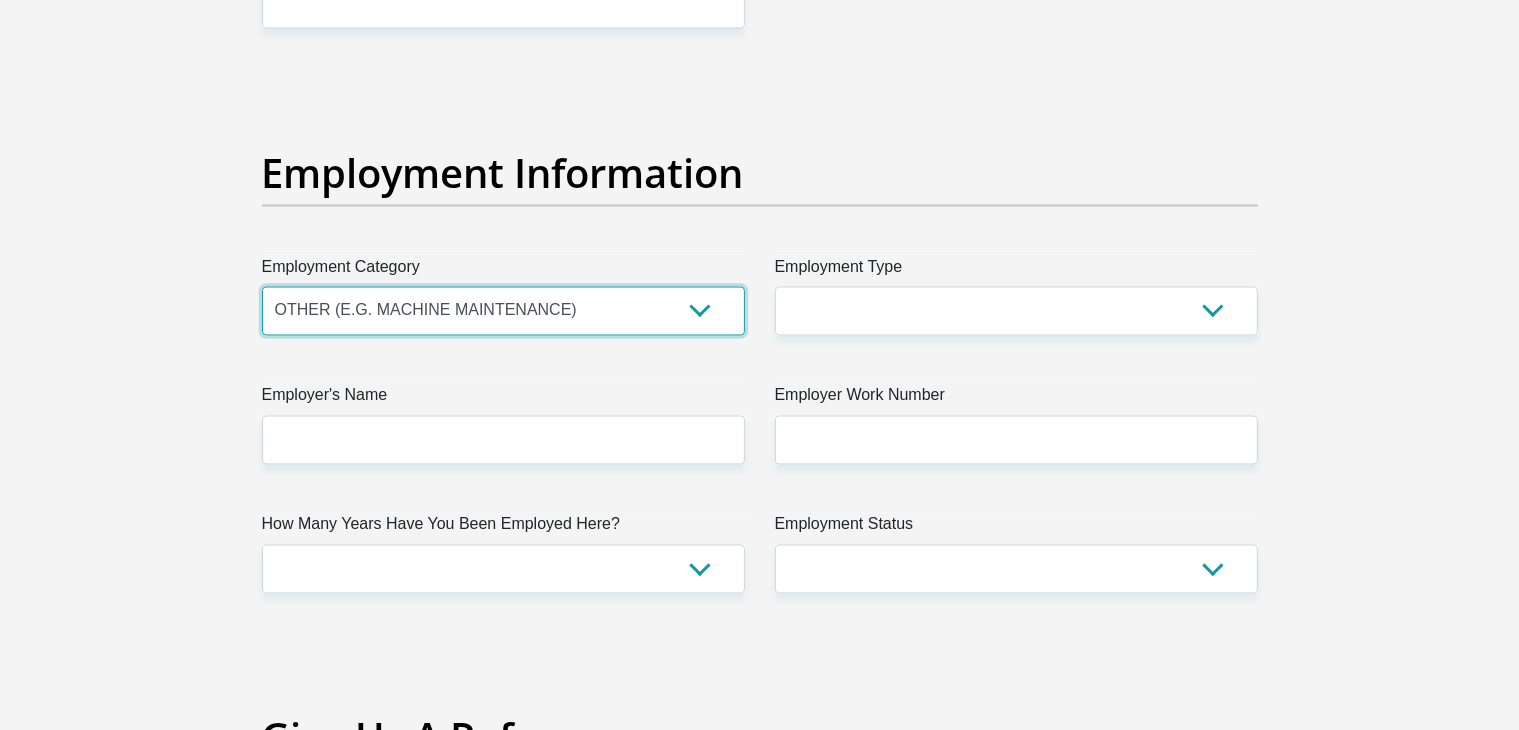 click on "AGRICULTURE
ALCOHOL & TOBACCO
CONSTRUCTION MATERIALS
METALLURGY
EQUIPMENT FOR RENEWABLE ENERGY
SPECIALIZED CONTRACTORS
CAR
GAMING (INCL. INTERNET
OTHER WHOLESALE
UNLICENSED PHARMACEUTICALS
CURRENCY EXCHANGE HOUSES
OTHER FINANCIAL INSTITUTIONS & INSURANCE
REAL ESTATE AGENTS
OIL & GAS
OTHER MATERIALS (E.G. IRON ORE)
PRECIOUS STONES & PRECIOUS METALS
POLITICAL ORGANIZATIONS
RELIGIOUS ORGANIZATIONS(NOT SECTS)
ACTI. HAVING BUSINESS DEAL WITH PUBLIC ADMINISTRATION
LAUNDROMATS" at bounding box center (503, 311) 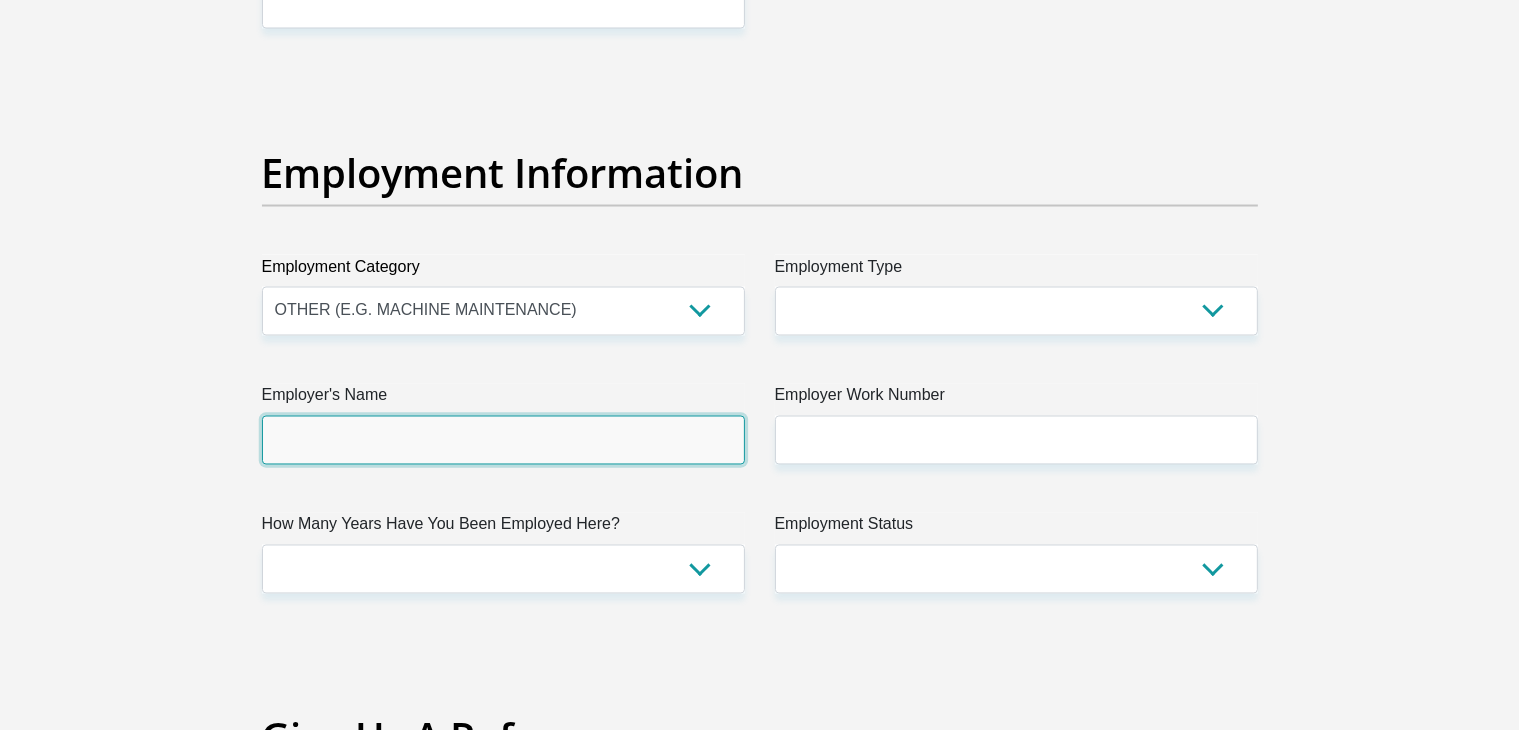 click on "Employer's Name" at bounding box center (503, 440) 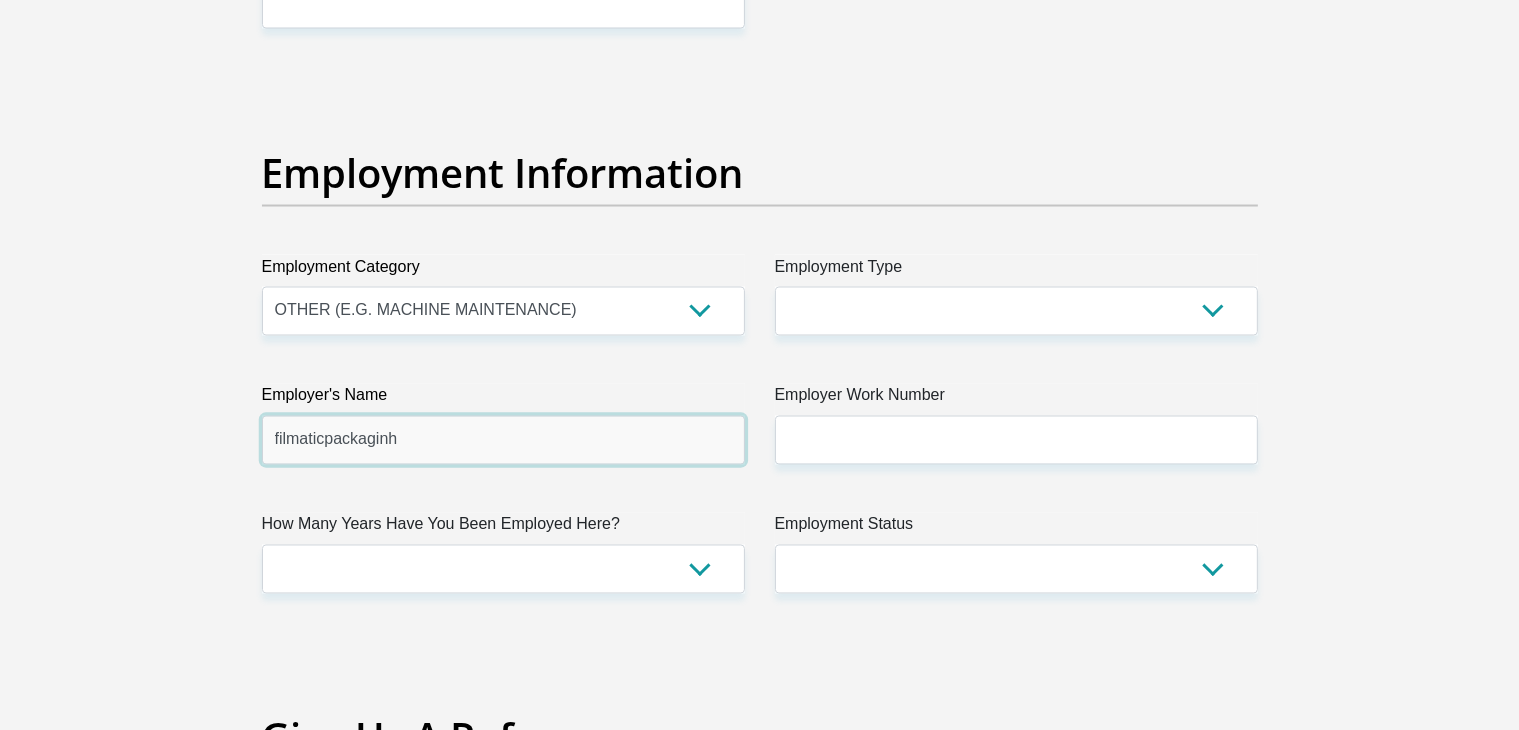 click on "filmaticpackaginh" at bounding box center (503, 440) 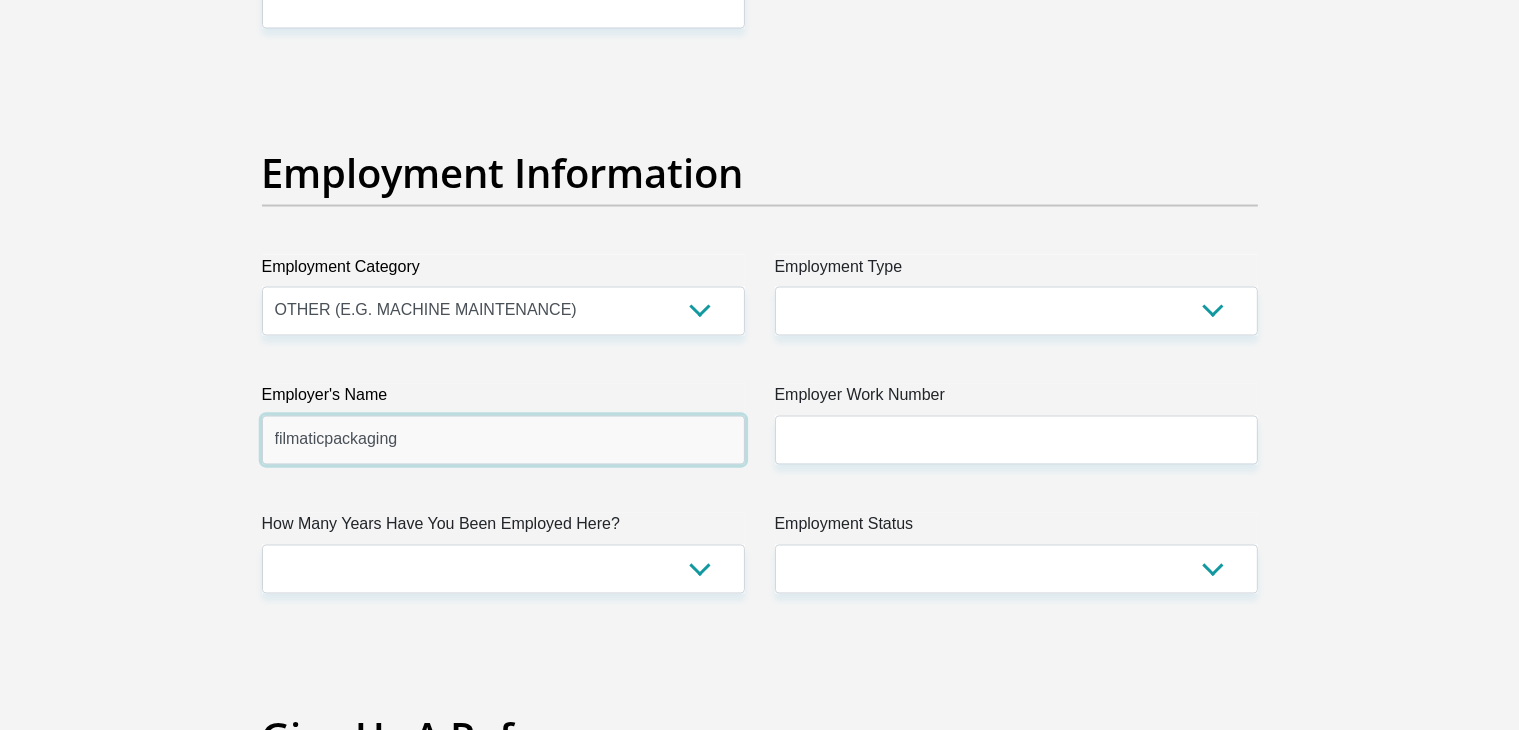 click on "filmaticpackaging" at bounding box center [503, 440] 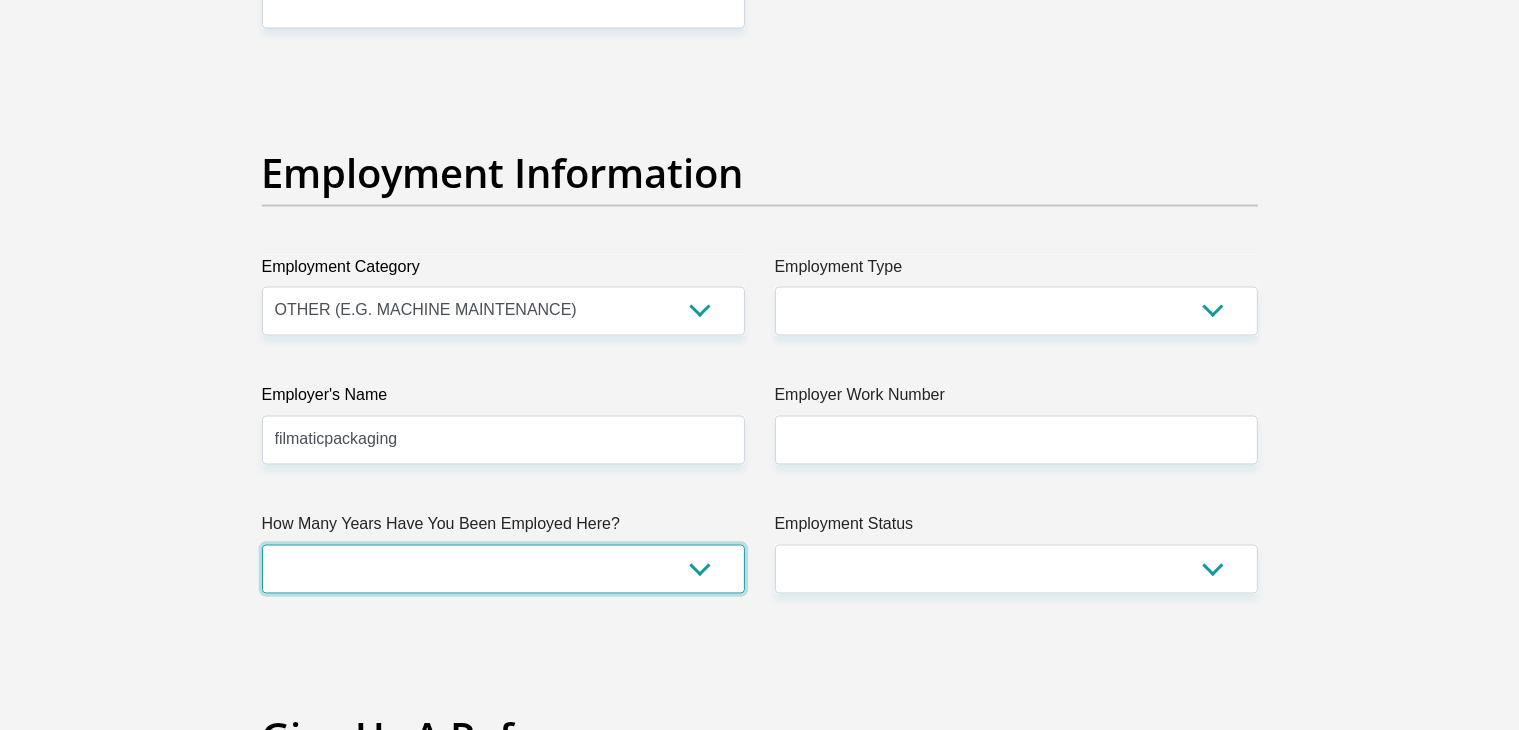 click on "less than 1 year
1-3 years
3-5 years
5+ years" at bounding box center [503, 569] 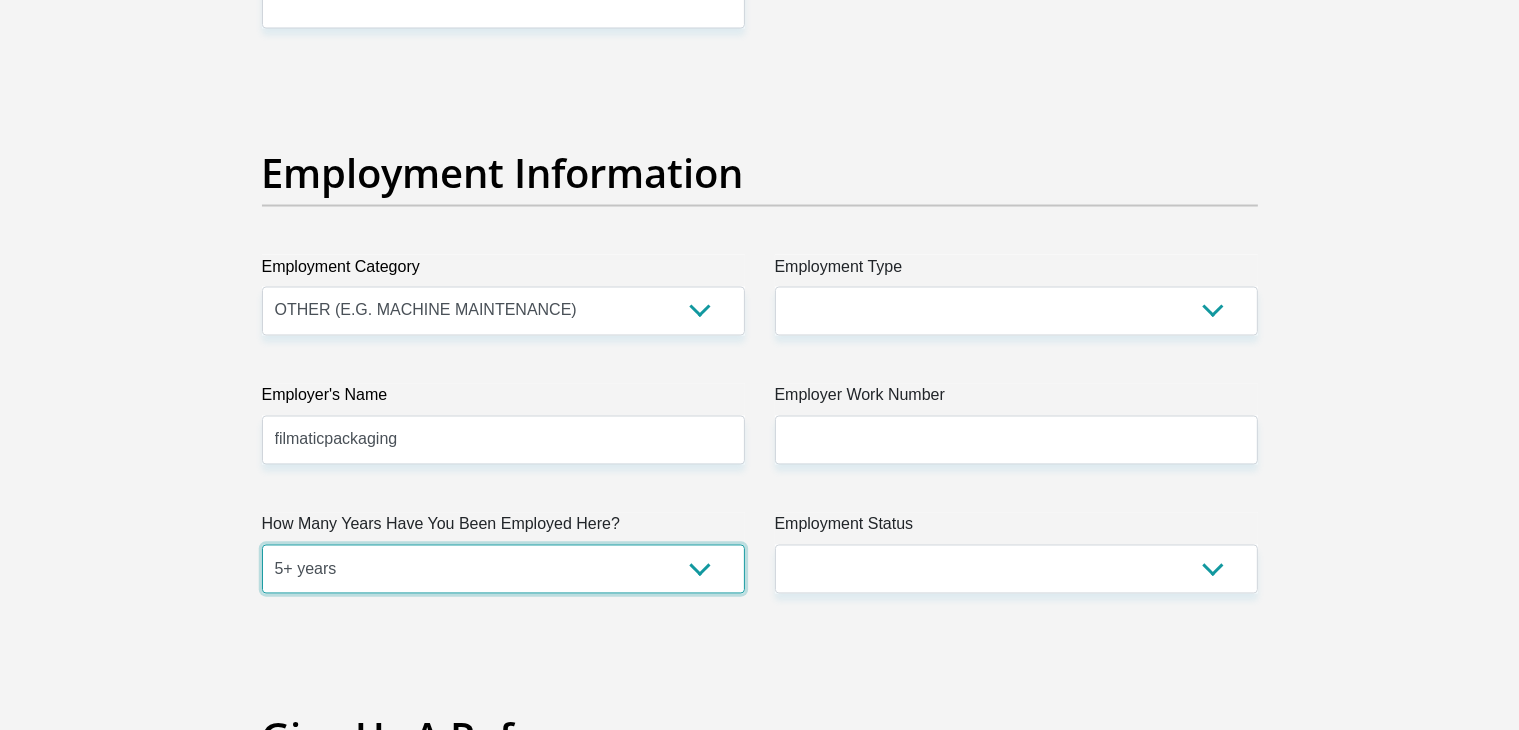 click on "less than 1 year
1-3 years
3-5 years
5+ years" at bounding box center (503, 569) 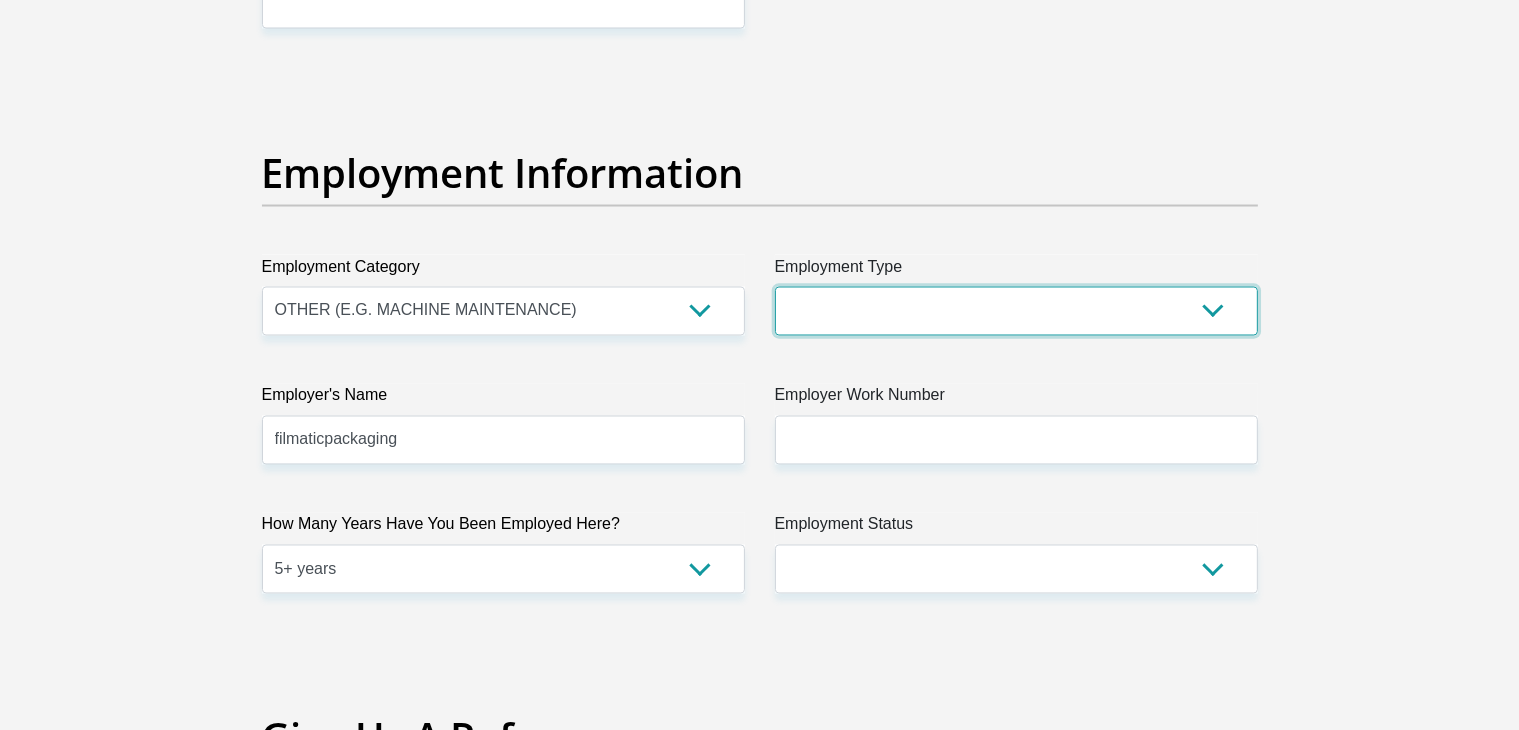 click on "College/Lecturer
Craft Seller
Creative
Driver
Executive
Farmer
Forces - Non Commissioned
Forces - Officer
Hawker
Housewife
Labourer
Licenced Professional
Manager
Miner
Non Licenced Professional
Office Staff/Clerk
Outside Worker
Pensioner
Permanent Teacher
Production/Manufacturing
Sales
Self-Employed
Semi-Professional Worker
Service Industry  Social Worker  Student" at bounding box center (1016, 311) 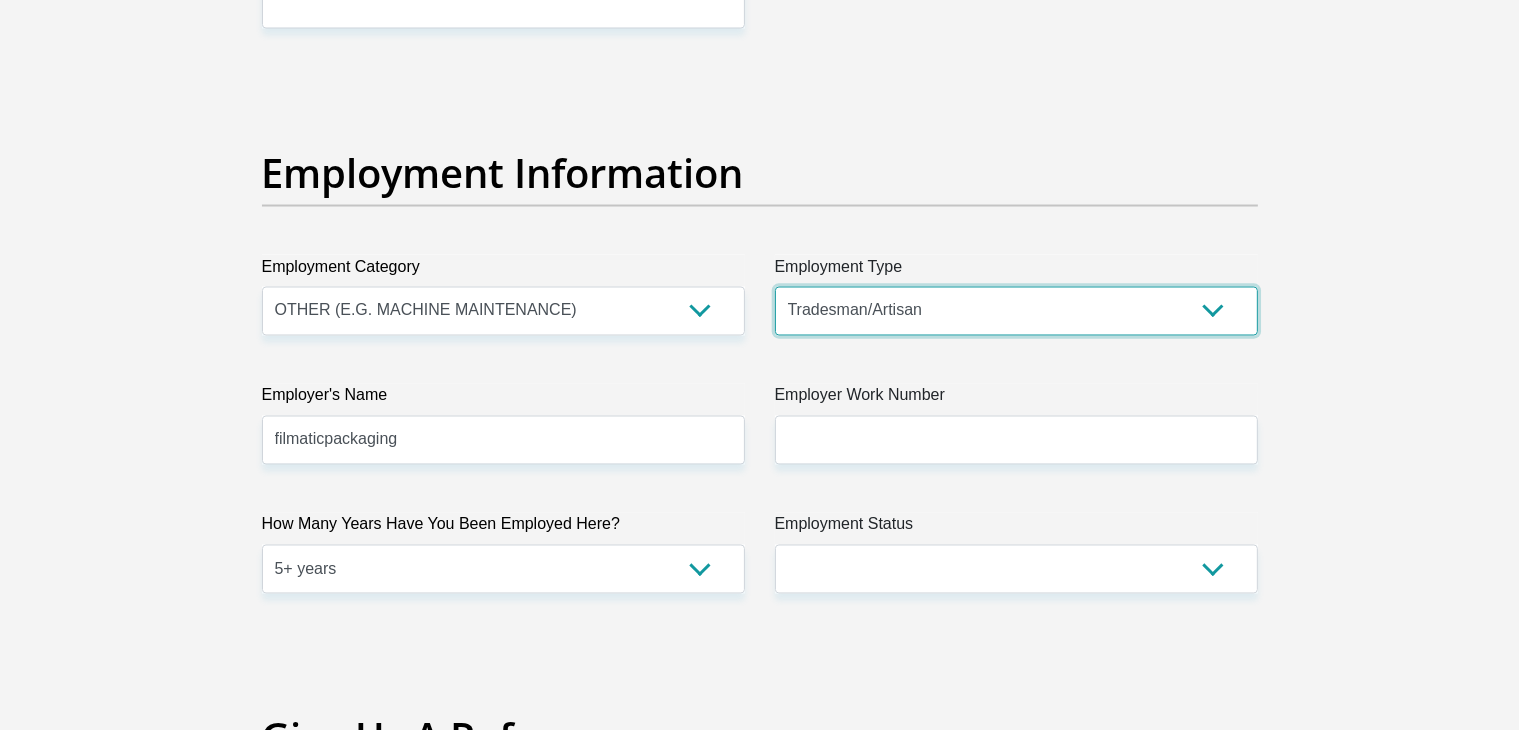 click on "College/Lecturer
Craft Seller
Creative
Driver
Executive
Farmer
Forces - Non Commissioned
Forces - Officer
Hawker
Housewife
Labourer
Licenced Professional
Manager
Miner
Non Licenced Professional
Office Staff/Clerk
Outside Worker
Pensioner
Permanent Teacher
Production/Manufacturing
Sales
Self-Employed
Semi-Professional Worker
Service Industry  Social Worker  Student" at bounding box center [1016, 311] 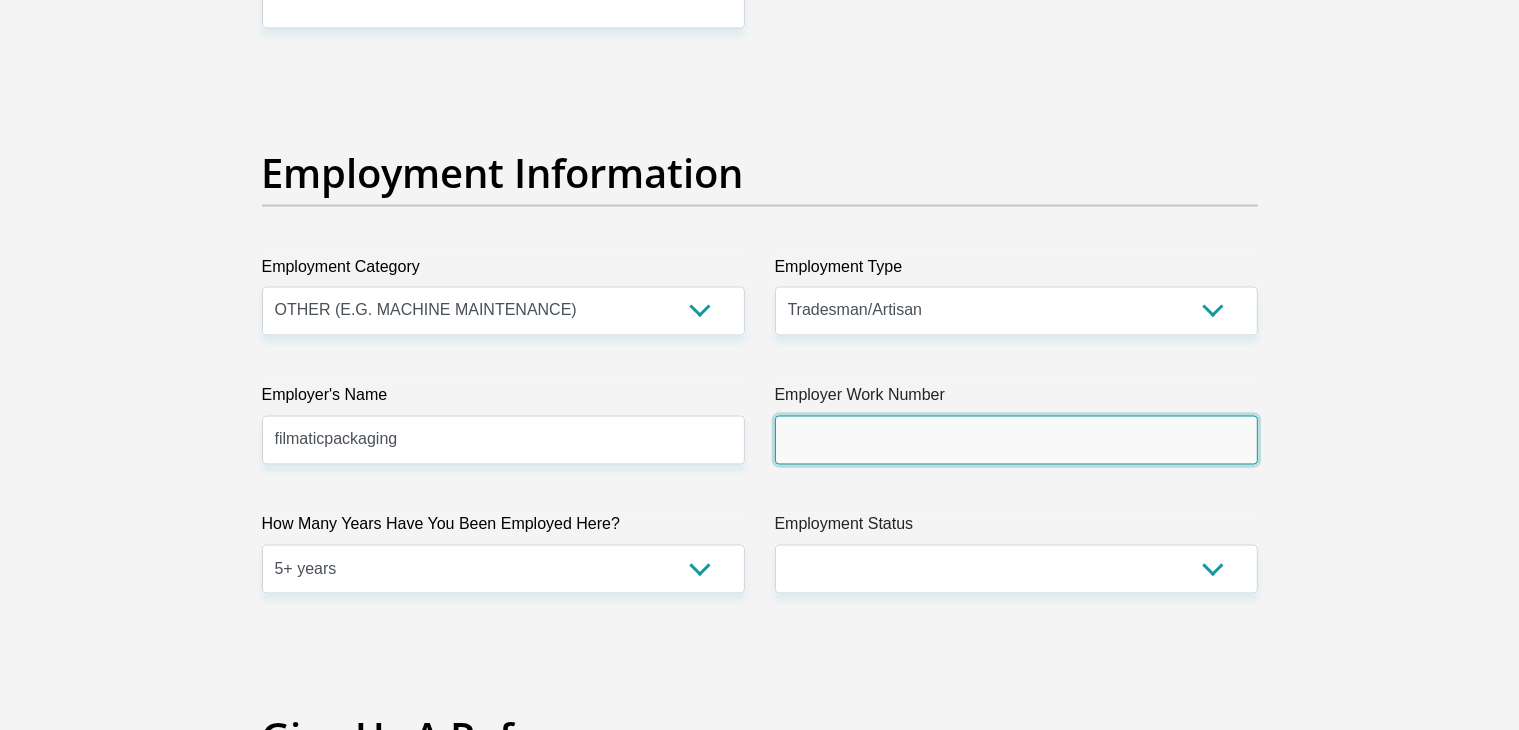 click on "Employer Work Number" at bounding box center (1016, 440) 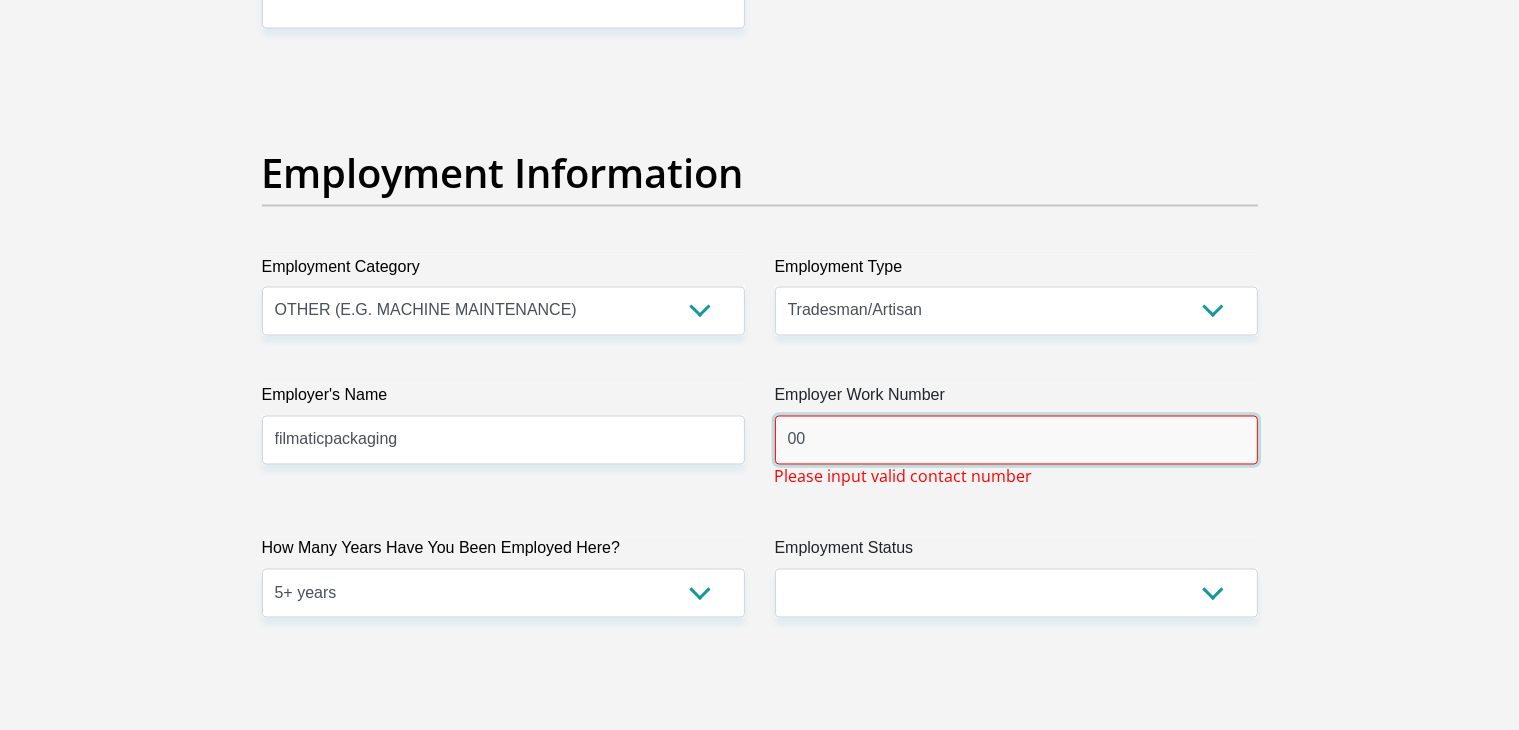 type on "0" 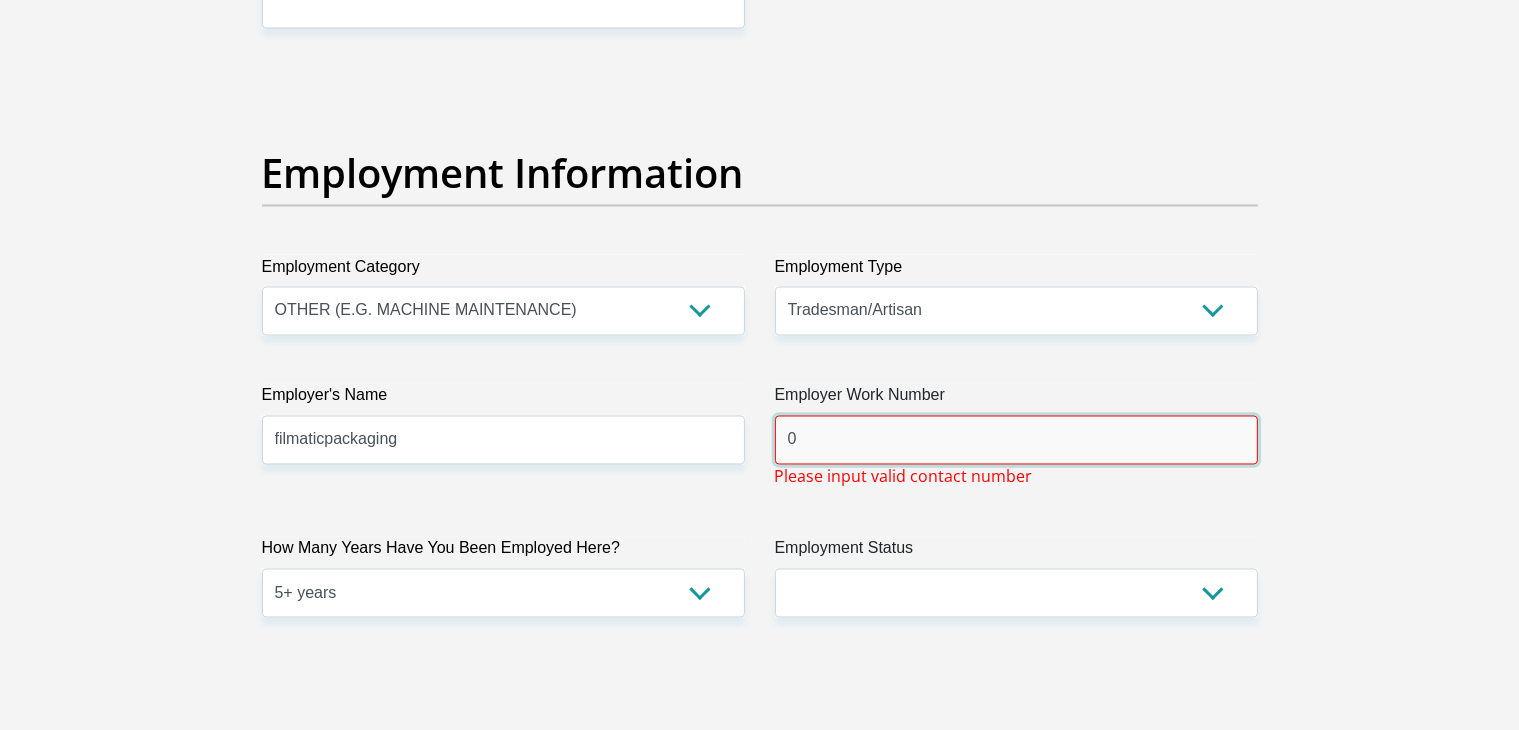 type 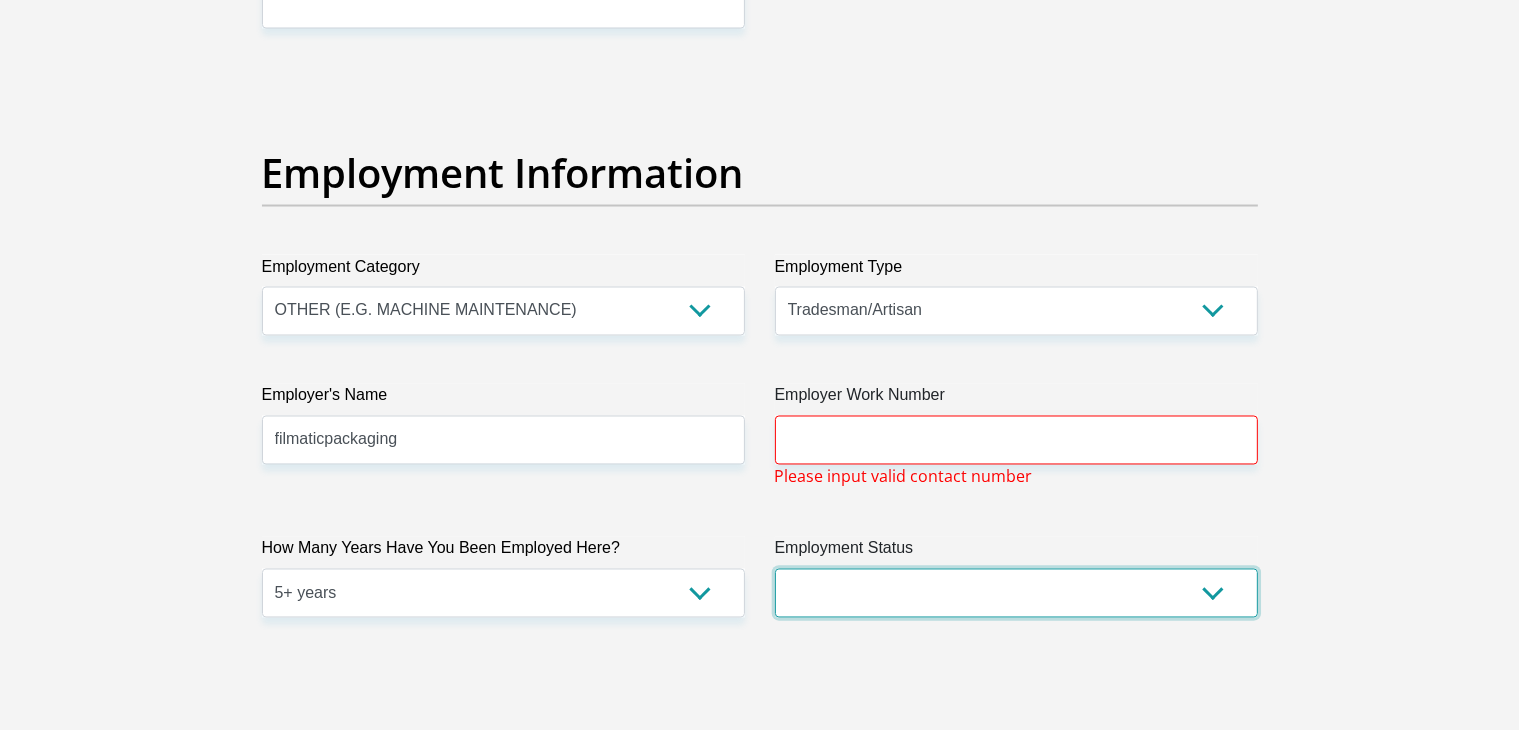 click on "Permanent/Full-time
Part-time/Casual
Contract Worker
Self-Employed
Housewife
Retired
Student
Medically Boarded
Disability
Unemployed" at bounding box center (1016, 593) 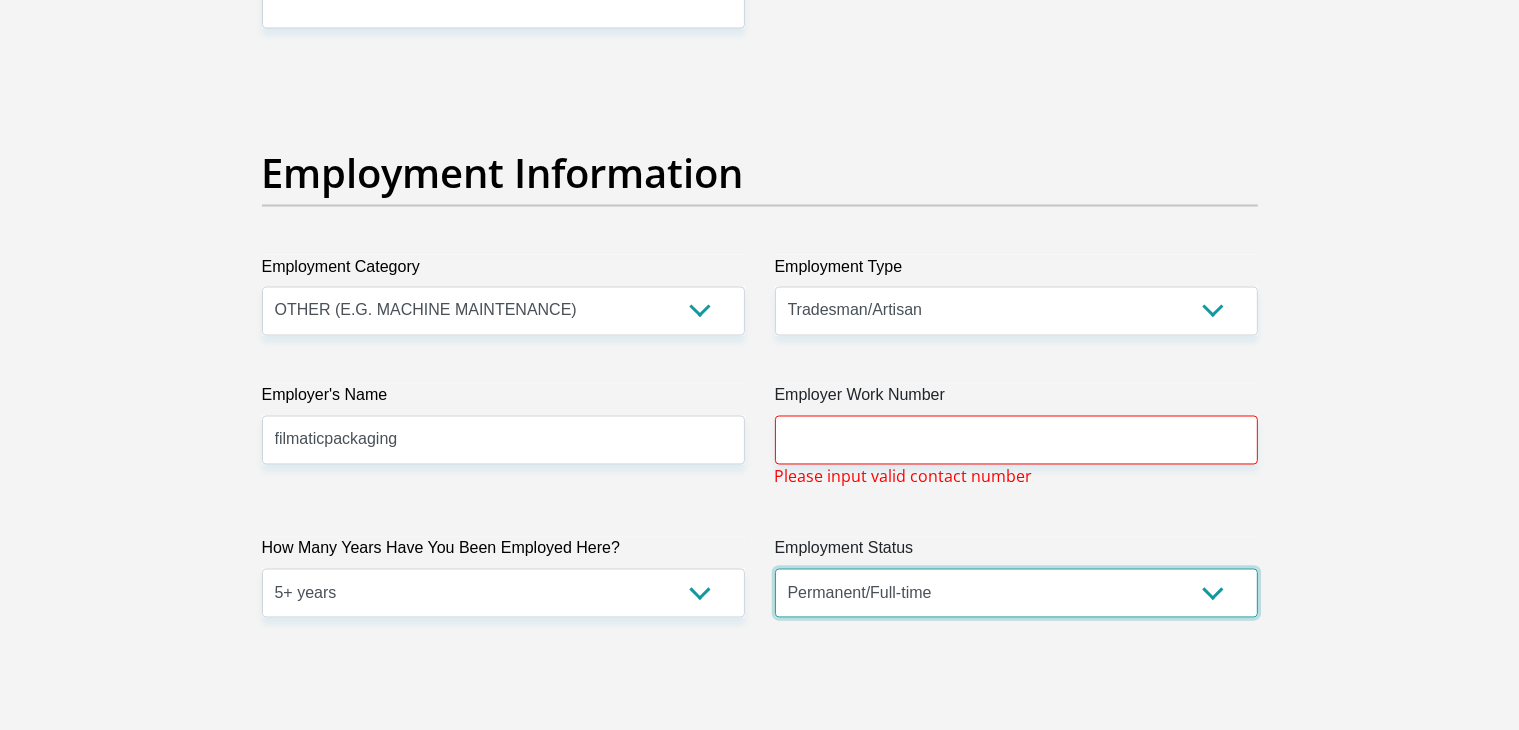 click on "Permanent/Full-time
Part-time/Casual
Contract Worker
Self-Employed
Housewife
Retired
Student
Medically Boarded
Disability
Unemployed" at bounding box center (1016, 593) 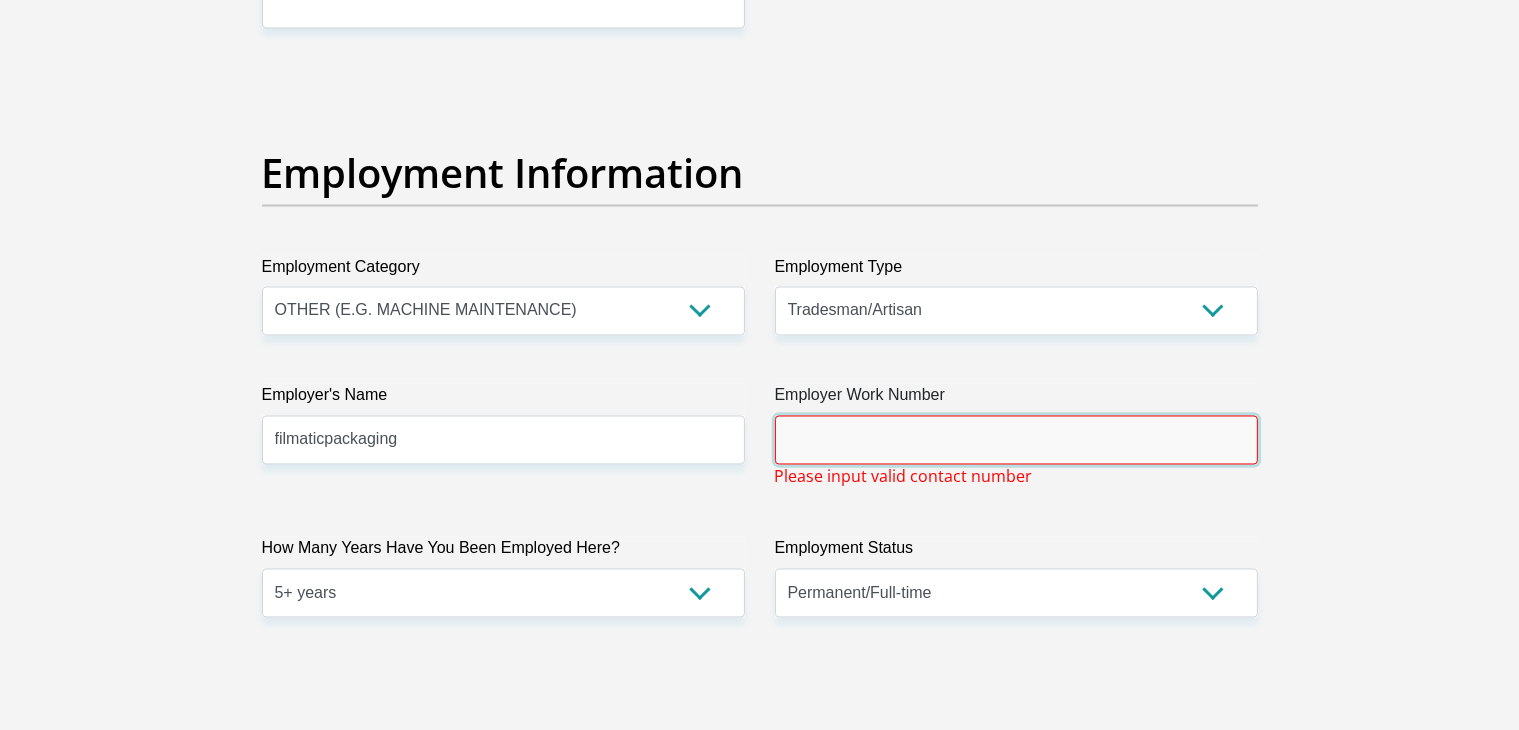 click on "Employer Work Number" at bounding box center (1016, 440) 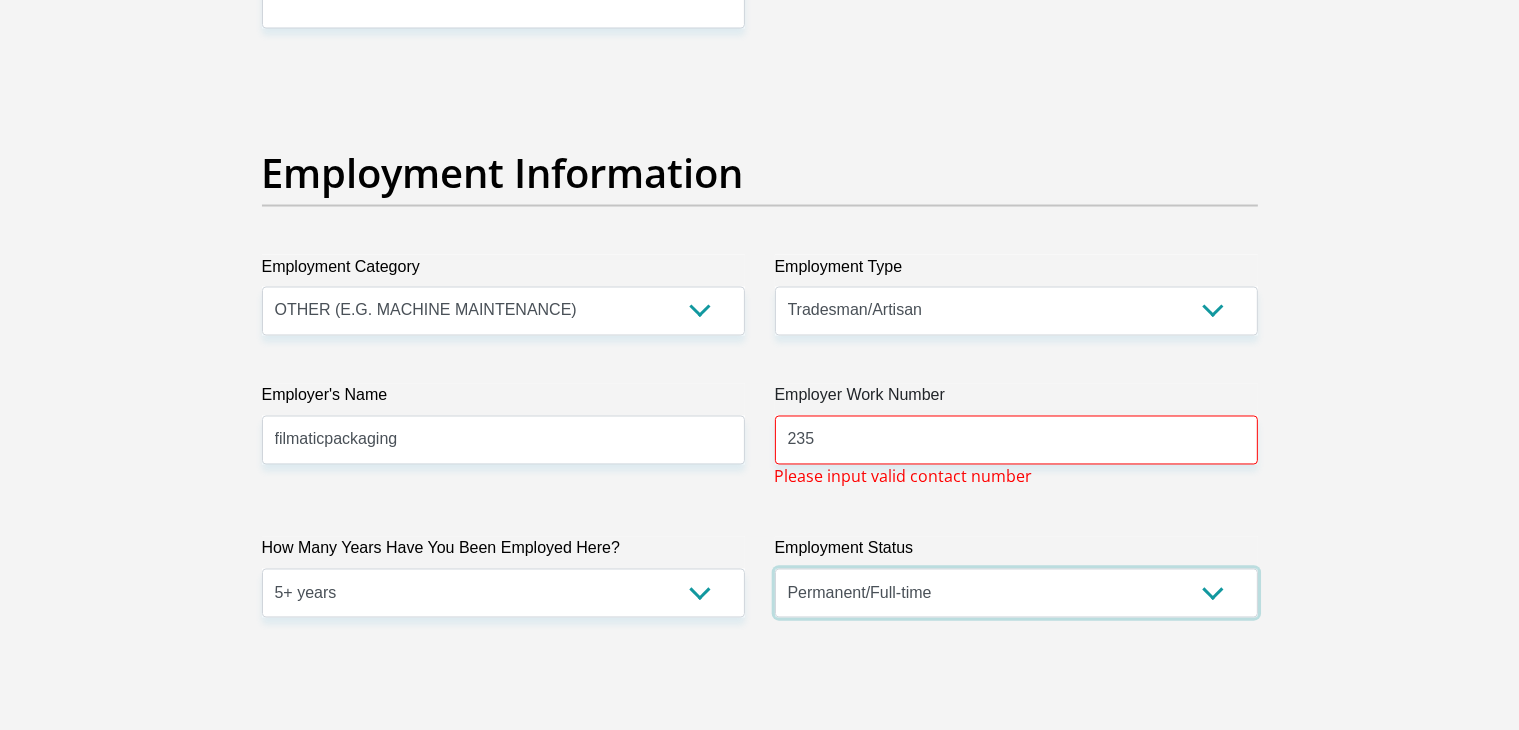 click on "Permanent/Full-time
Part-time/Casual
Contract Worker
Self-Employed
Housewife
Retired
Student
Medically Boarded
Disability
Unemployed" at bounding box center [1016, 593] 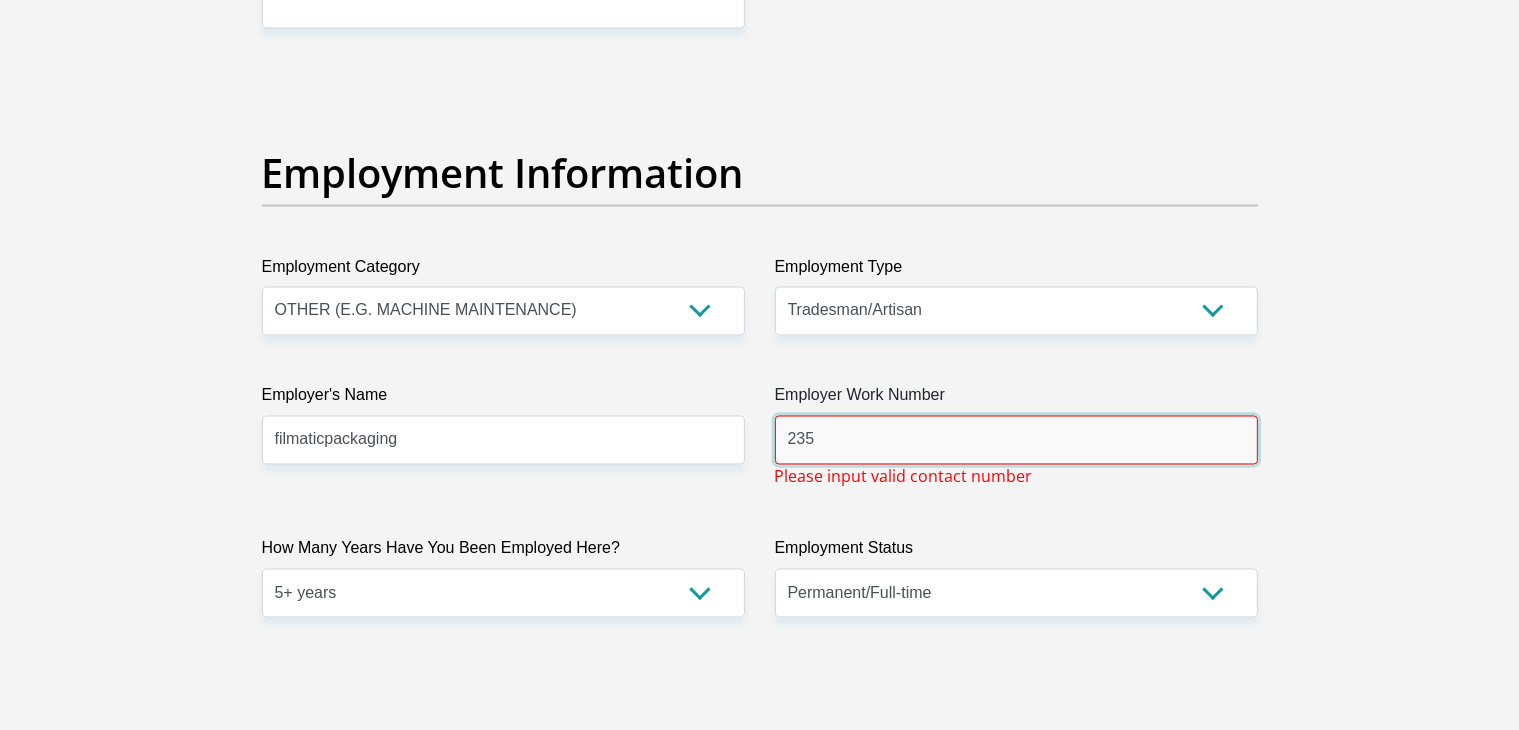 click on "235" at bounding box center [1016, 440] 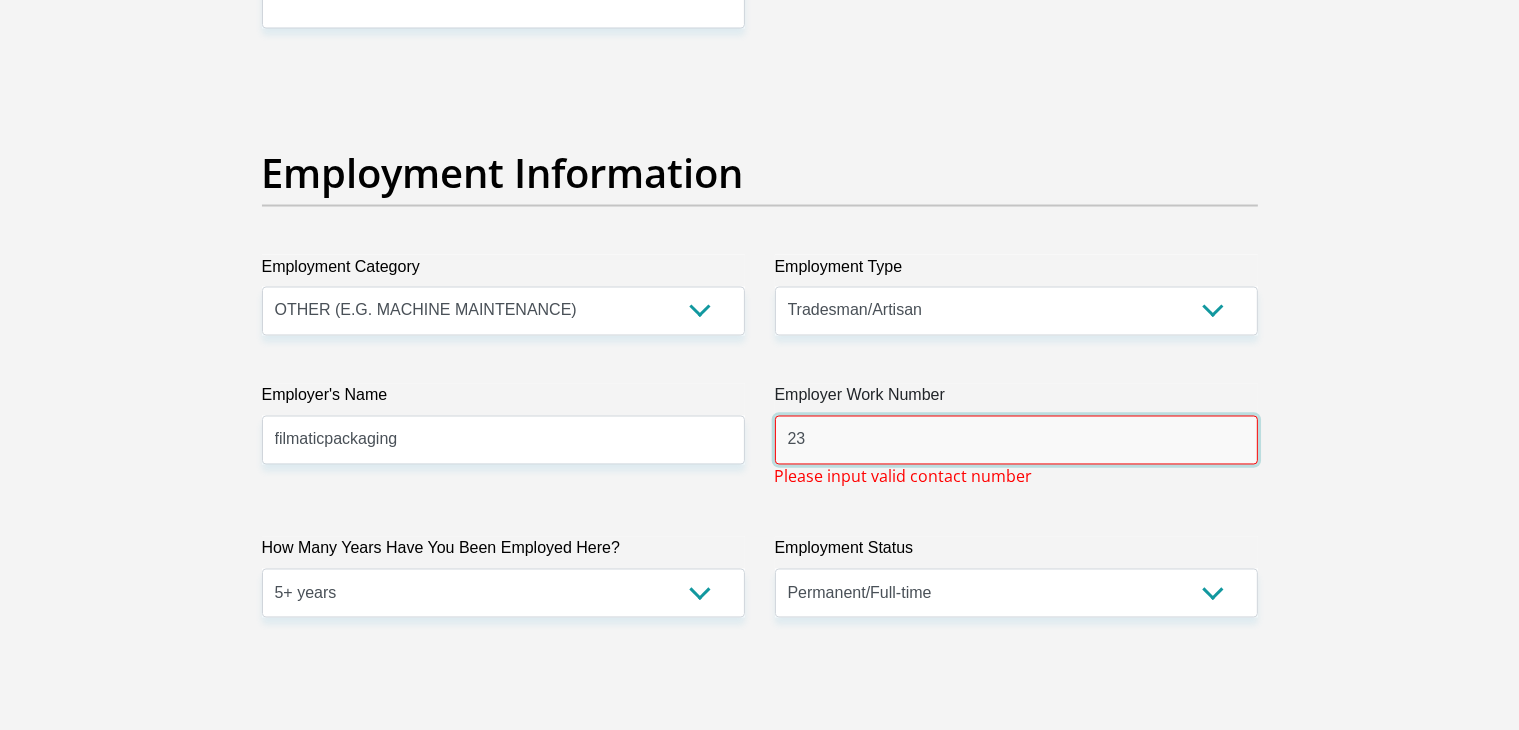 type on "2" 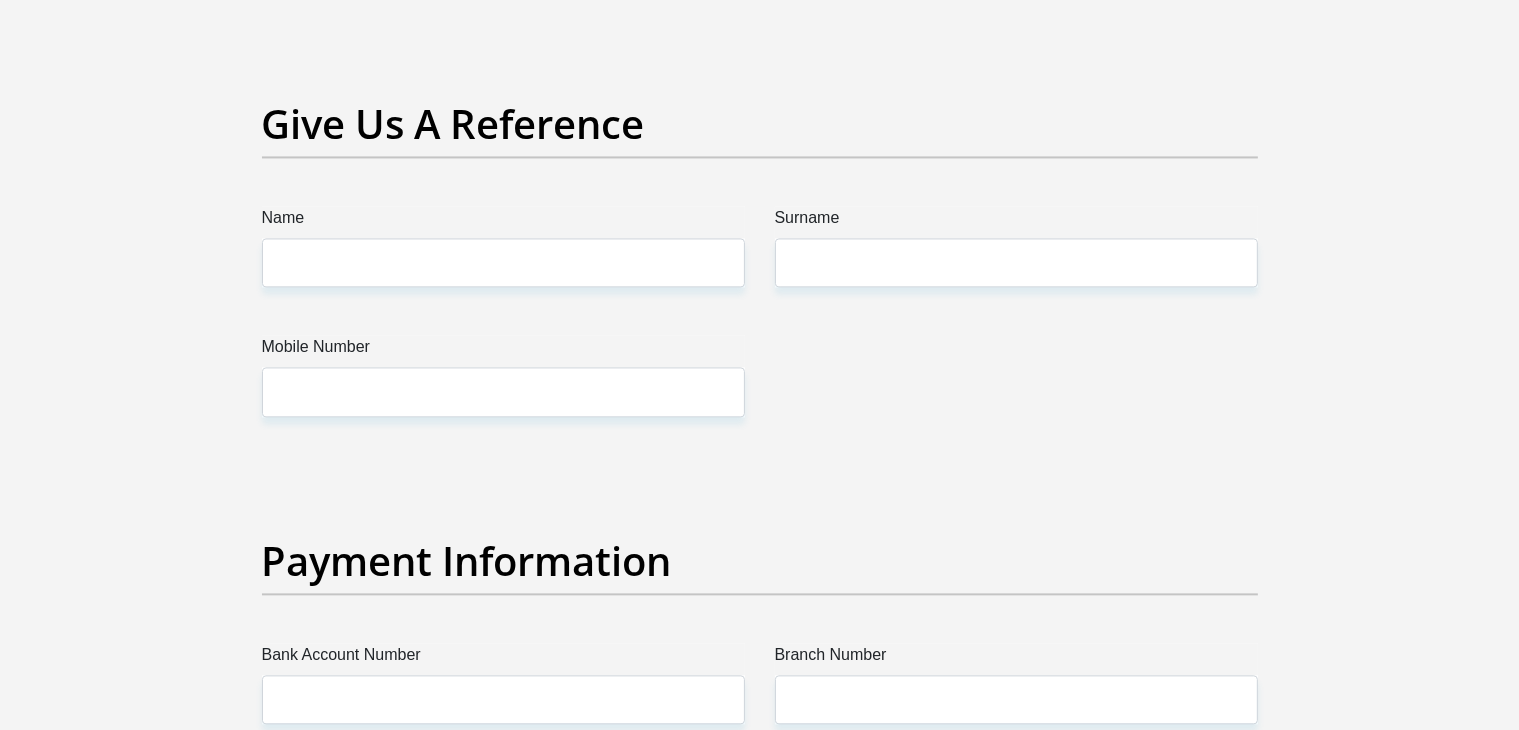 scroll, scrollTop: 4400, scrollLeft: 0, axis: vertical 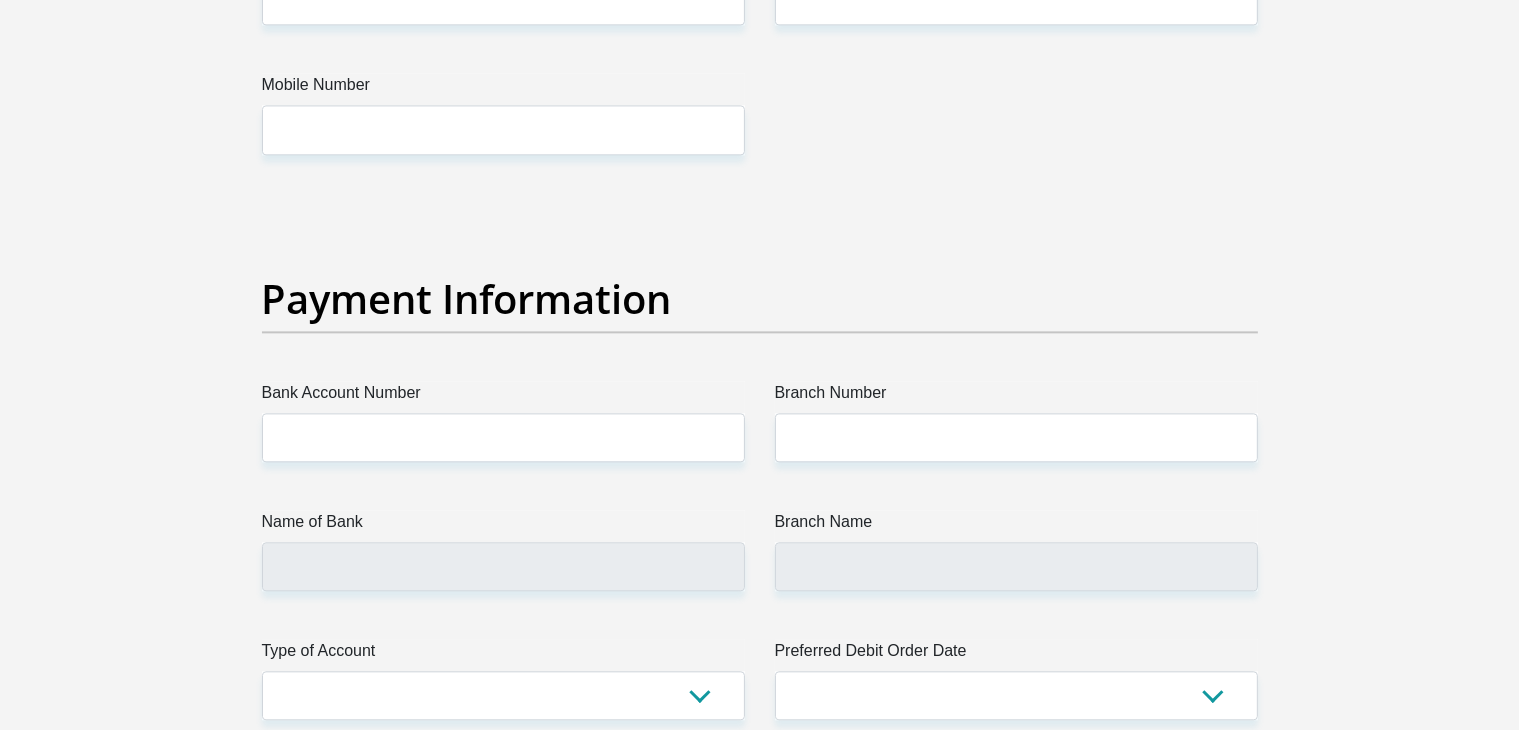 type on "000" 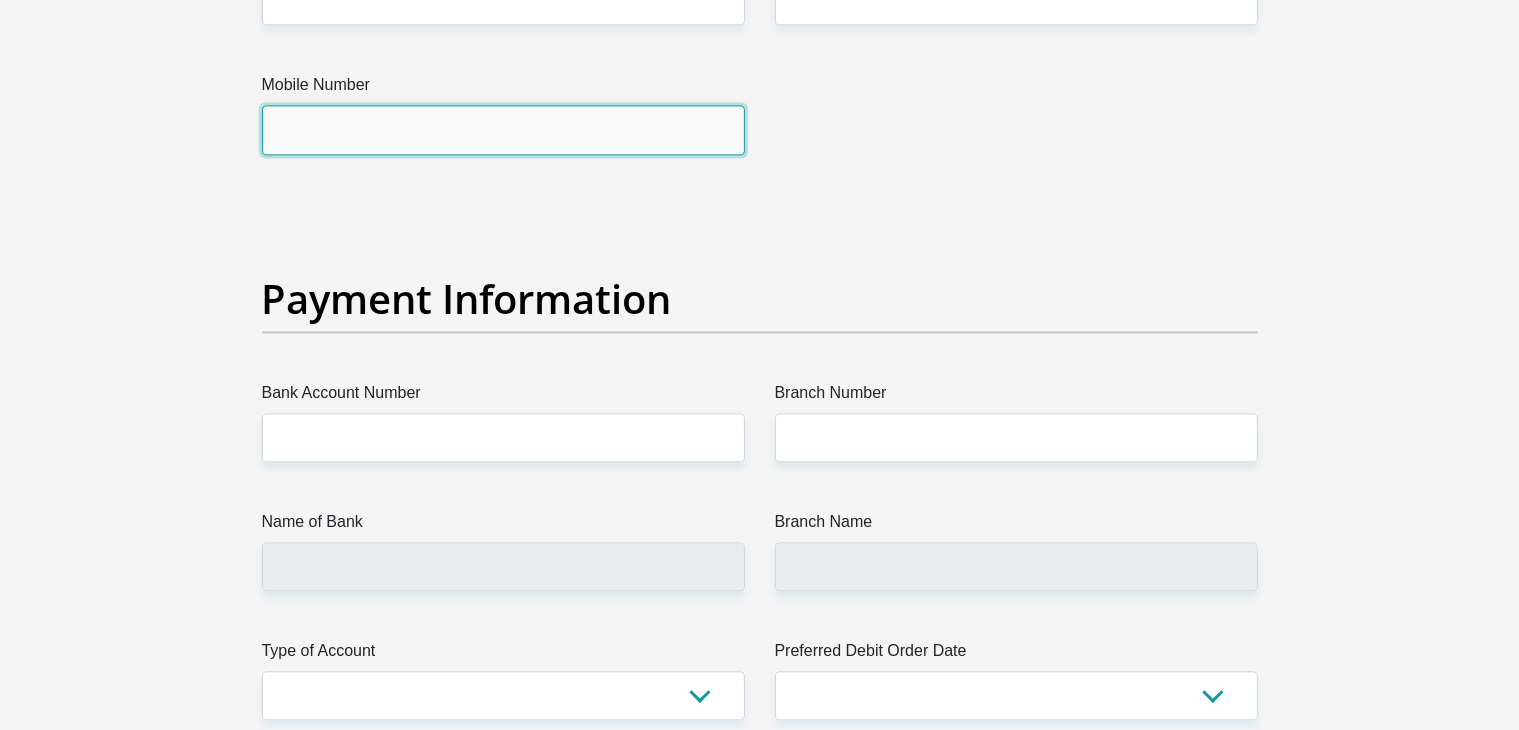 click on "Mobile Number" at bounding box center (503, 129) 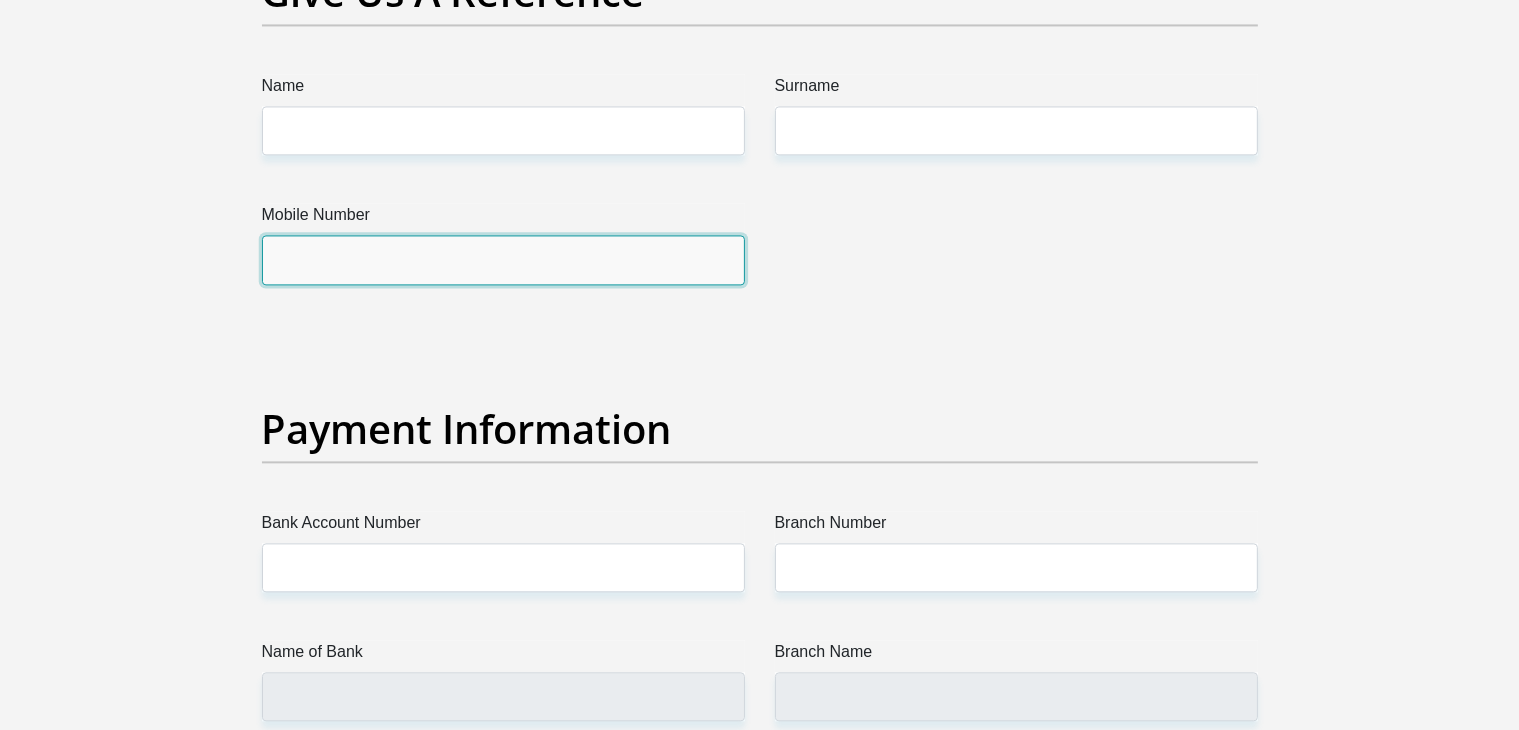 scroll, scrollTop: 4000, scrollLeft: 0, axis: vertical 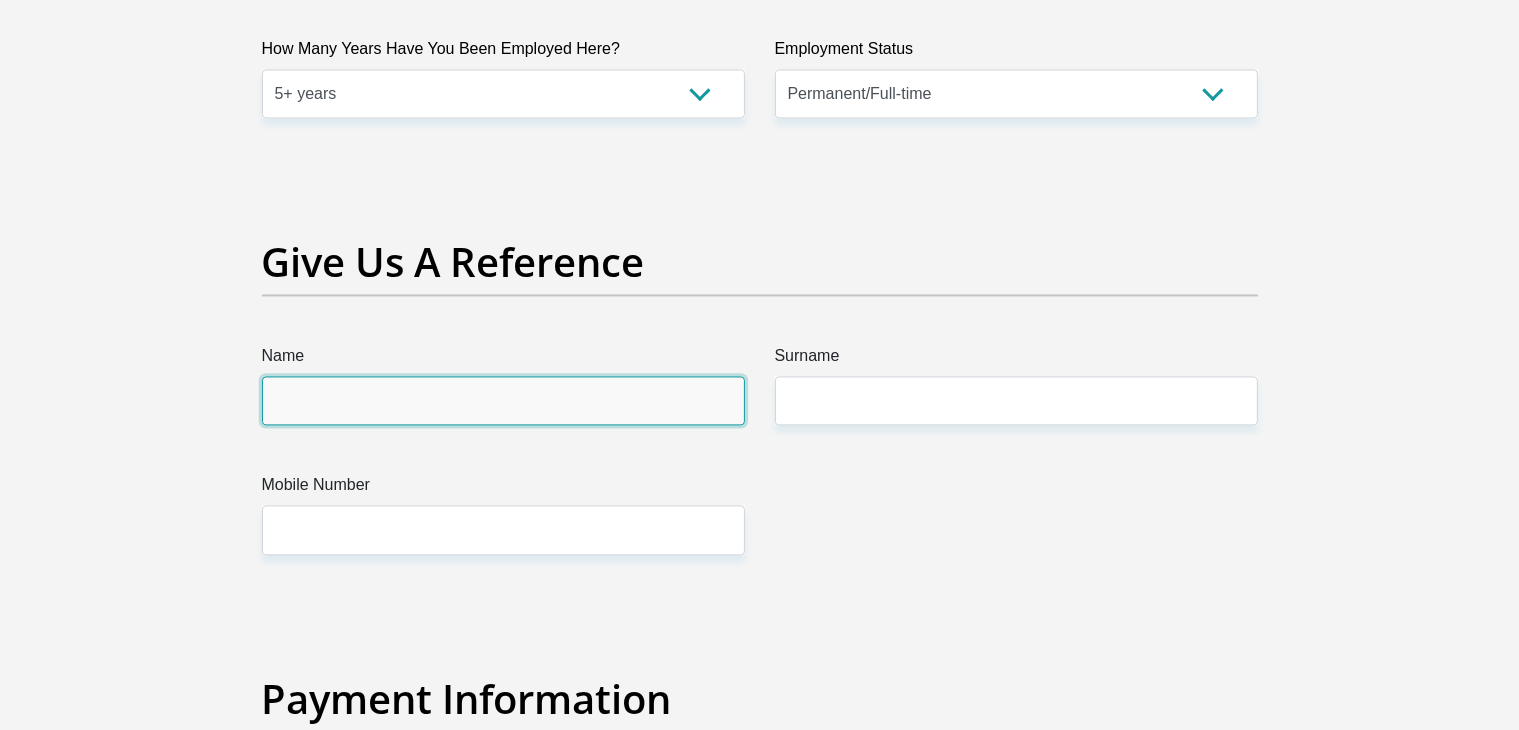 click on "Name" at bounding box center (503, 400) 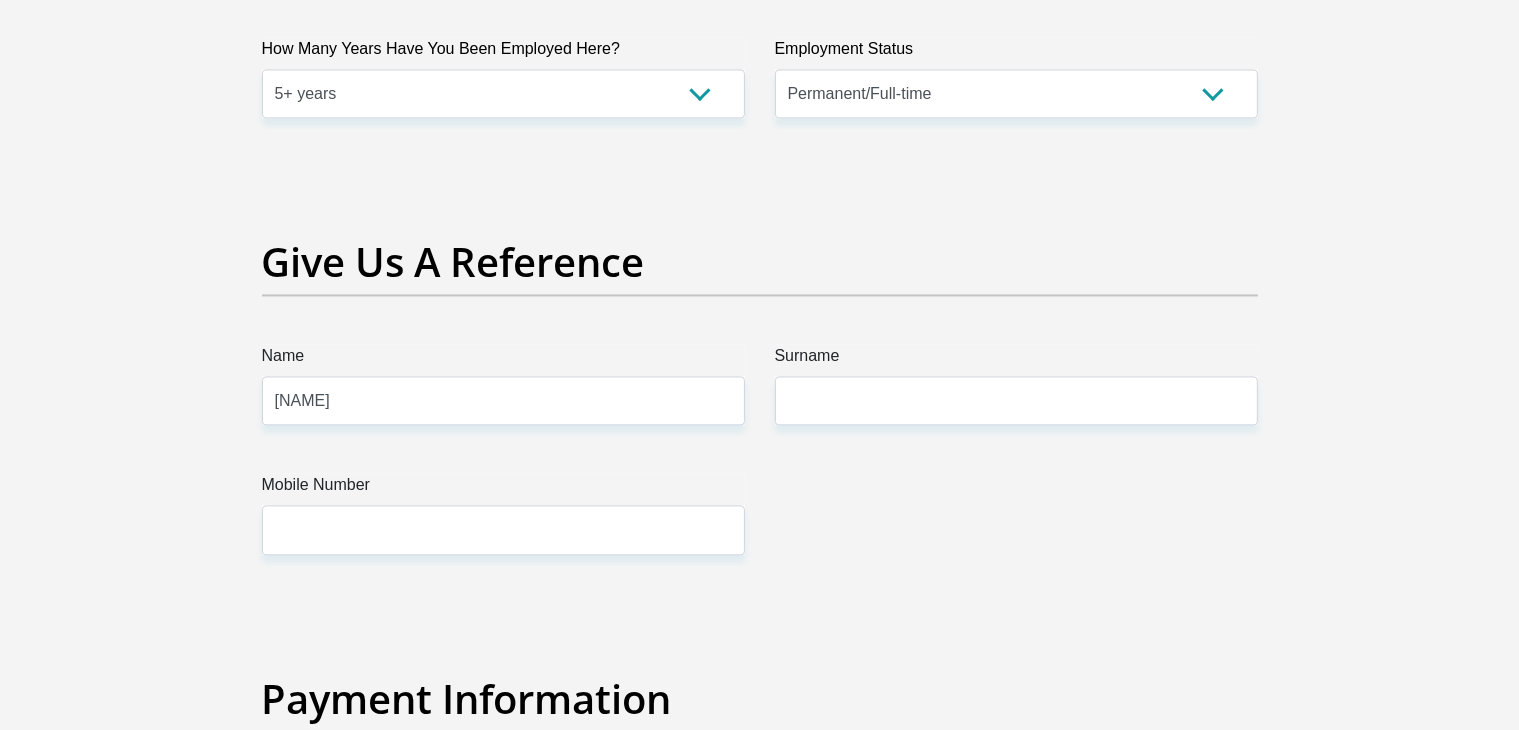 type 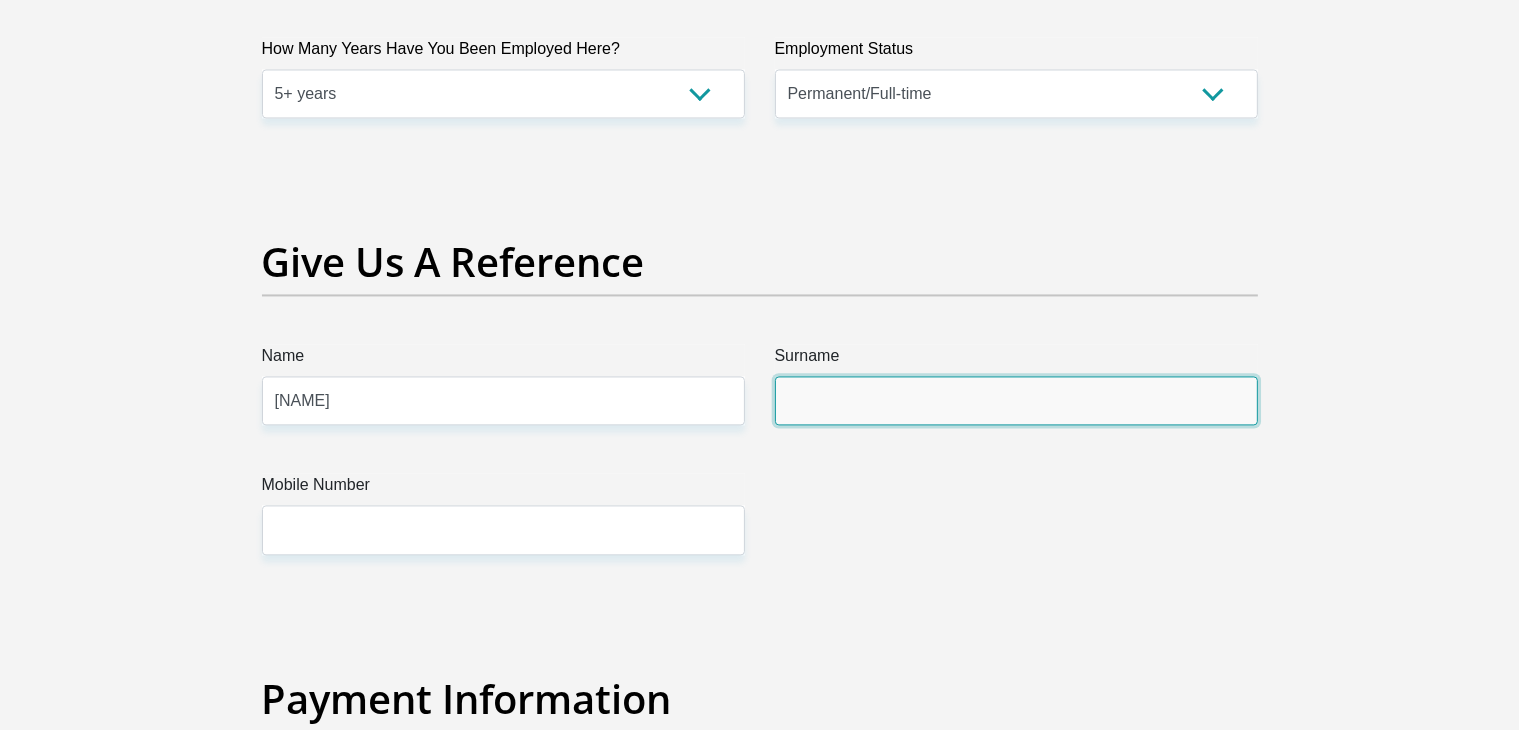 type on "Williams" 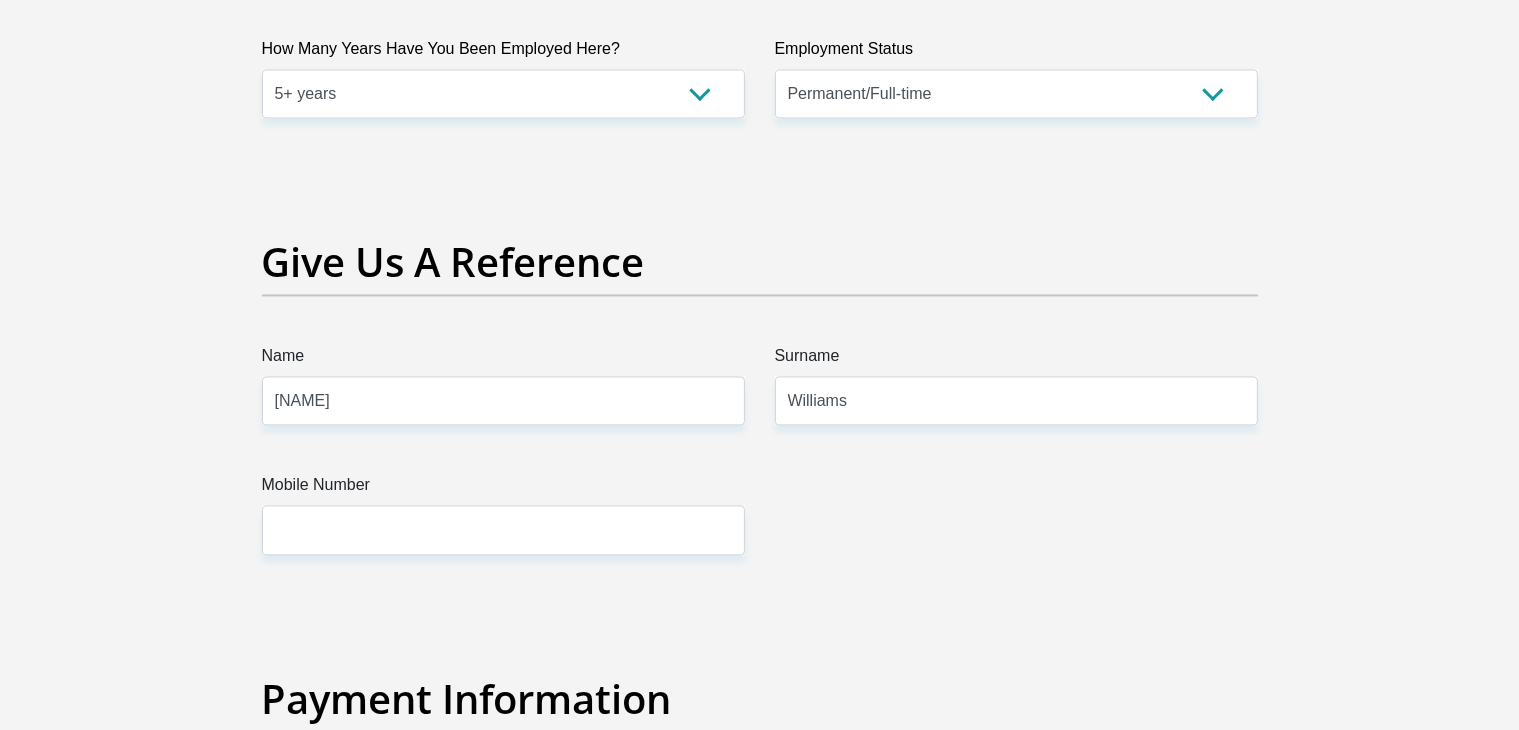 type on "0710057127" 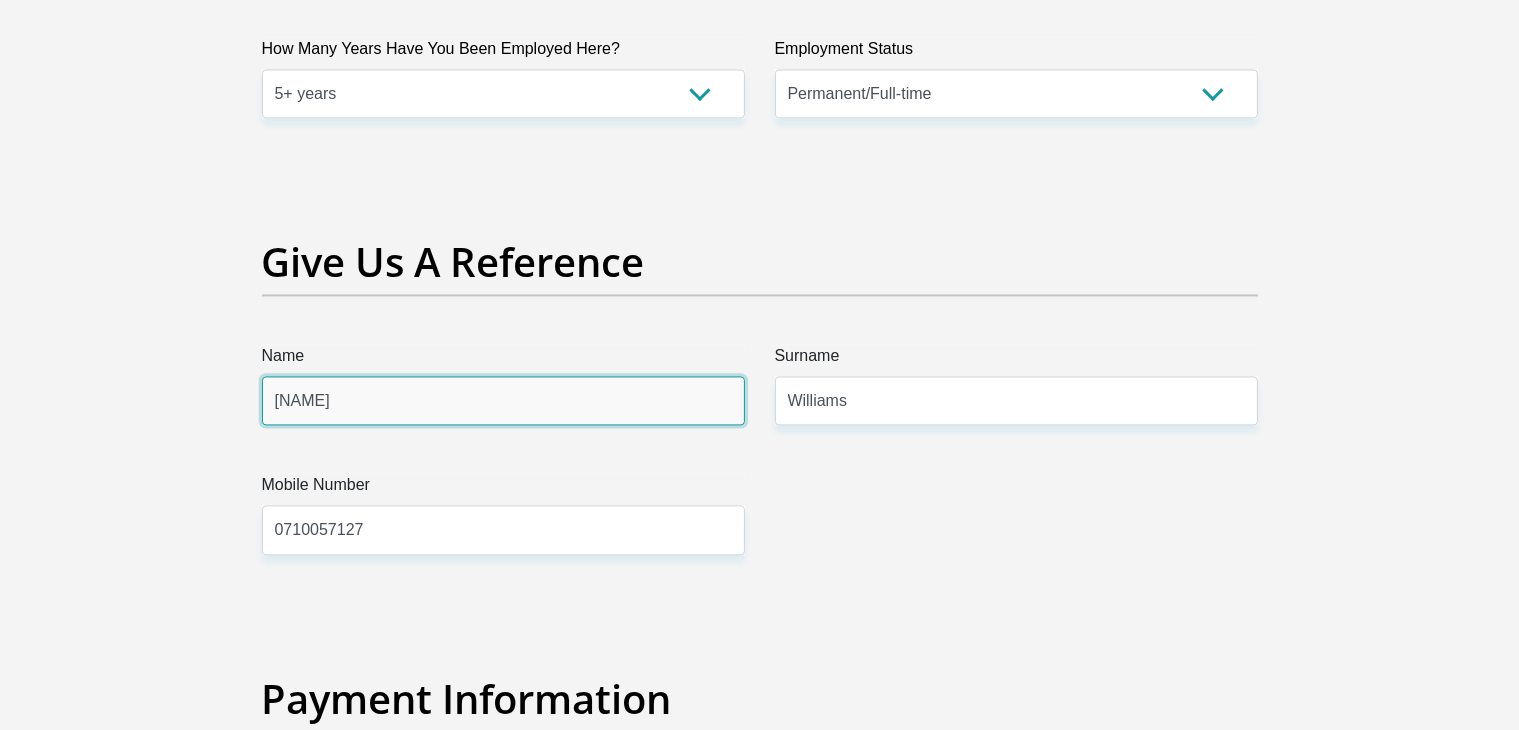 type 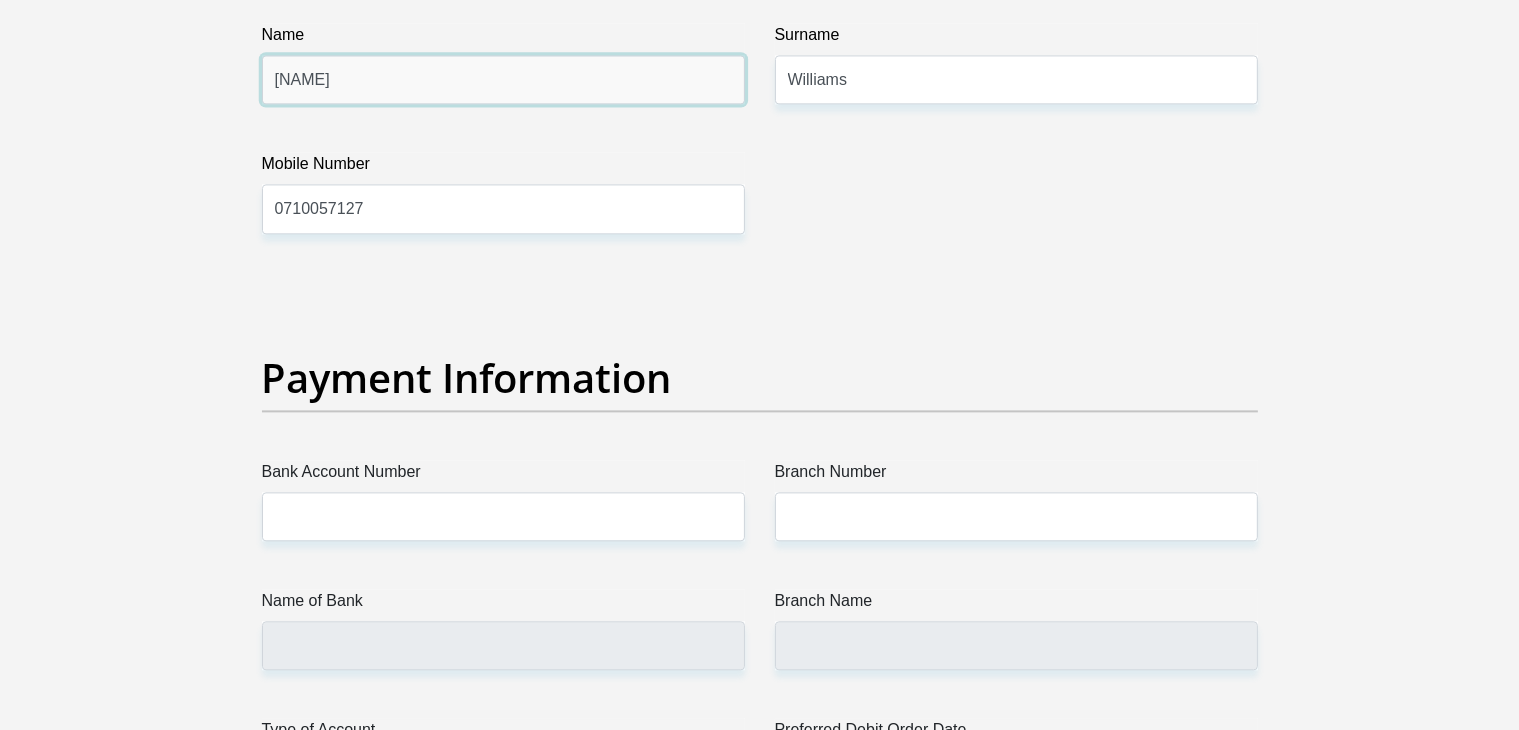 scroll, scrollTop: 4524, scrollLeft: 0, axis: vertical 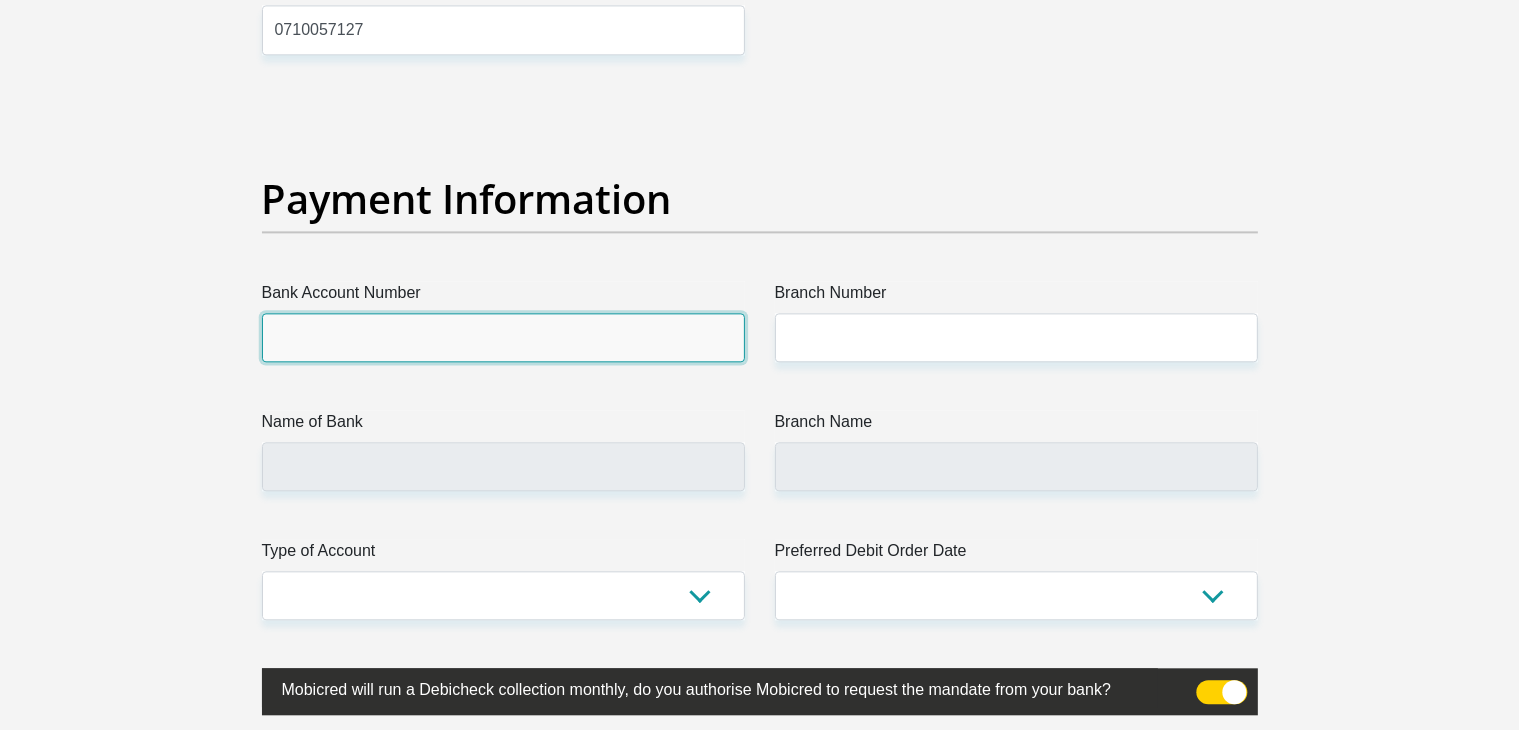 click on "Bank Account Number" at bounding box center [503, 337] 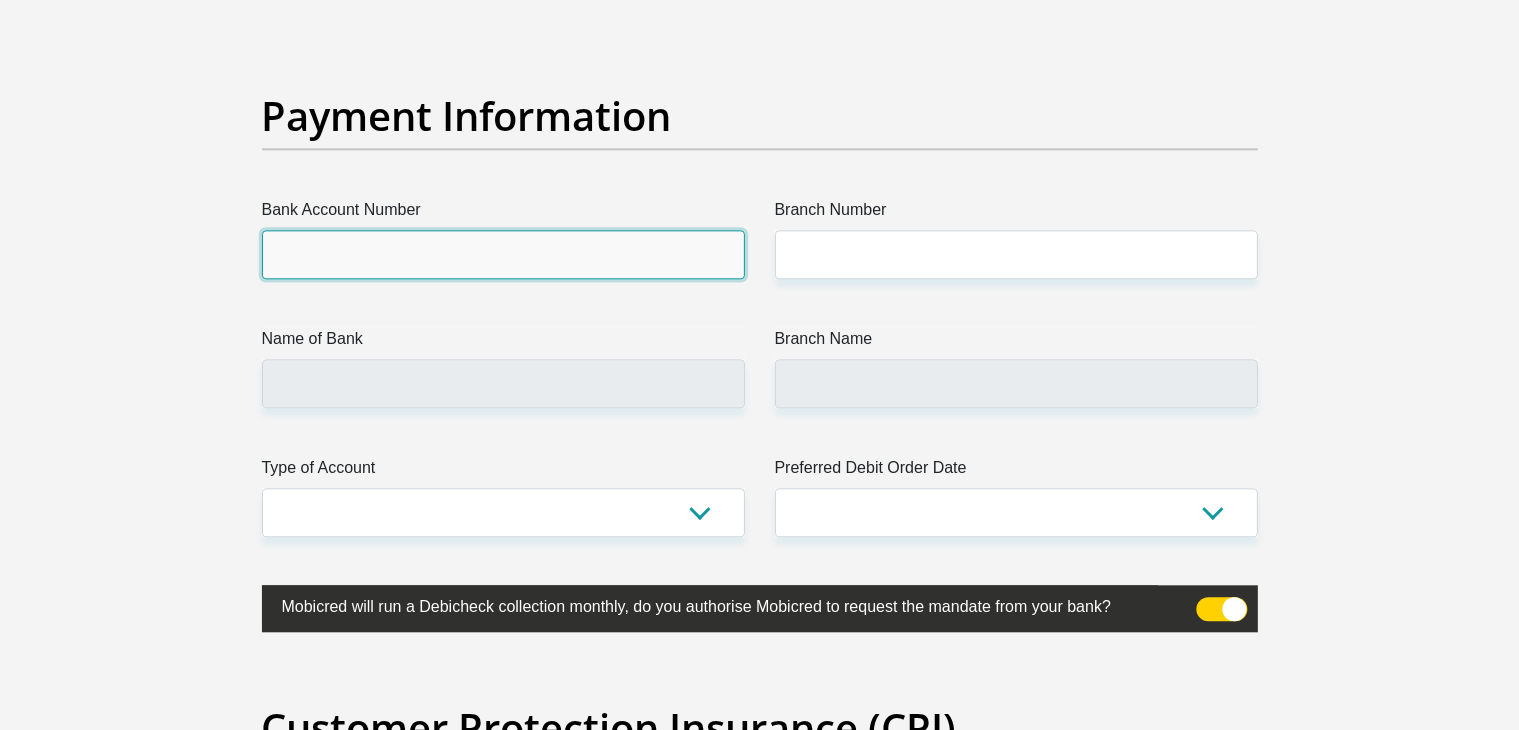 scroll, scrollTop: 4624, scrollLeft: 0, axis: vertical 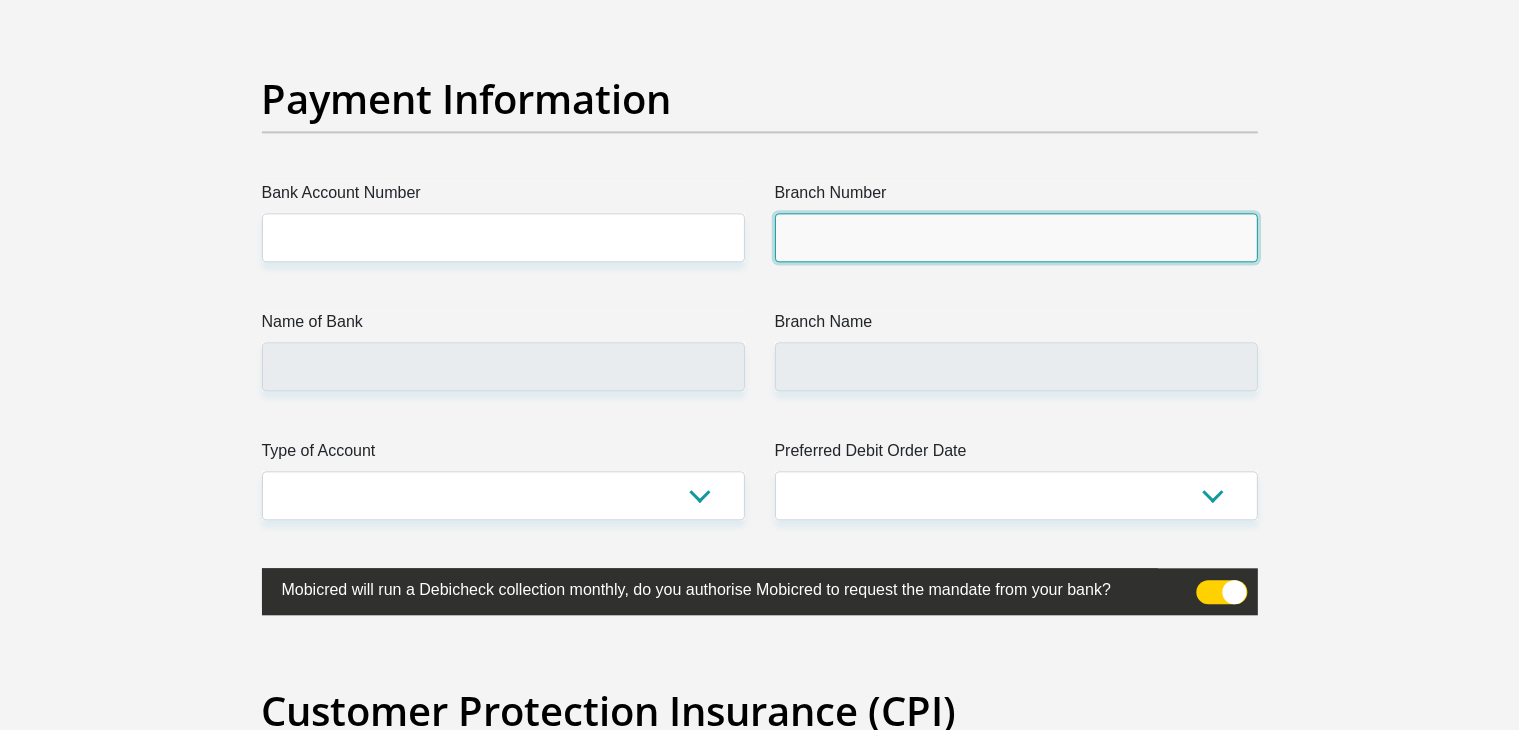 click on "Branch Number" at bounding box center [1016, 237] 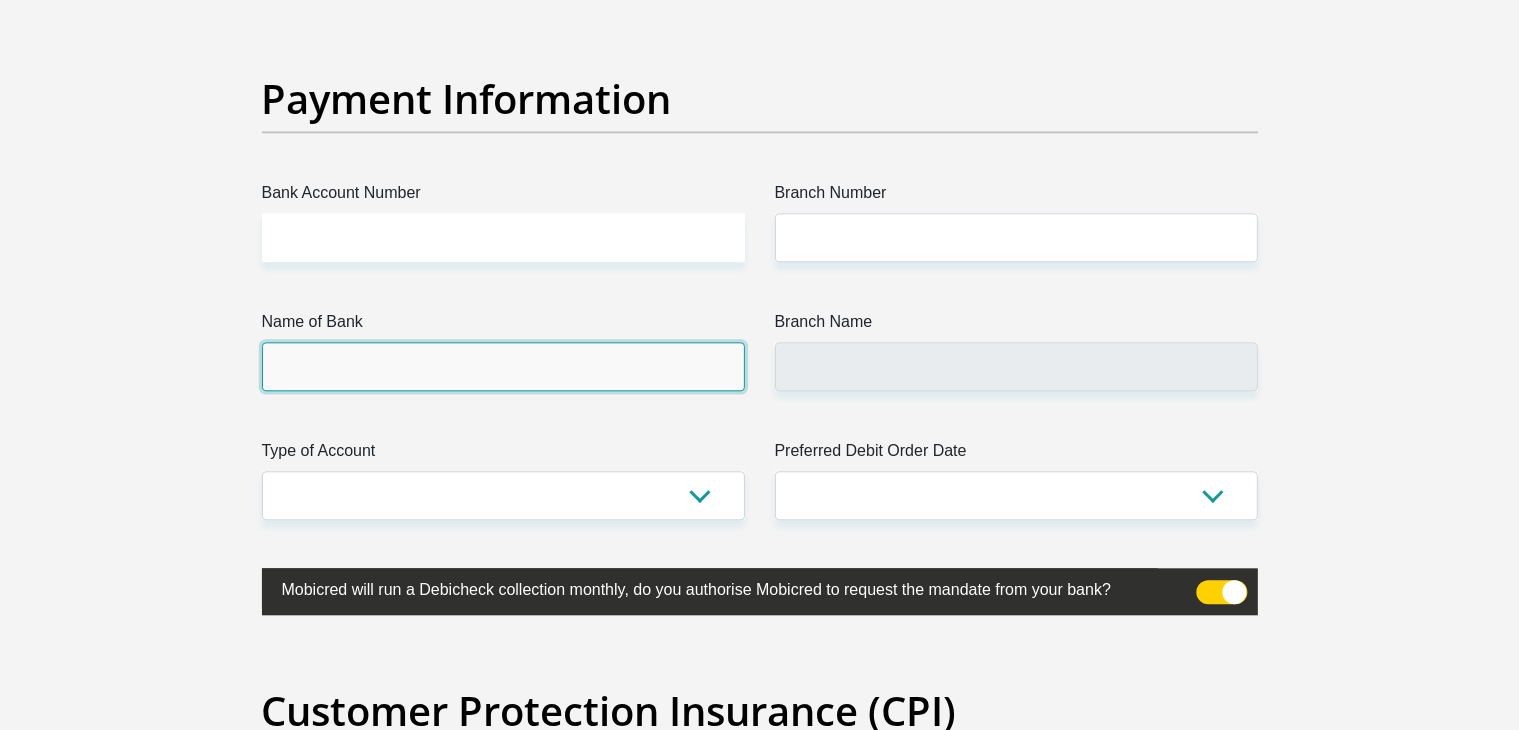 click on "Name of Bank" at bounding box center (503, 366) 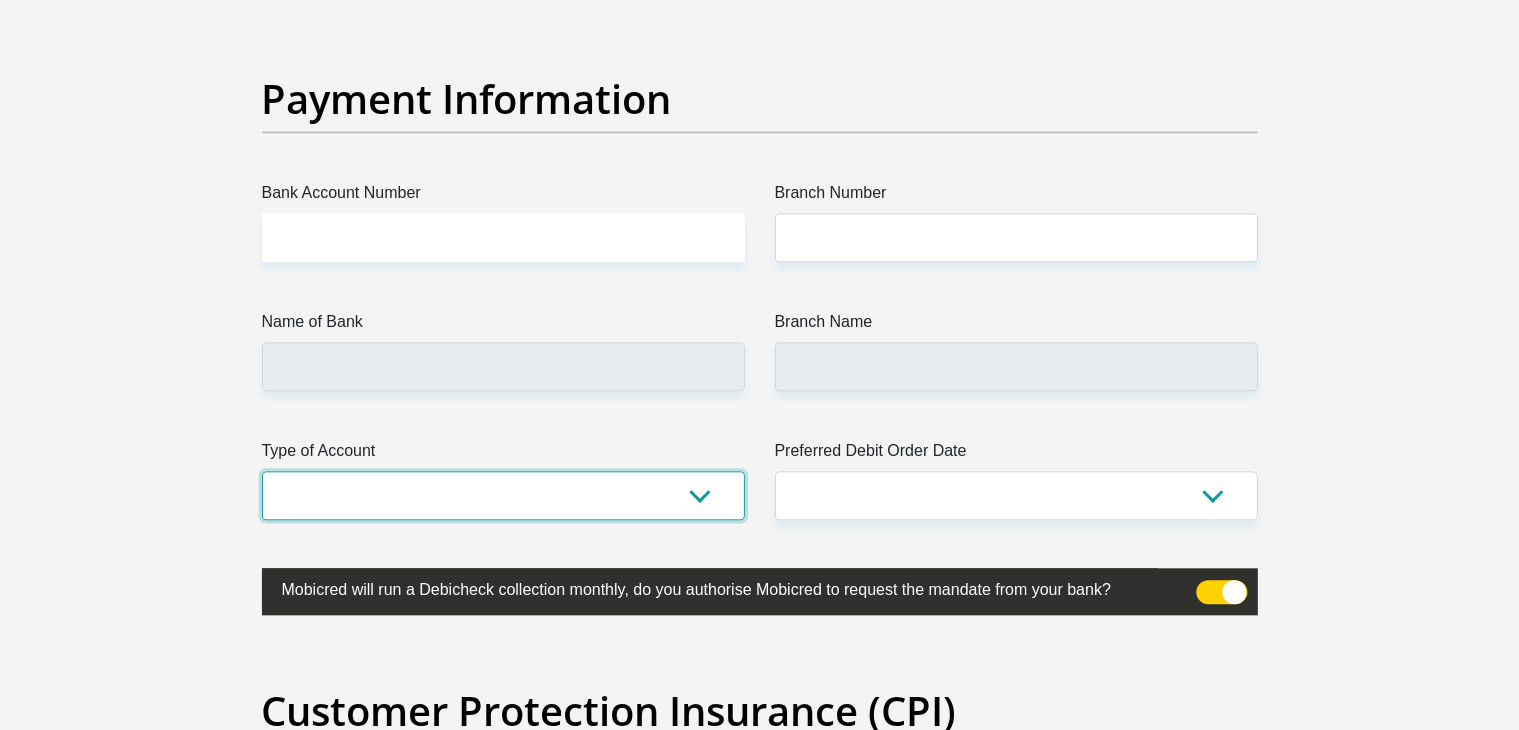 click on "Cheque
Savings" at bounding box center (503, 495) 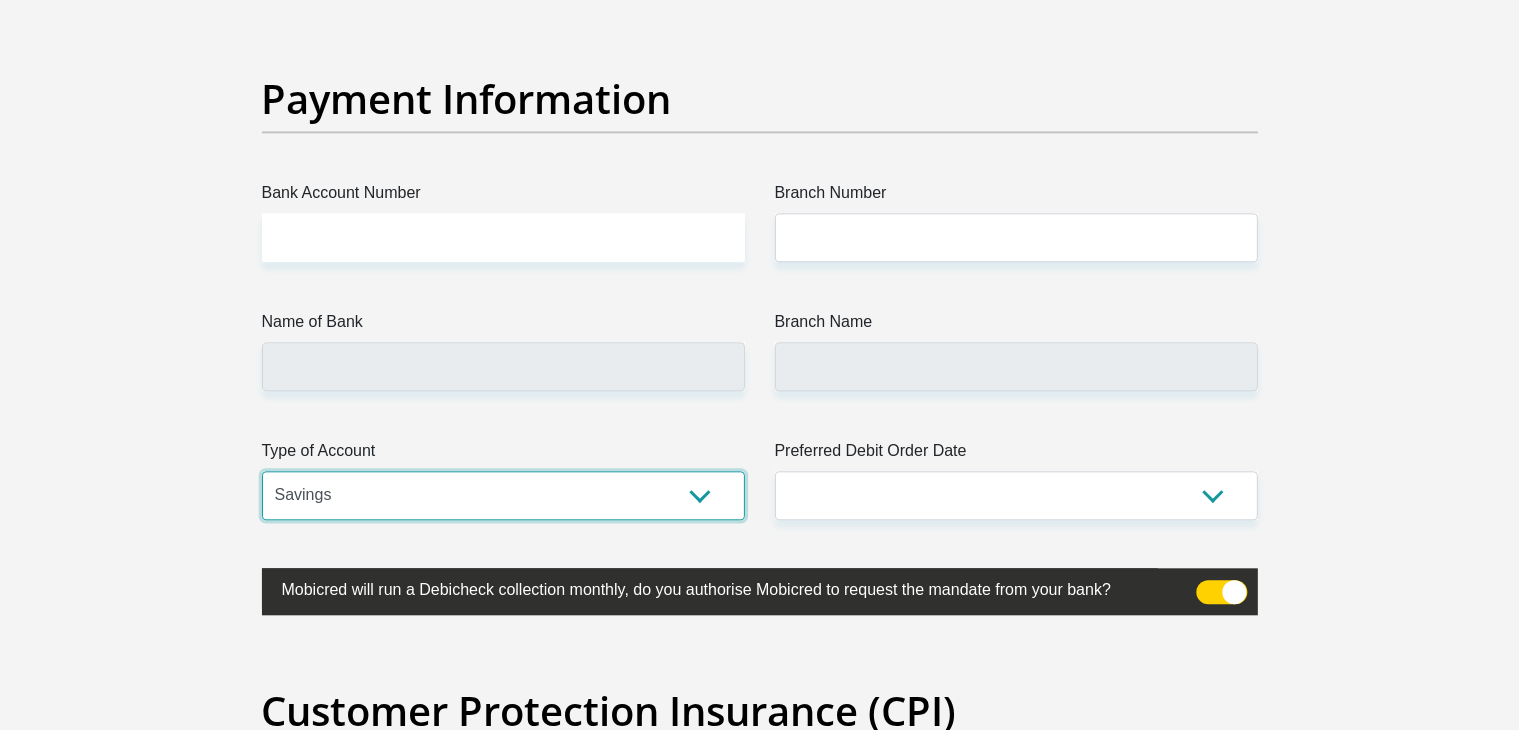 click on "Cheque
Savings" at bounding box center (503, 495) 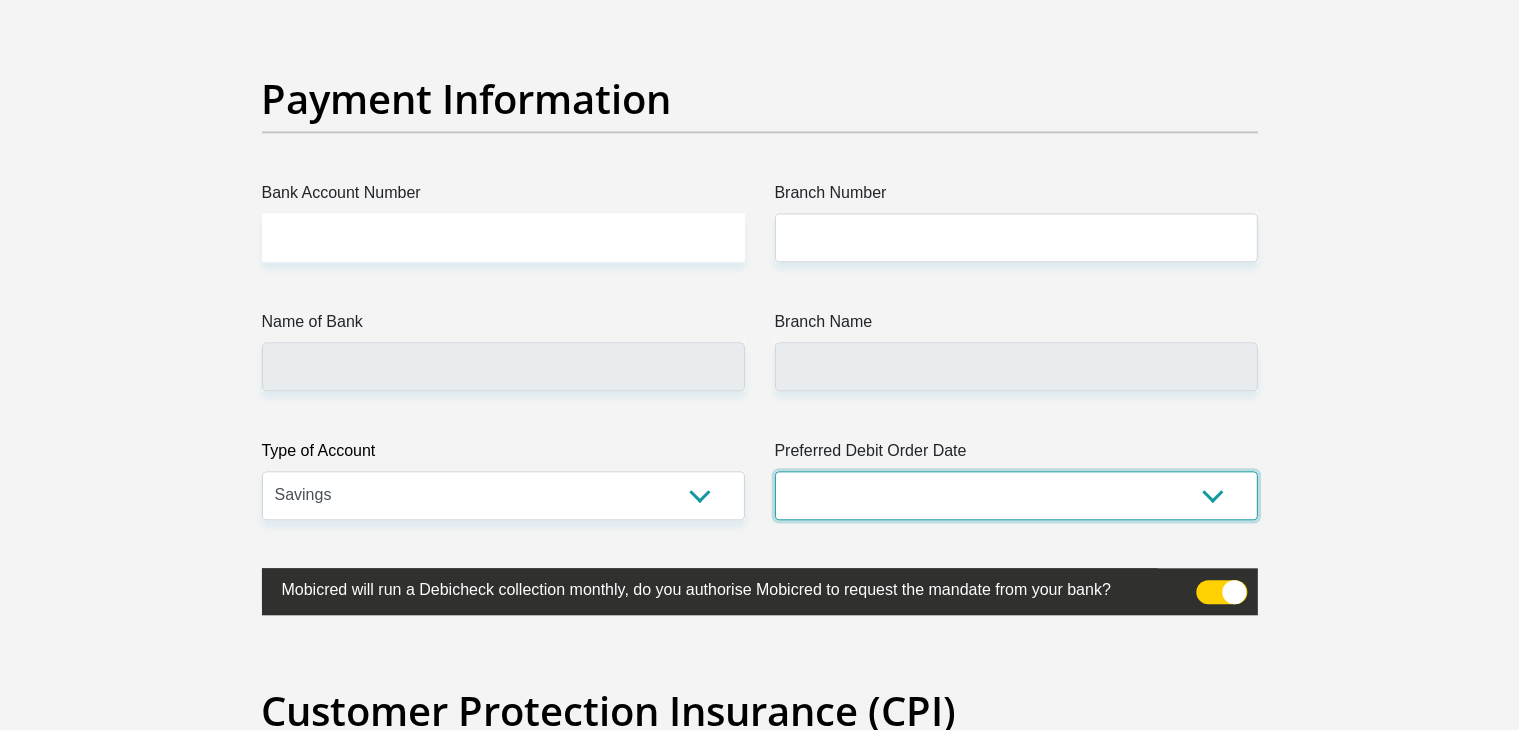 click on "1st
2nd
3rd
4th
5th
7th
18th
19th
20th
21st
22nd
23rd
24th
25th
26th
27th
28th
29th
30th" at bounding box center (1016, 495) 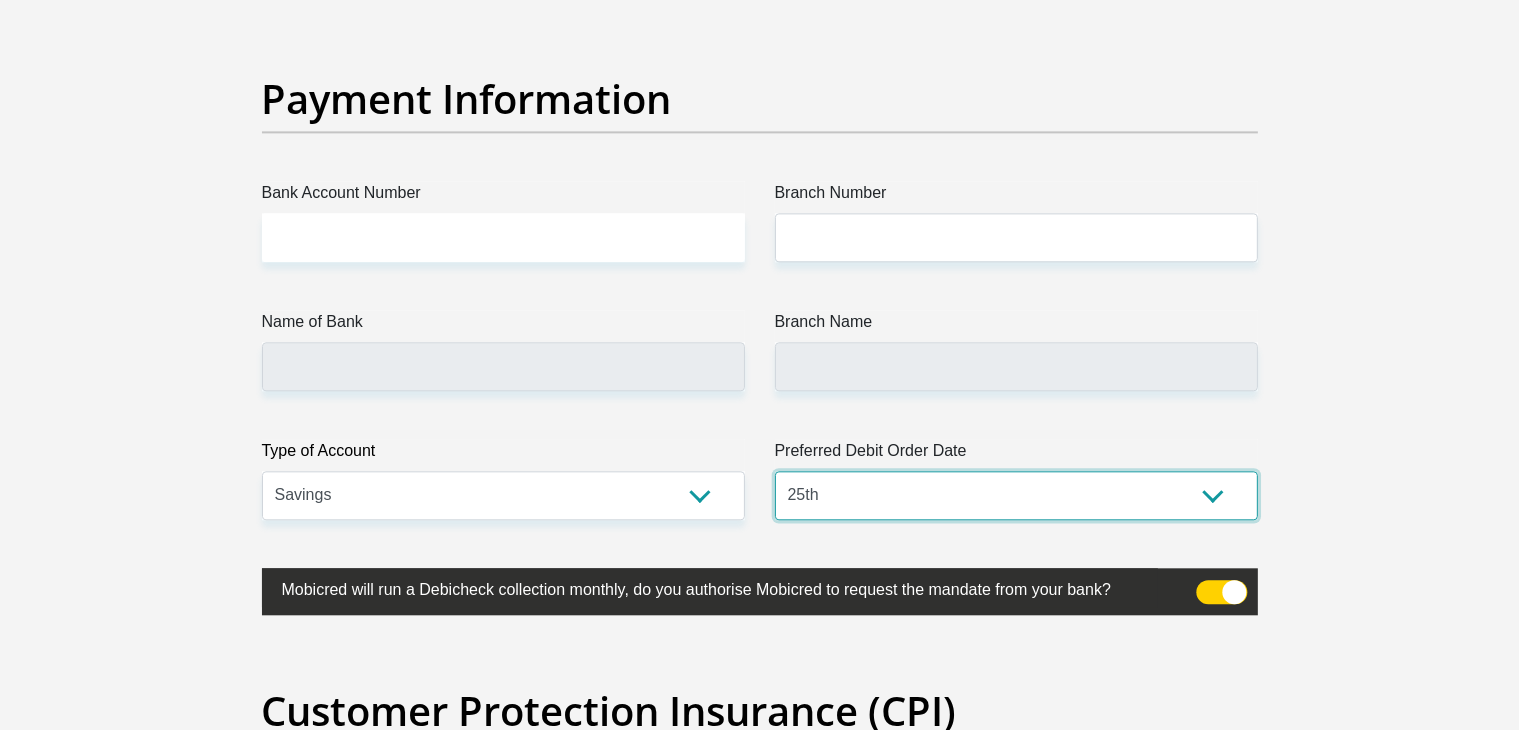 click on "1st
2nd
3rd
4th
5th
7th
18th
19th
20th
21st
22nd
23rd
24th
25th
26th
27th
28th
29th
30th" at bounding box center [1016, 495] 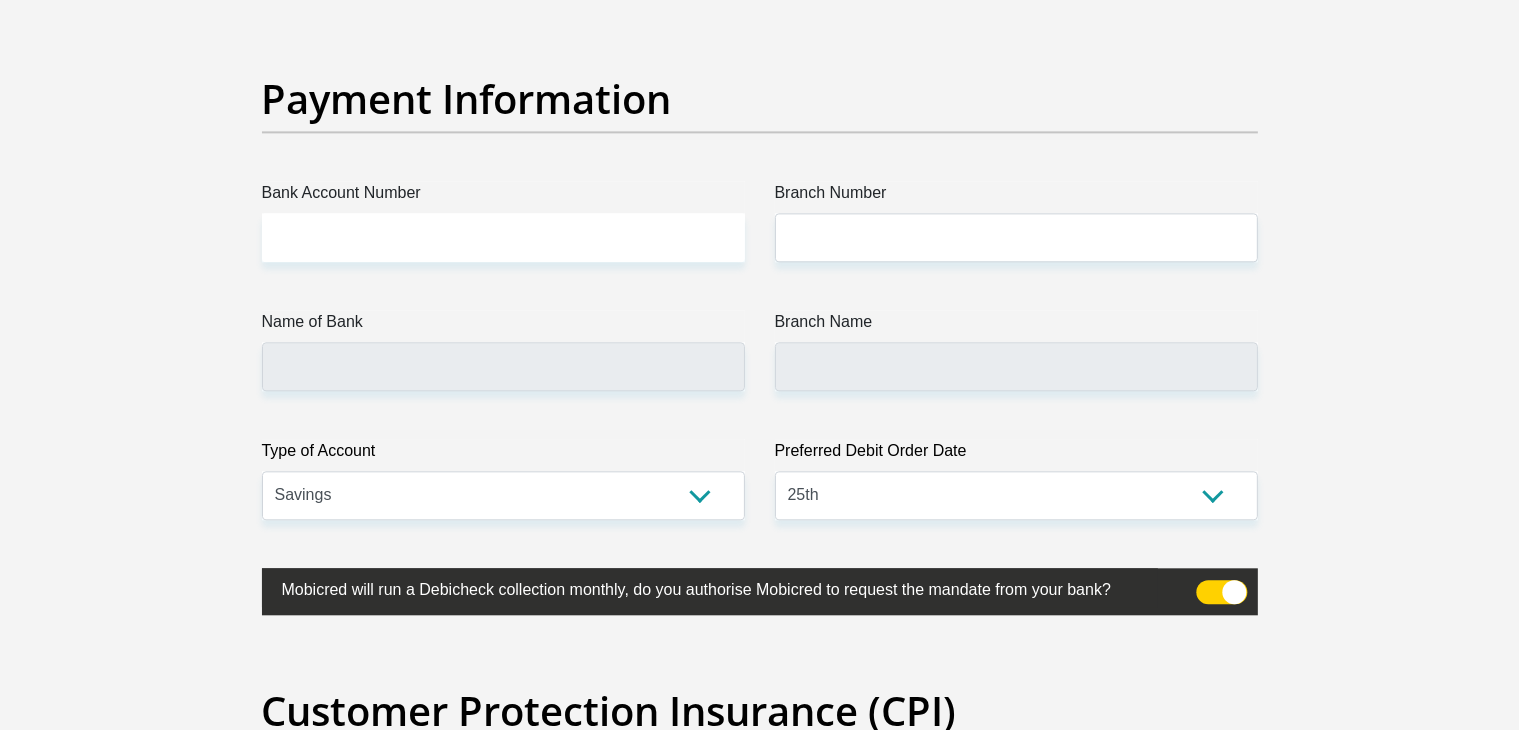 click on "Branch Name" at bounding box center [1016, 326] 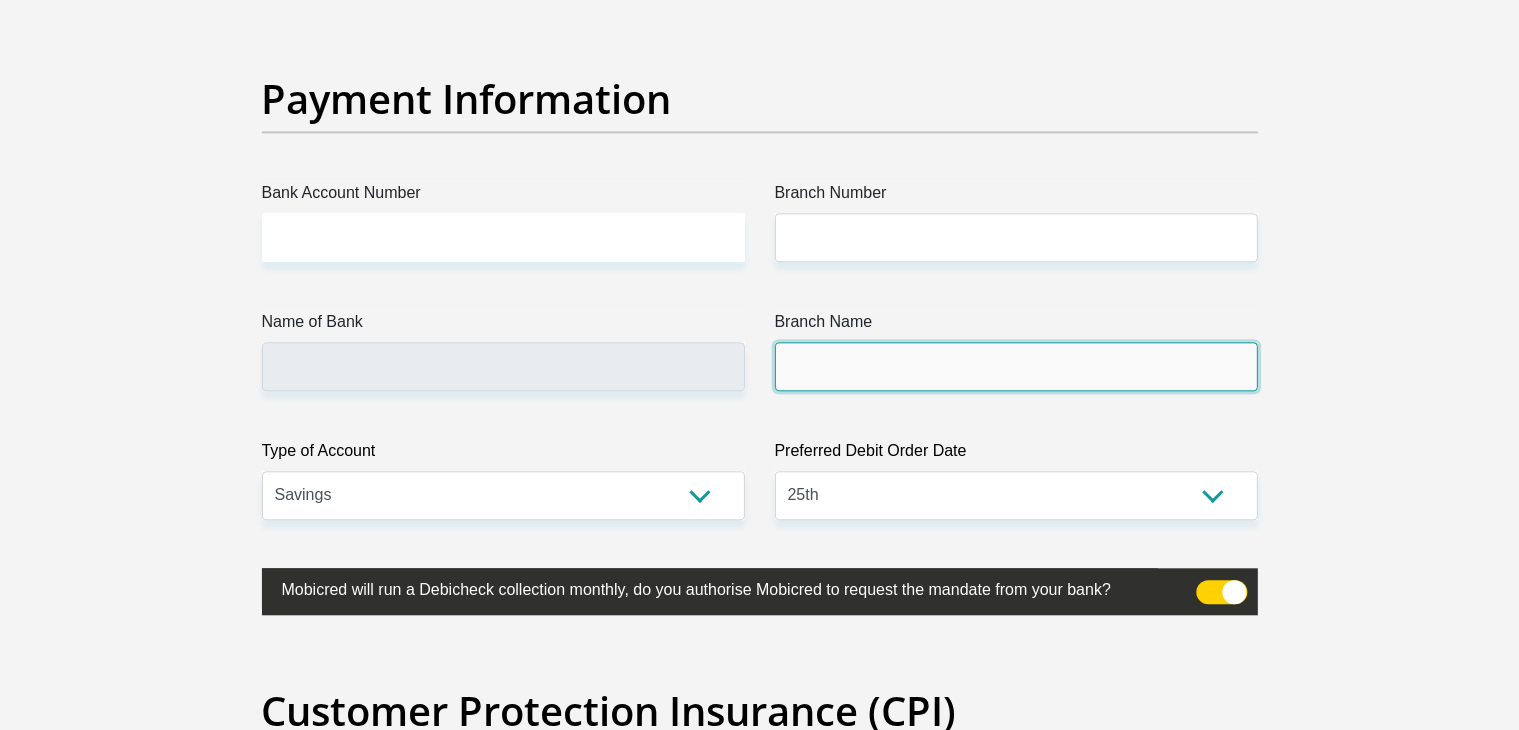 click on "Branch Name" at bounding box center [1016, 366] 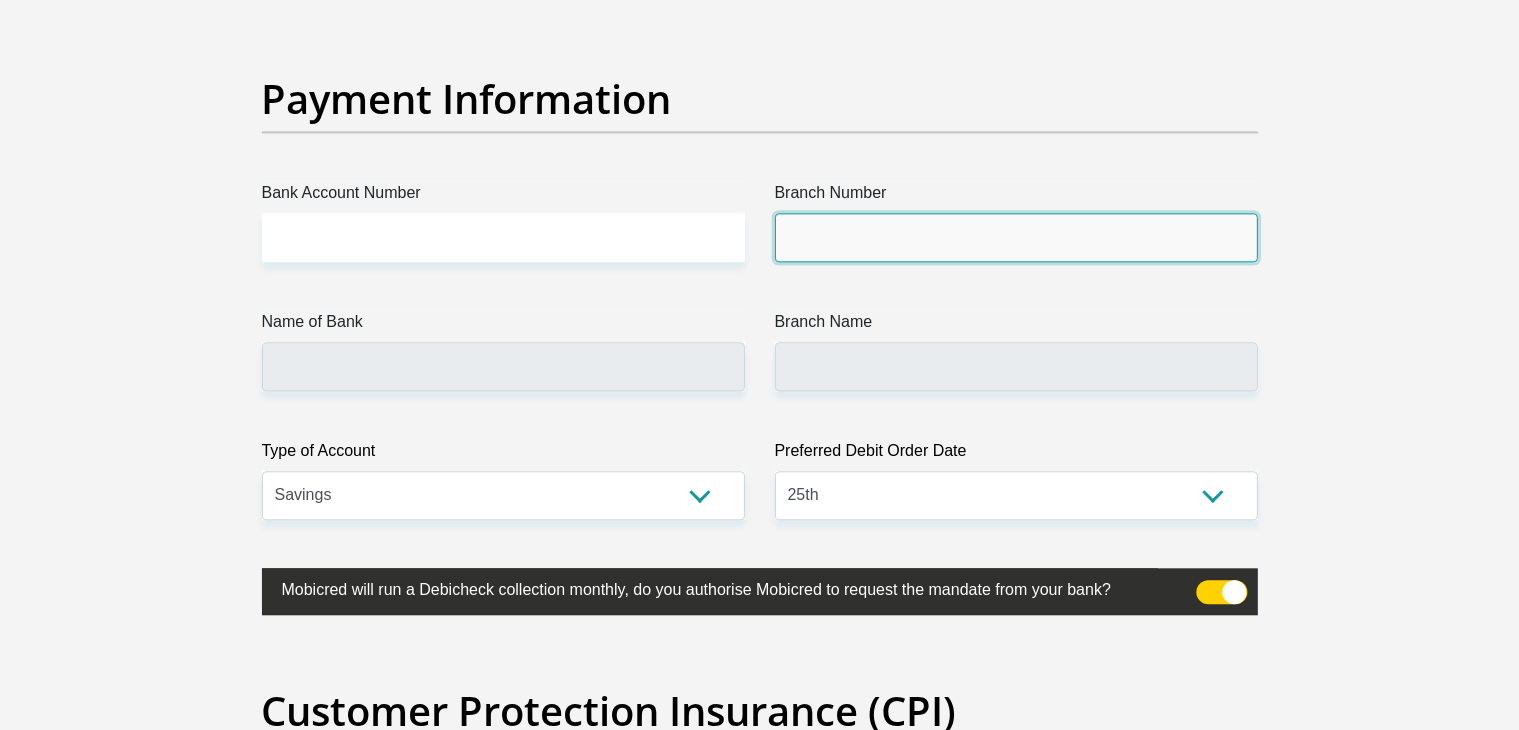 click on "Branch Number" at bounding box center (1016, 237) 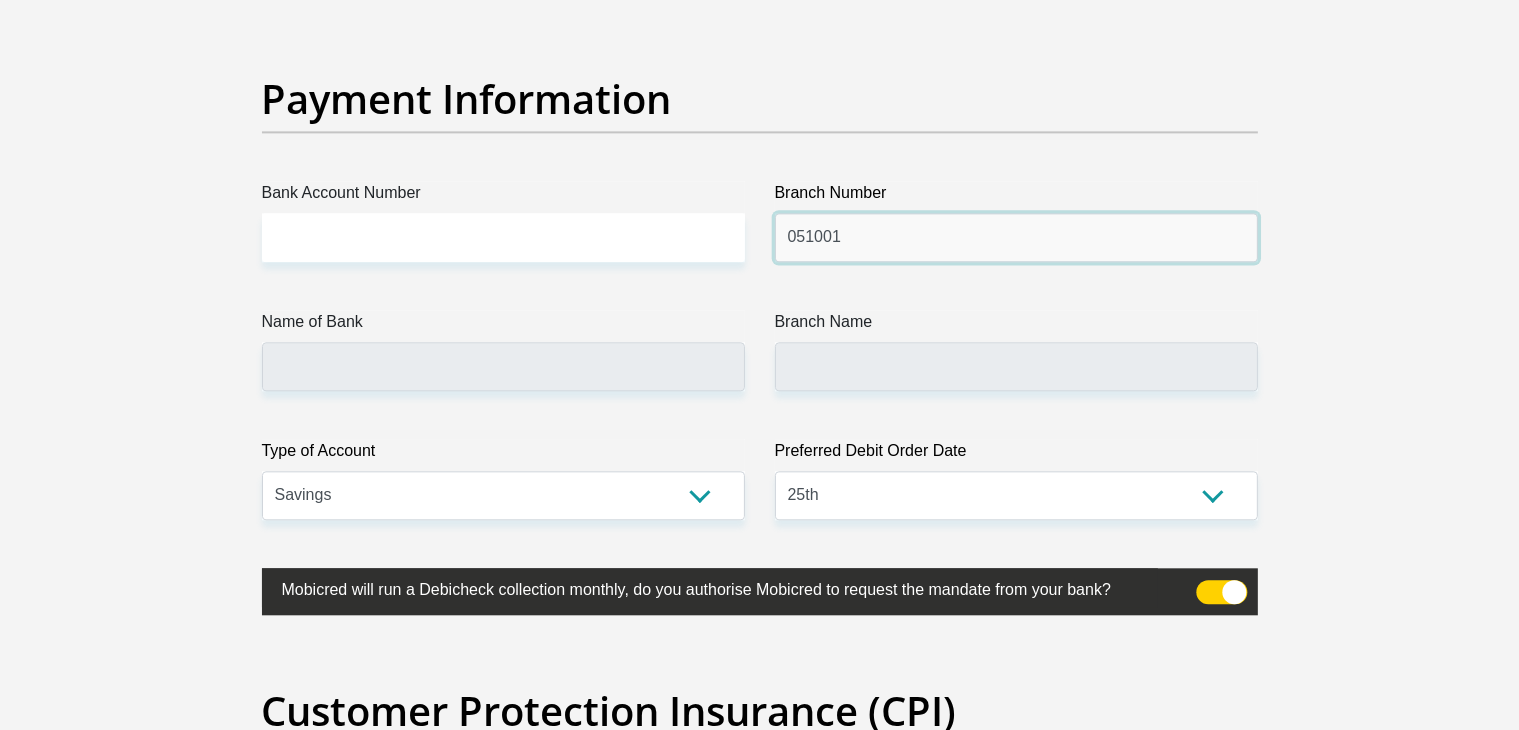 type on "051001" 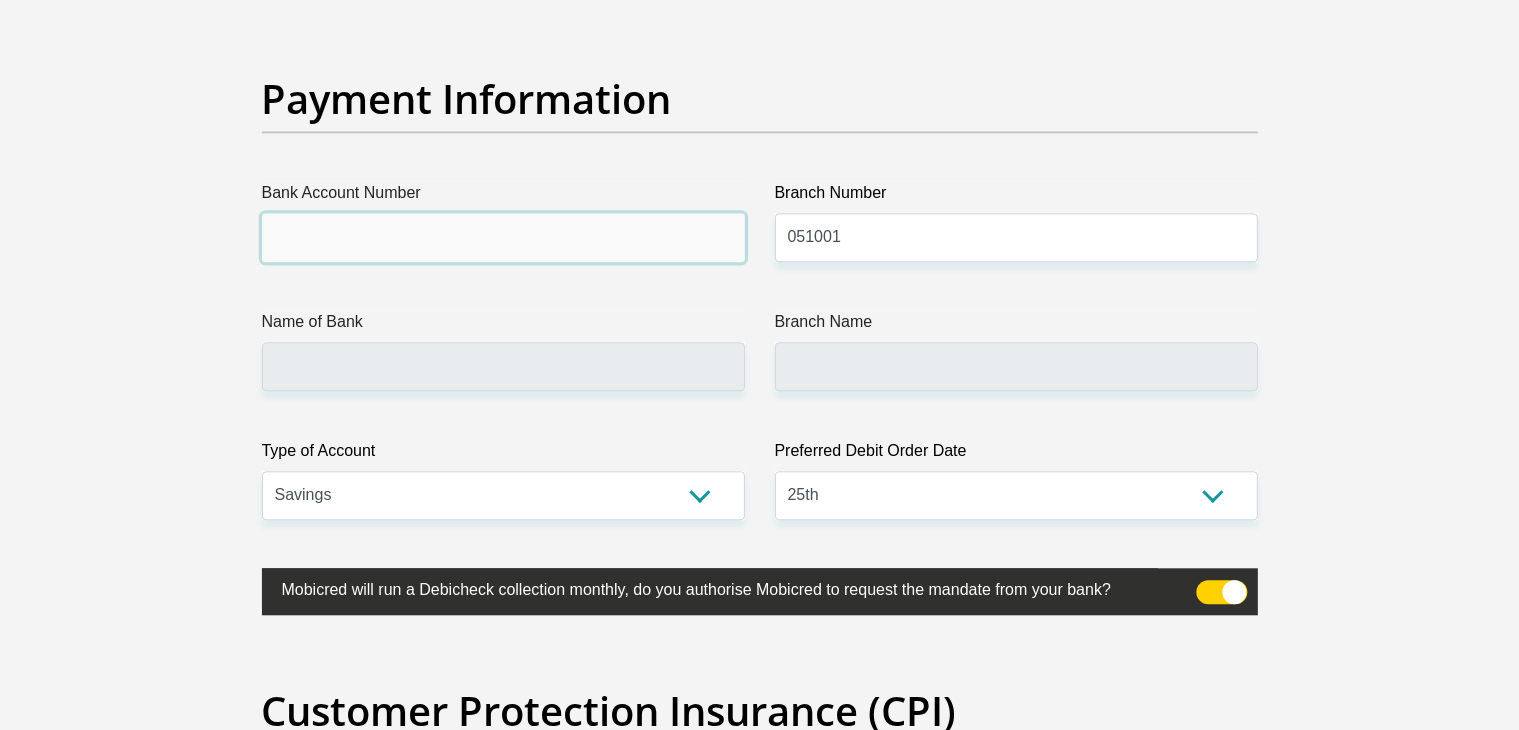 drag, startPoint x: 435, startPoint y: 253, endPoint x: 444, endPoint y: 233, distance: 21.931713 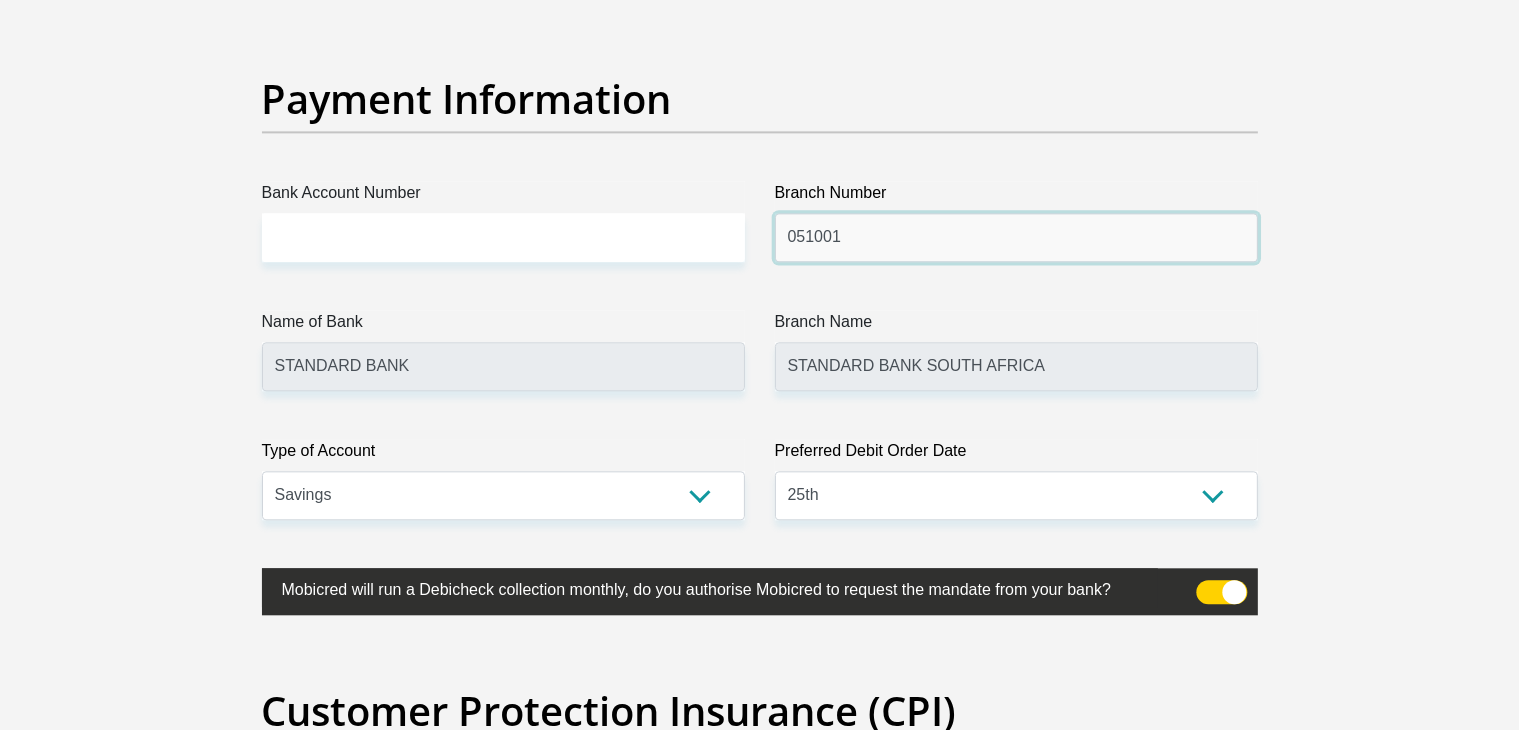 drag, startPoint x: 895, startPoint y: 240, endPoint x: 424, endPoint y: 217, distance: 471.56125 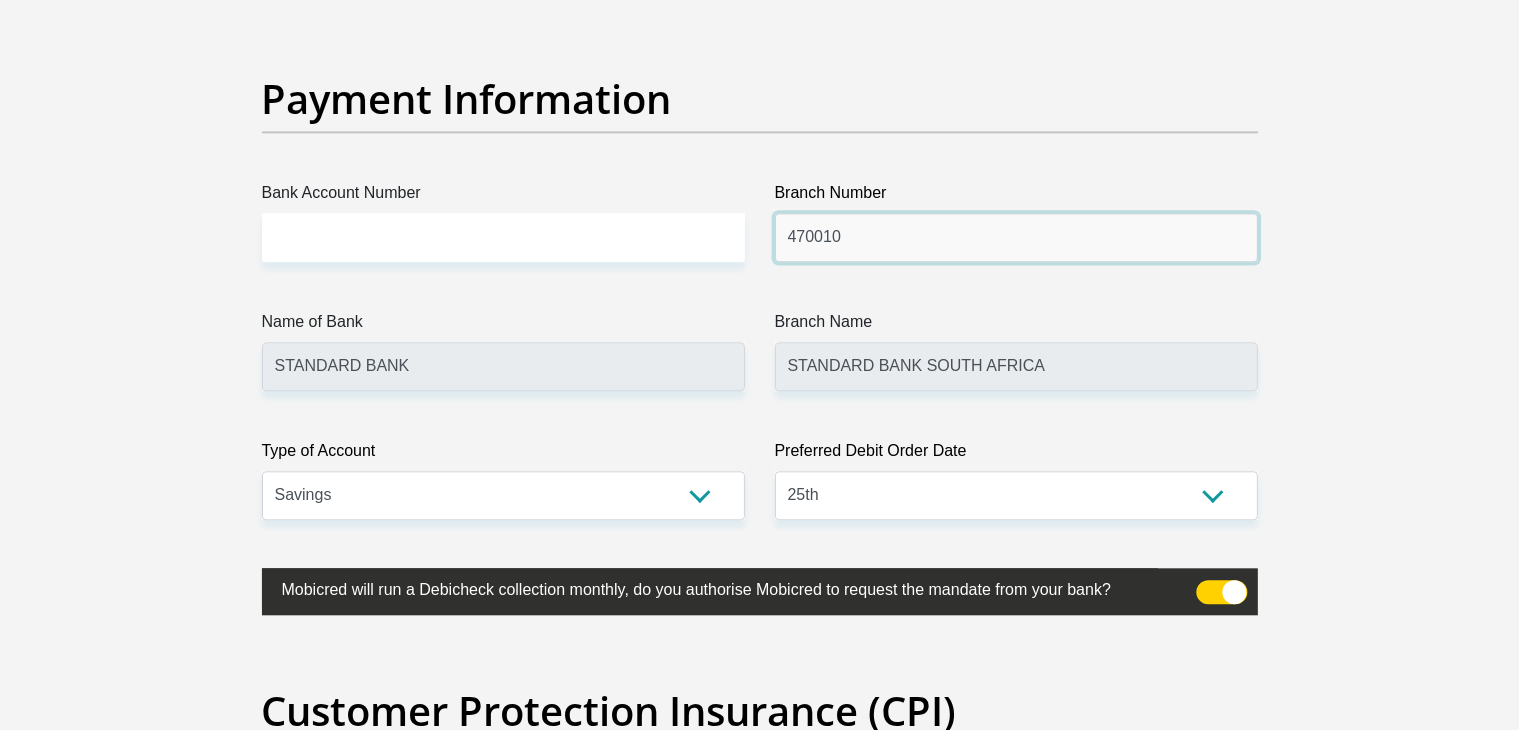 type on "470010" 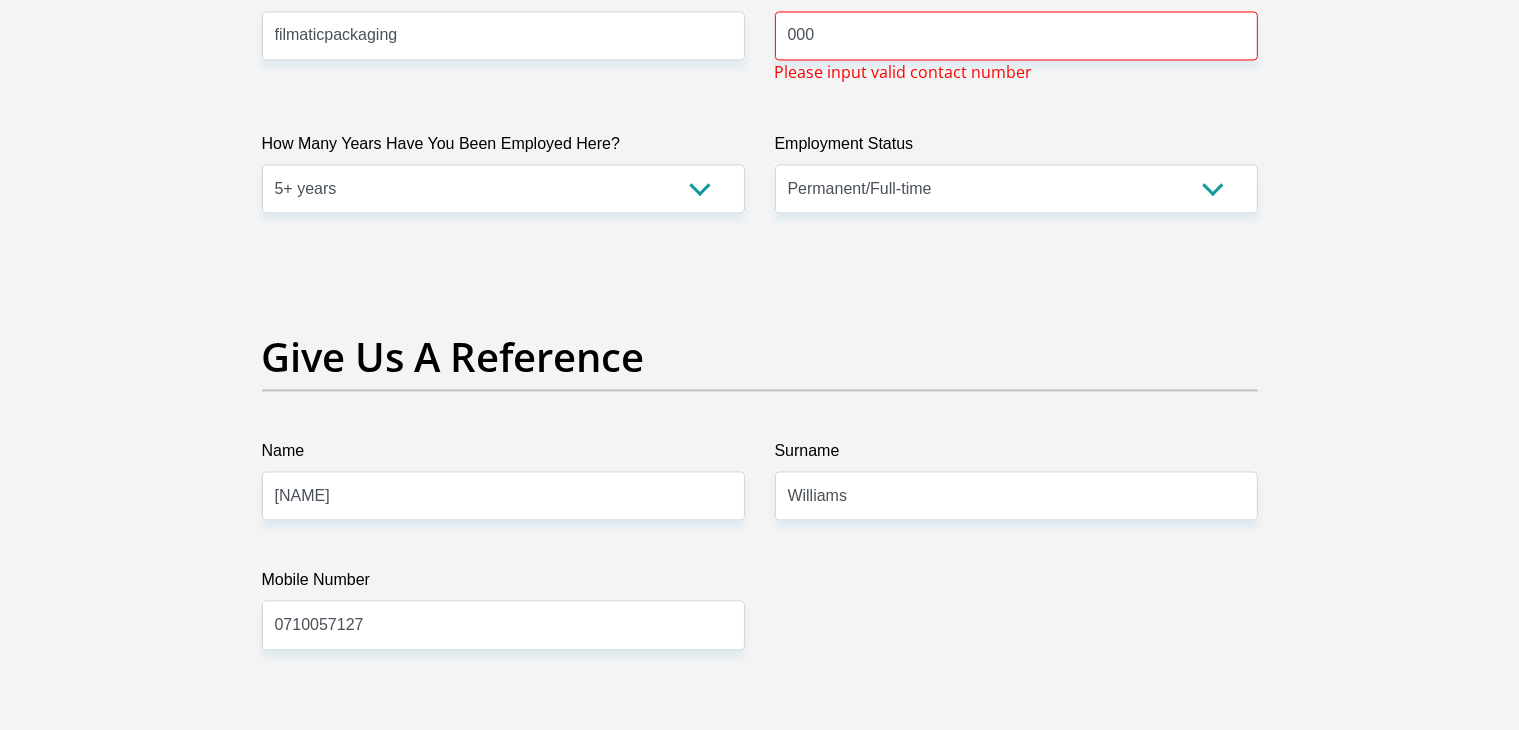 type on "CAPITEC BANK LIMITED" 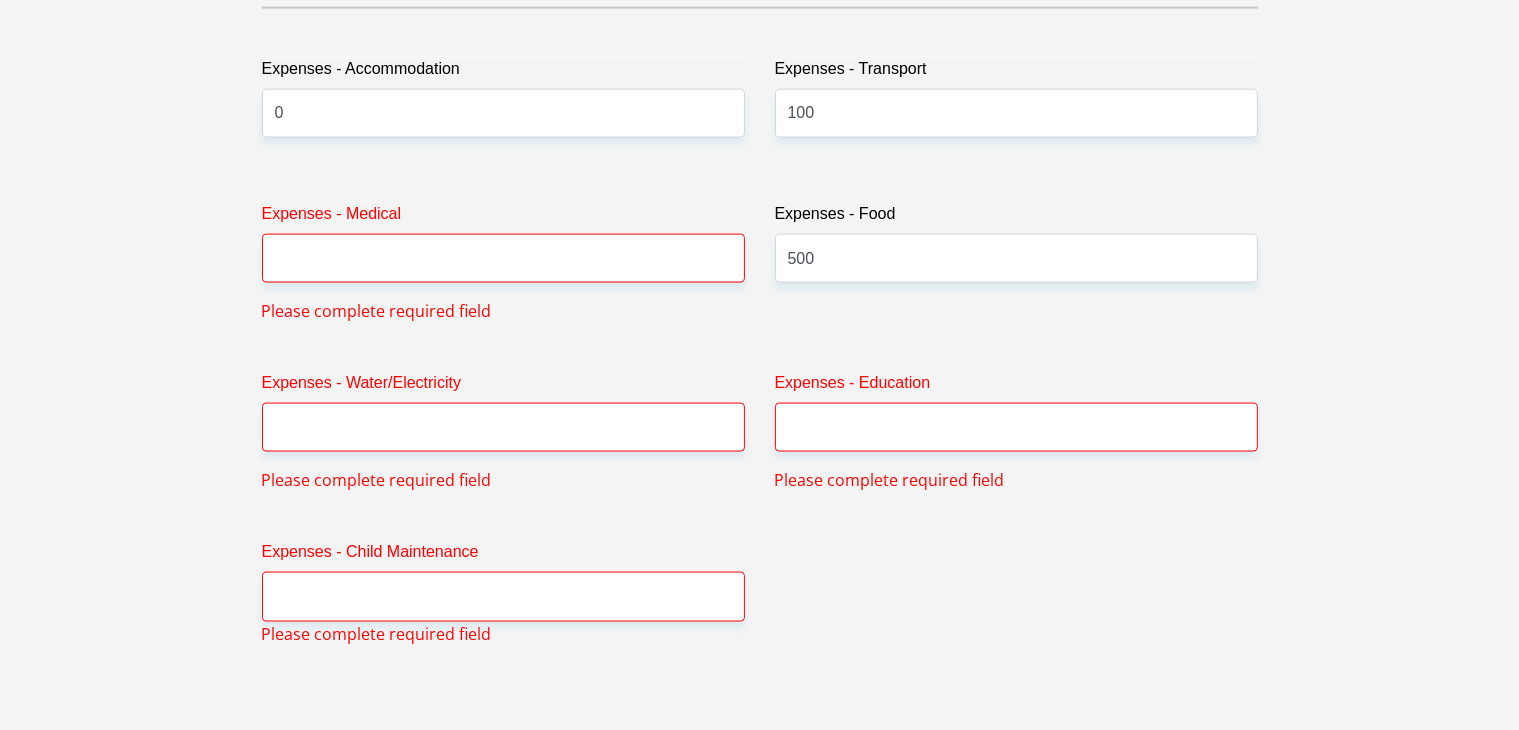 scroll, scrollTop: 2952, scrollLeft: 0, axis: vertical 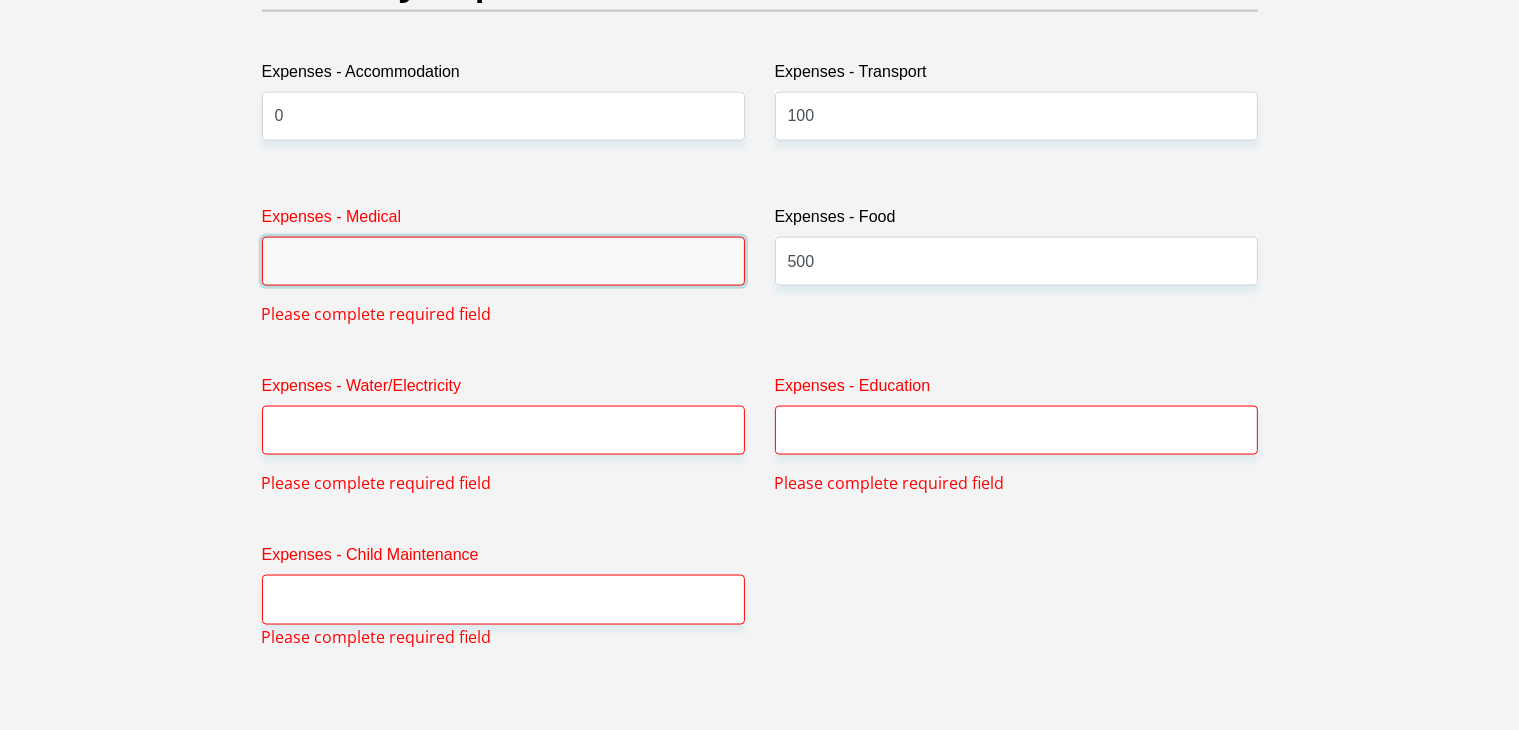 click on "Expenses - Medical" at bounding box center (503, 261) 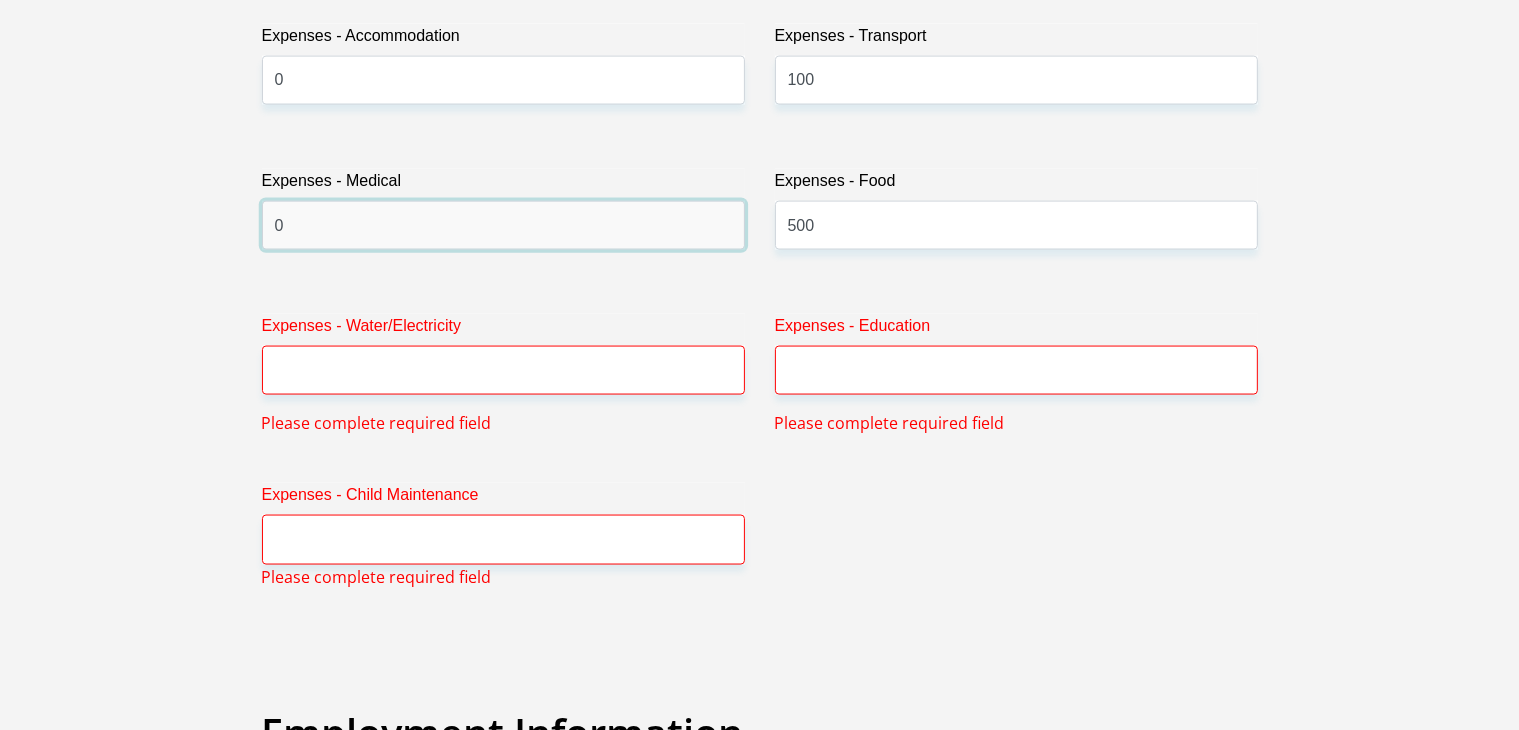 scroll, scrollTop: 3052, scrollLeft: 0, axis: vertical 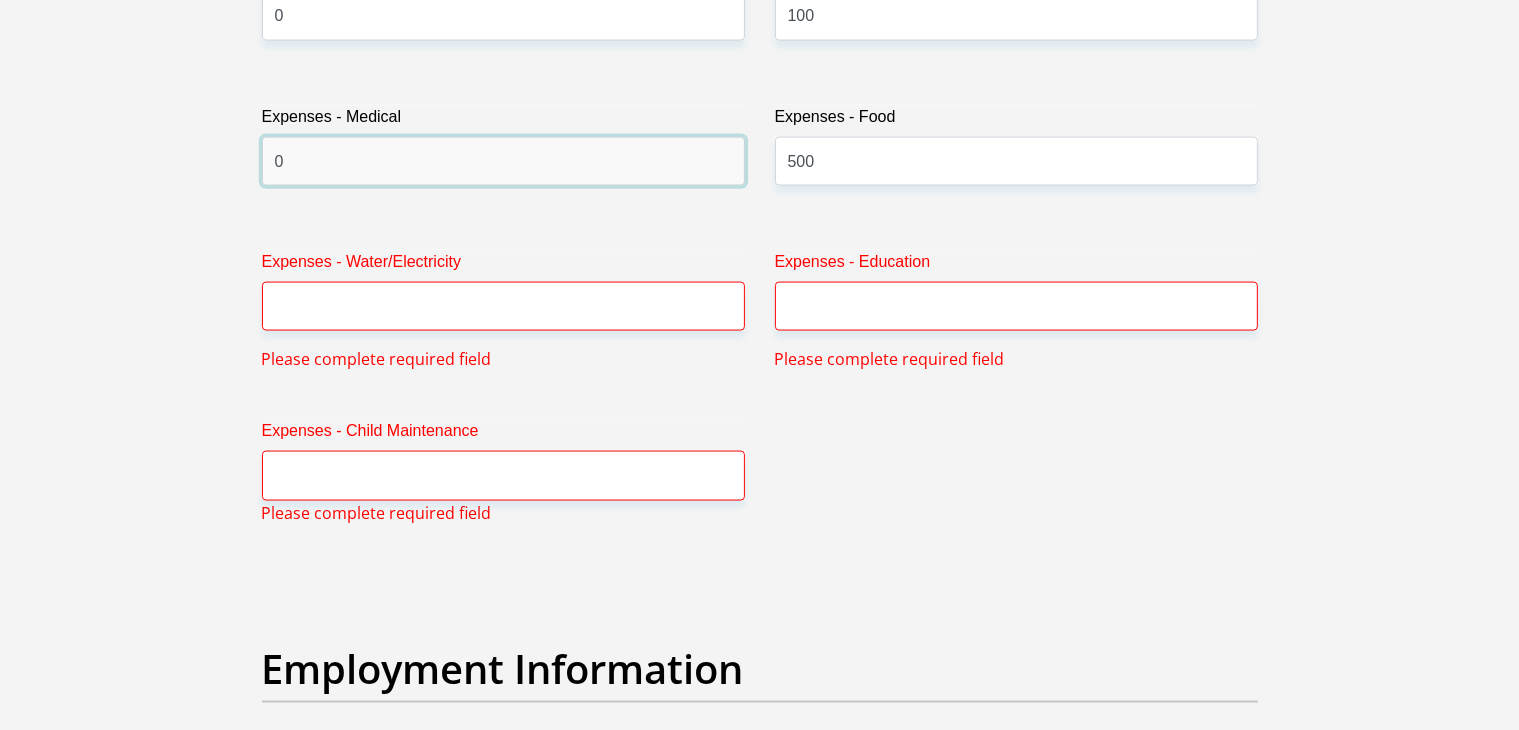 type on "0" 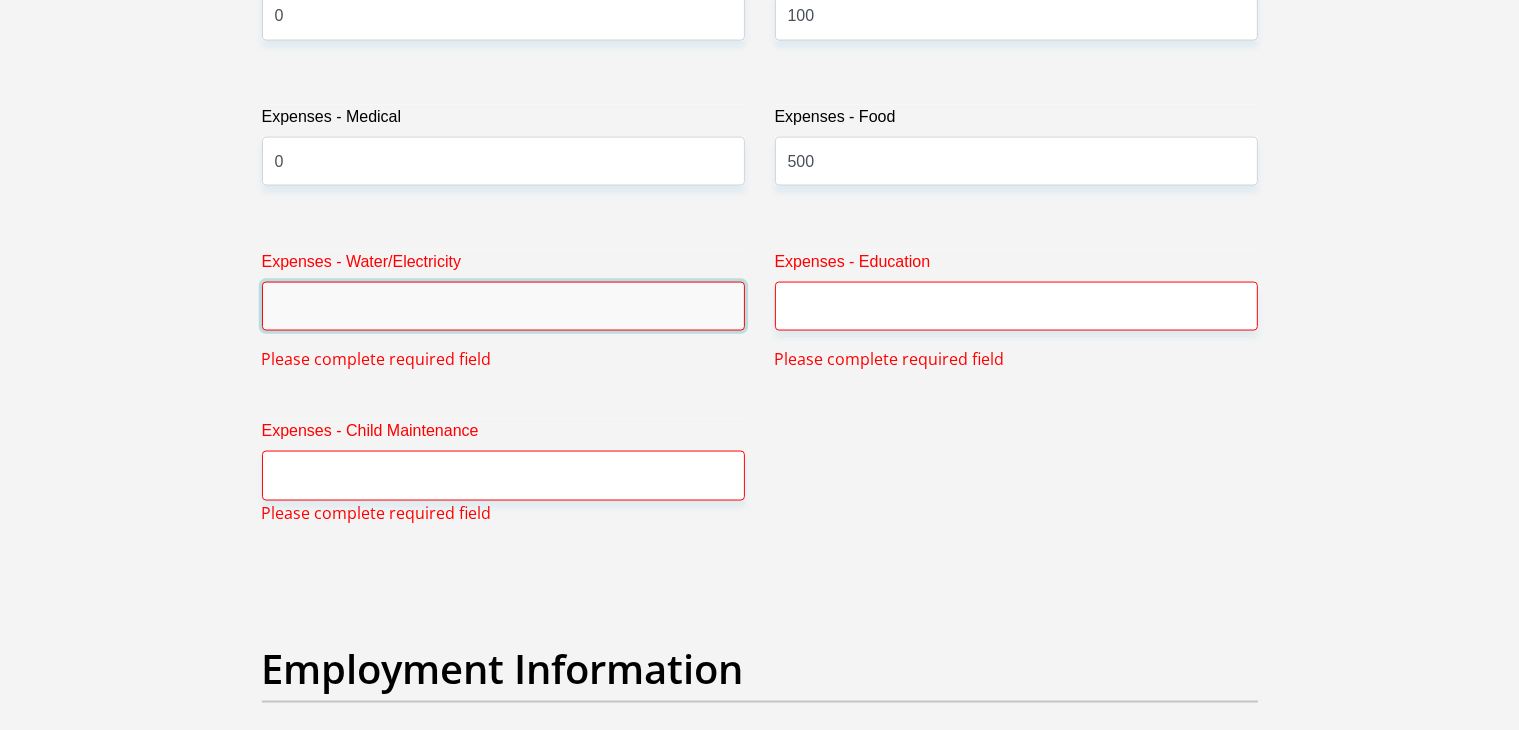 click on "Expenses - Water/Electricity" at bounding box center (503, 306) 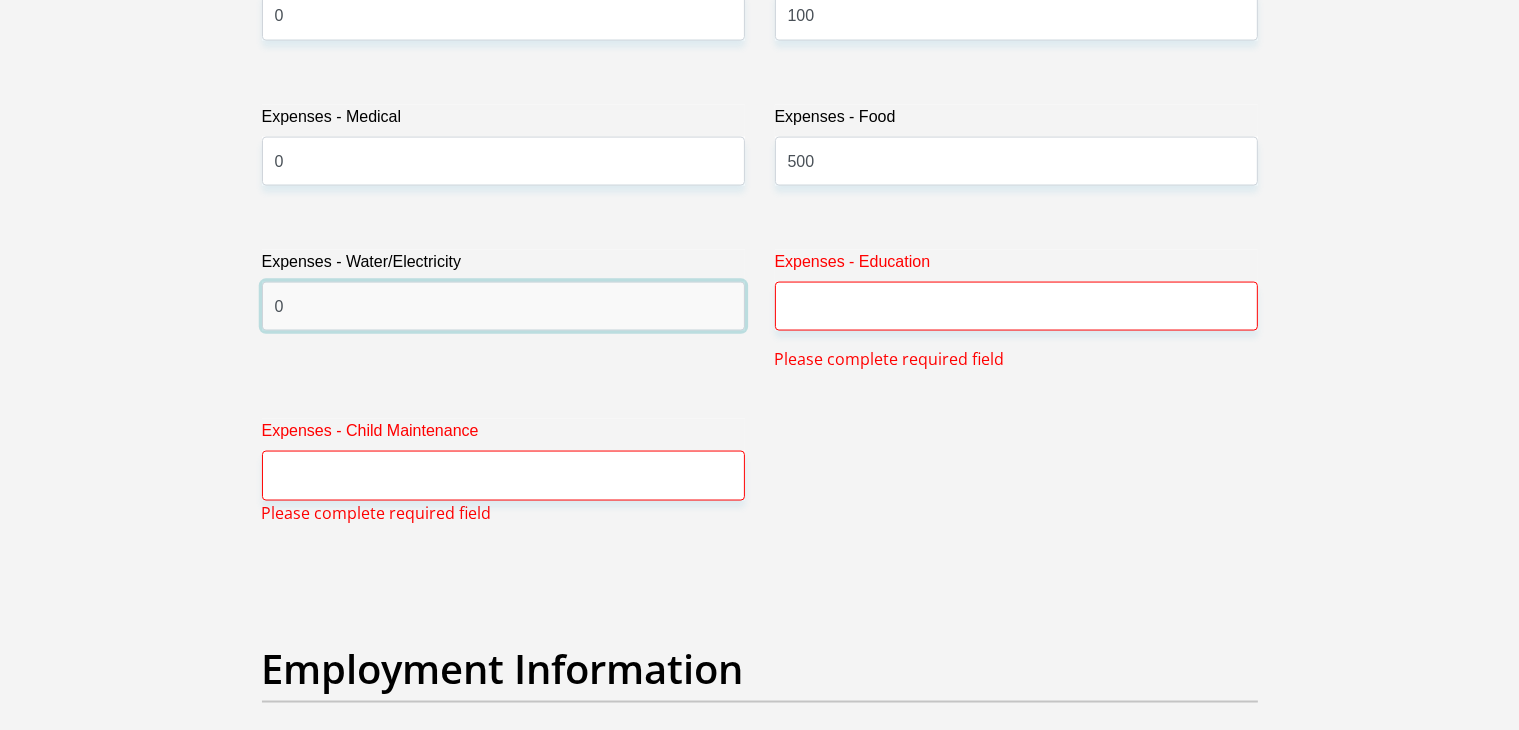 type on "0" 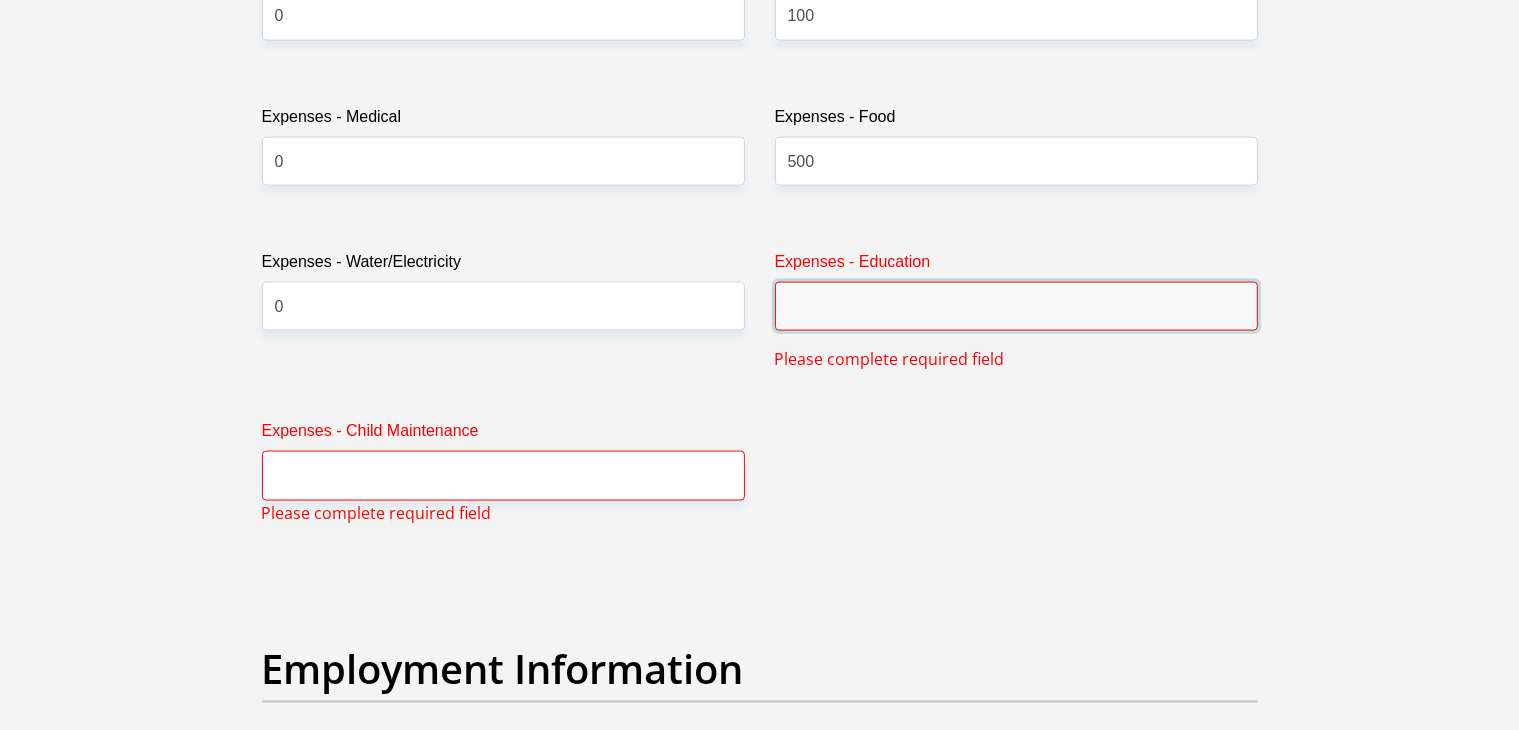 click on "Expenses - Education" at bounding box center (1016, 306) 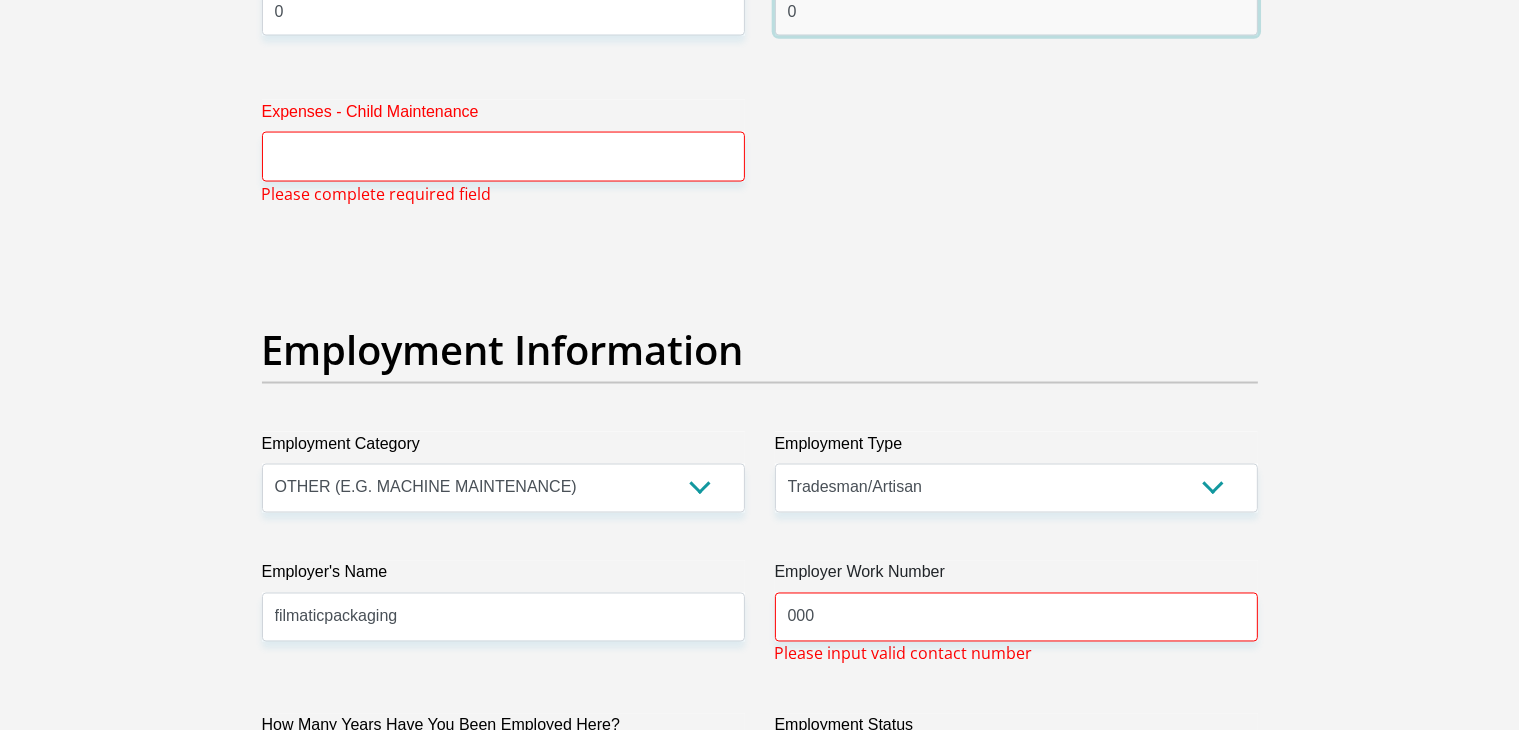 scroll, scrollTop: 3452, scrollLeft: 0, axis: vertical 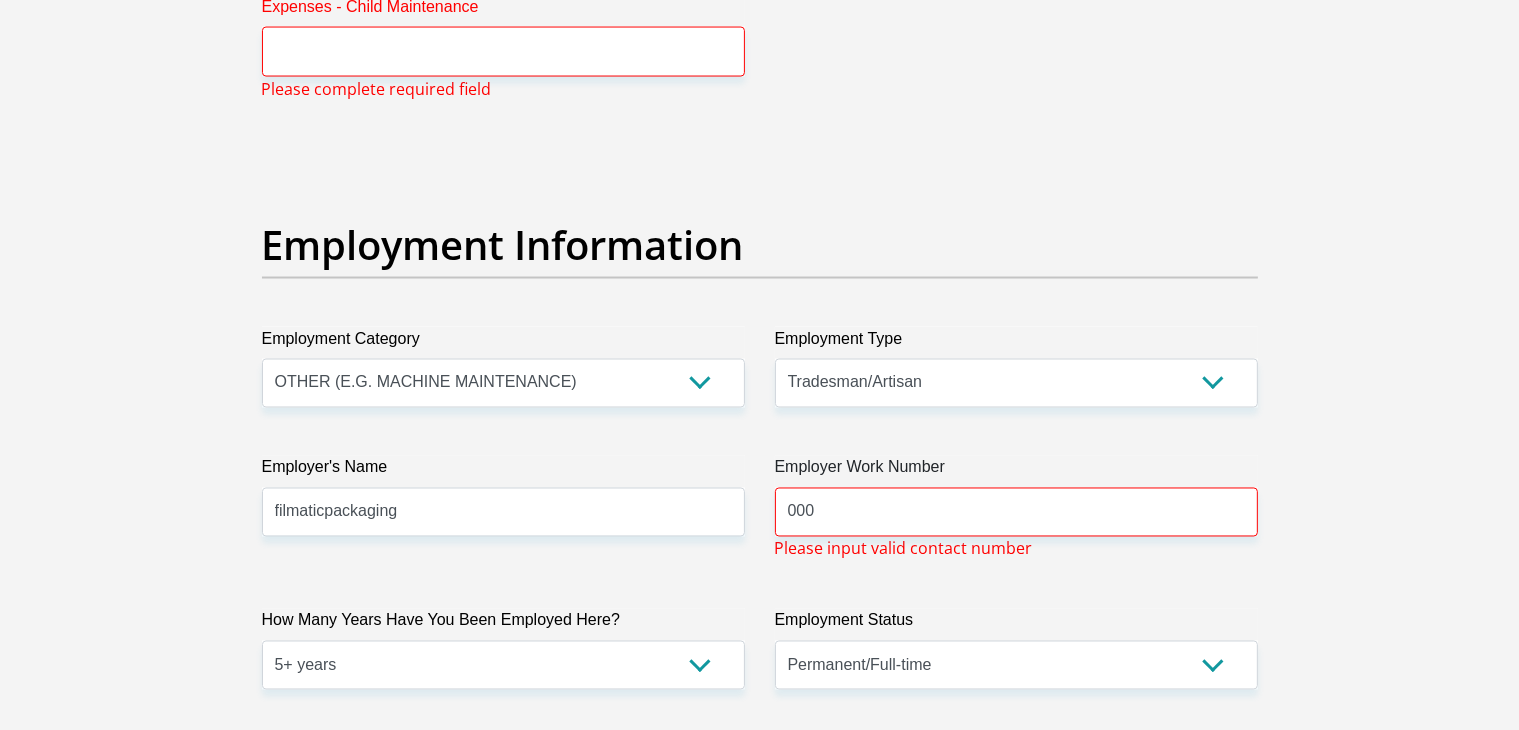 type on "0" 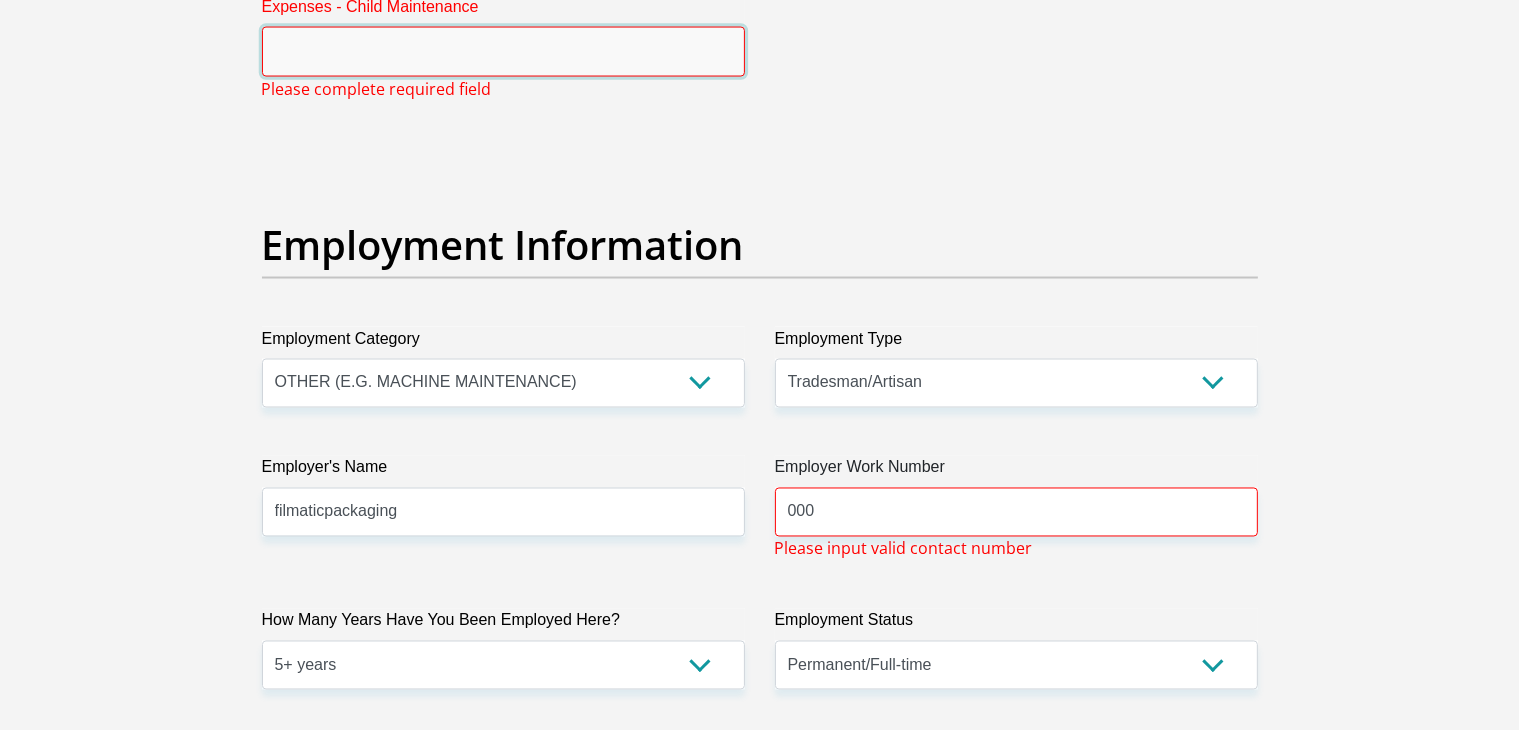 click on "Expenses - Child Maintenance" at bounding box center (503, 51) 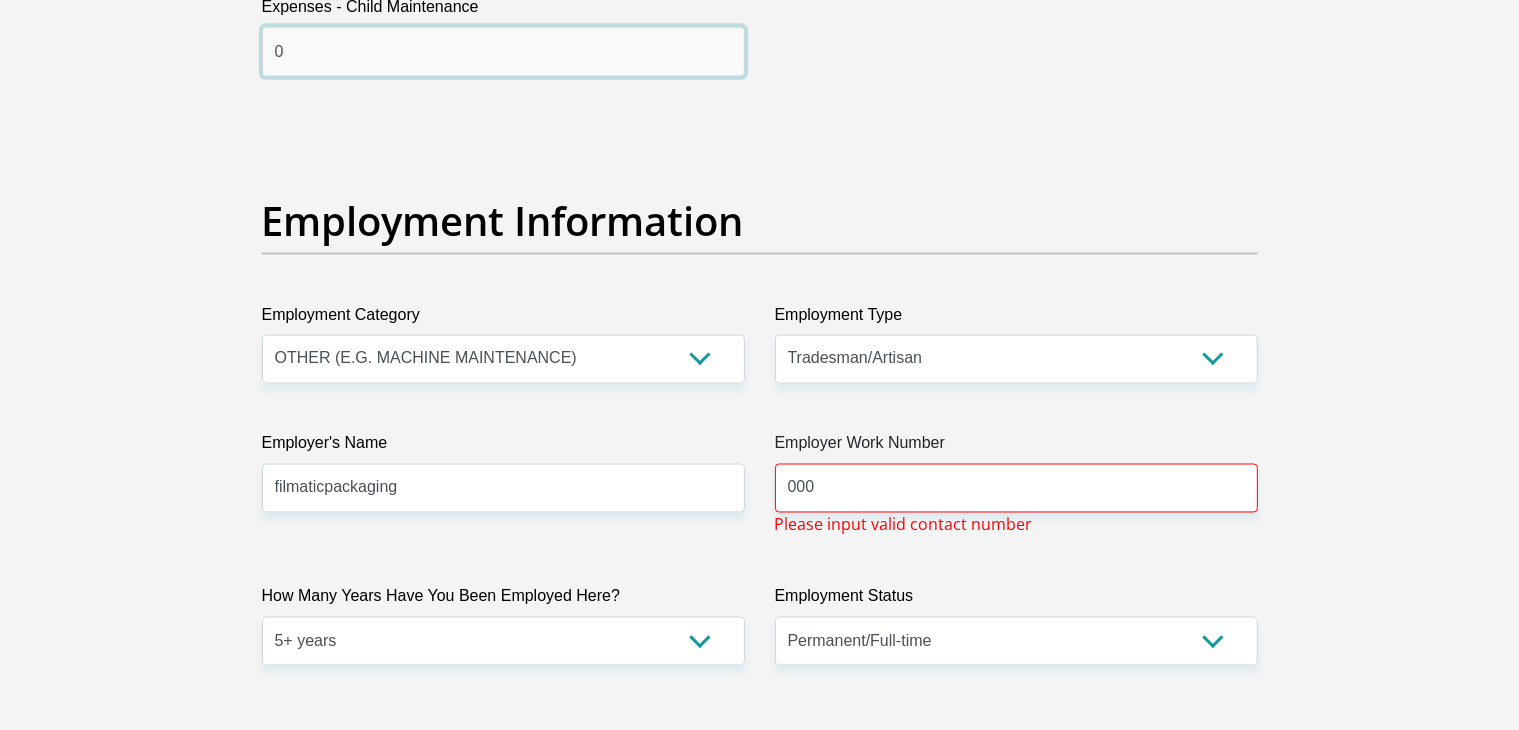type on "0" 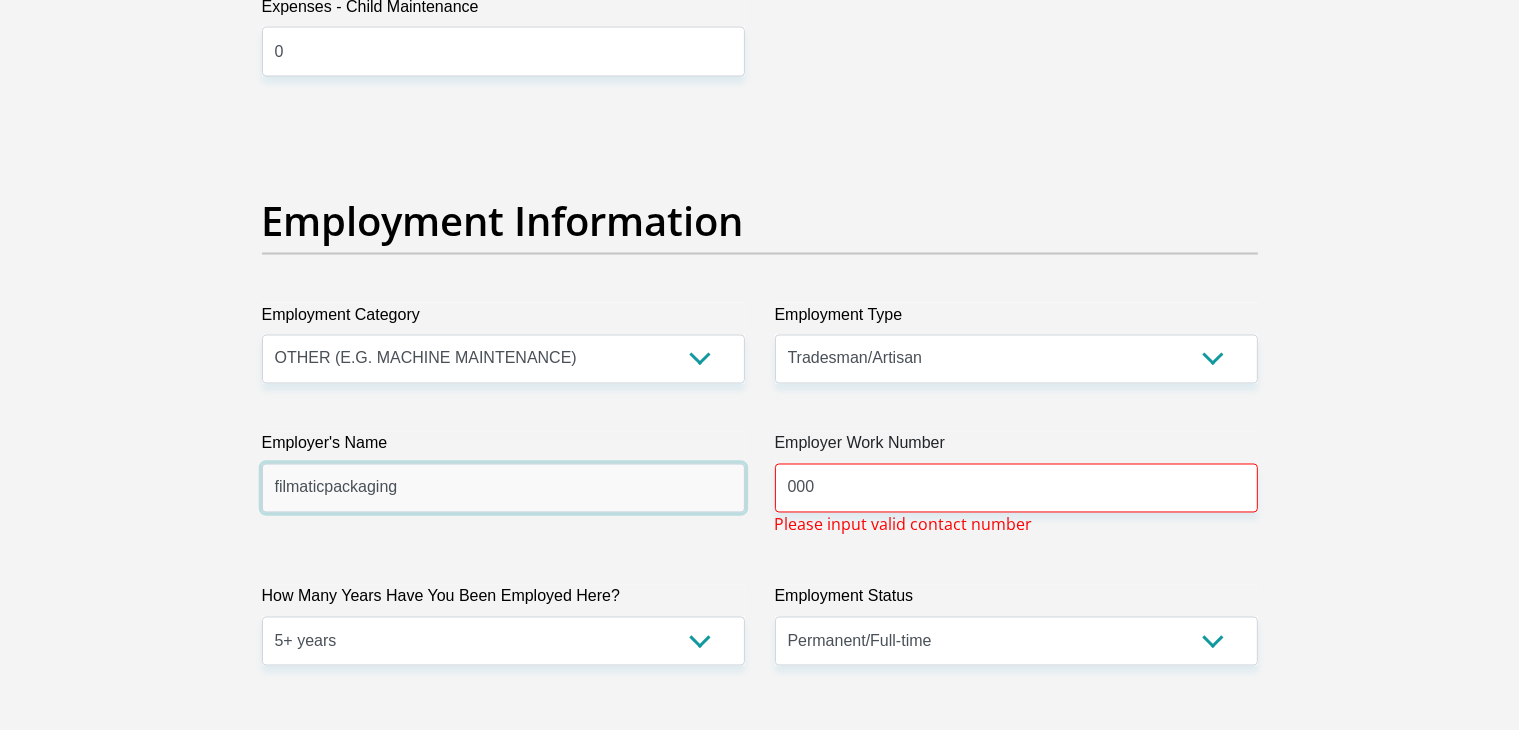 click on "filmaticpackaging" at bounding box center [503, 488] 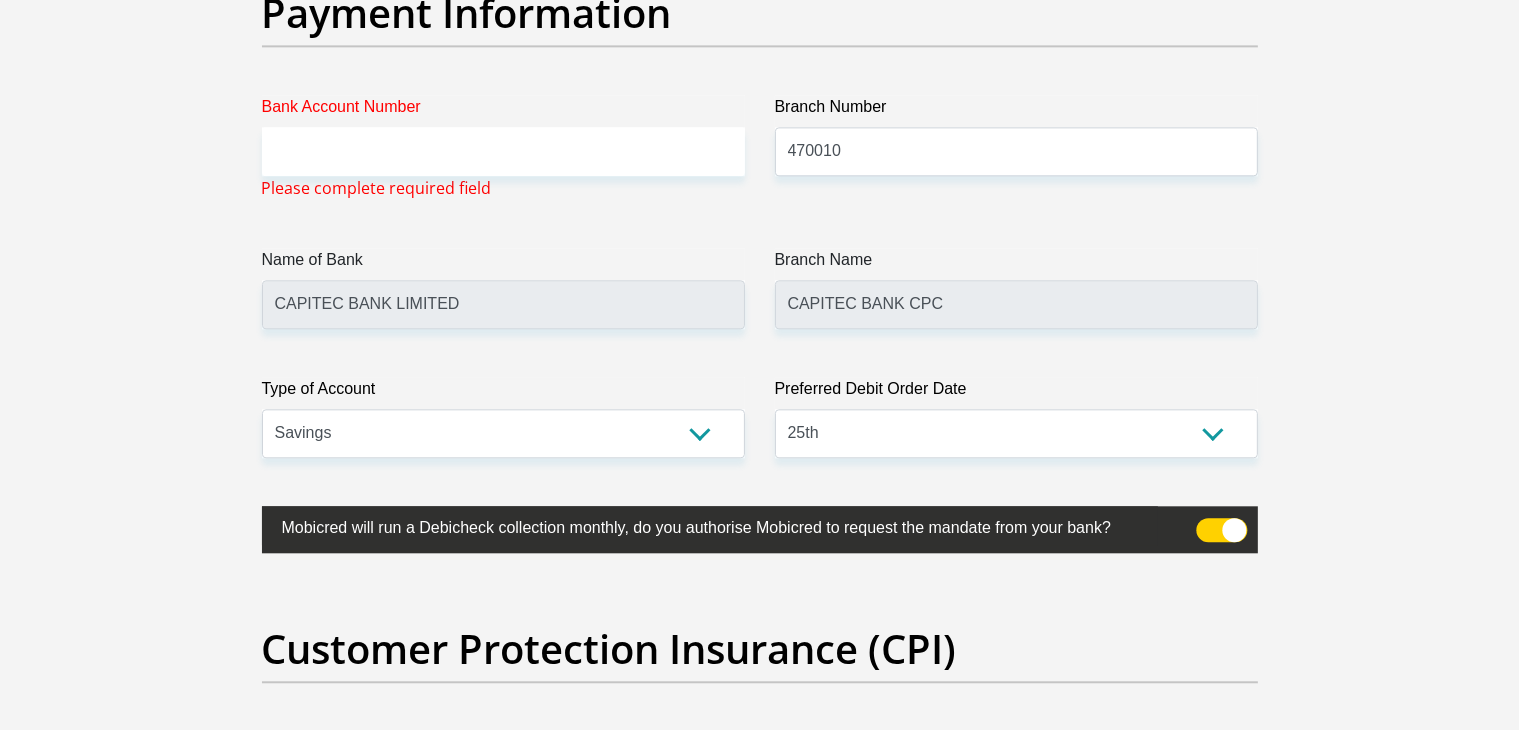 scroll, scrollTop: 4652, scrollLeft: 0, axis: vertical 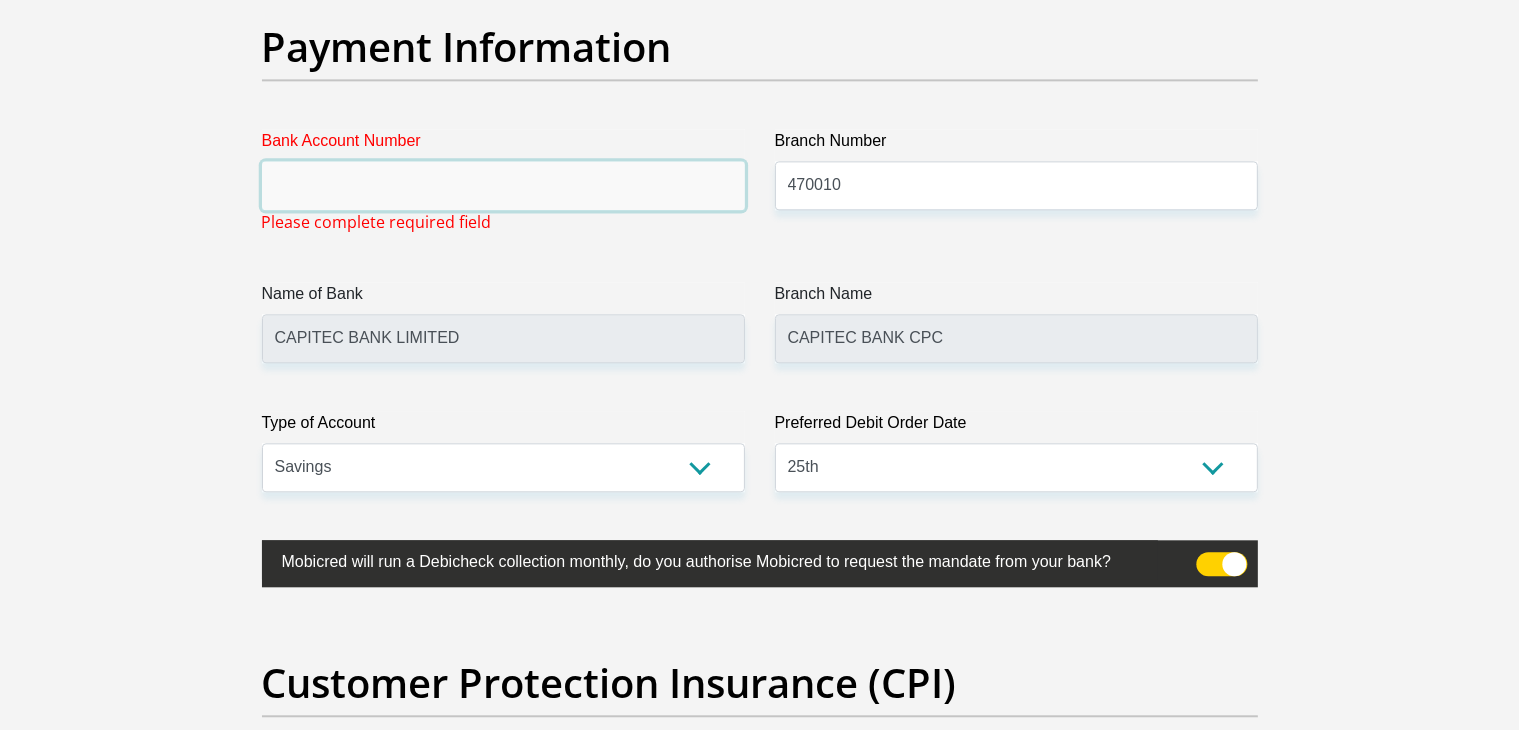 click on "Bank Account Number" at bounding box center (503, 185) 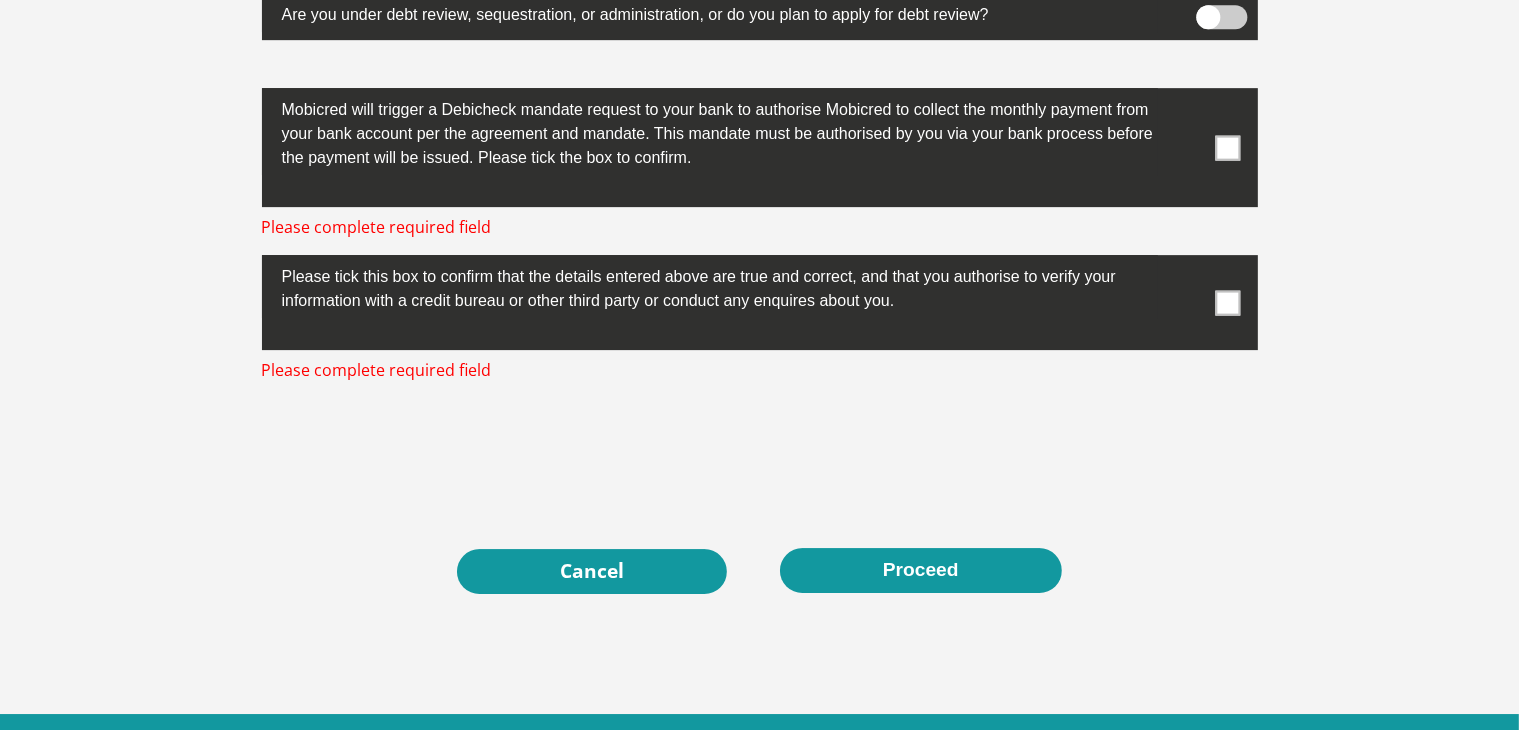 scroll, scrollTop: 6213, scrollLeft: 0, axis: vertical 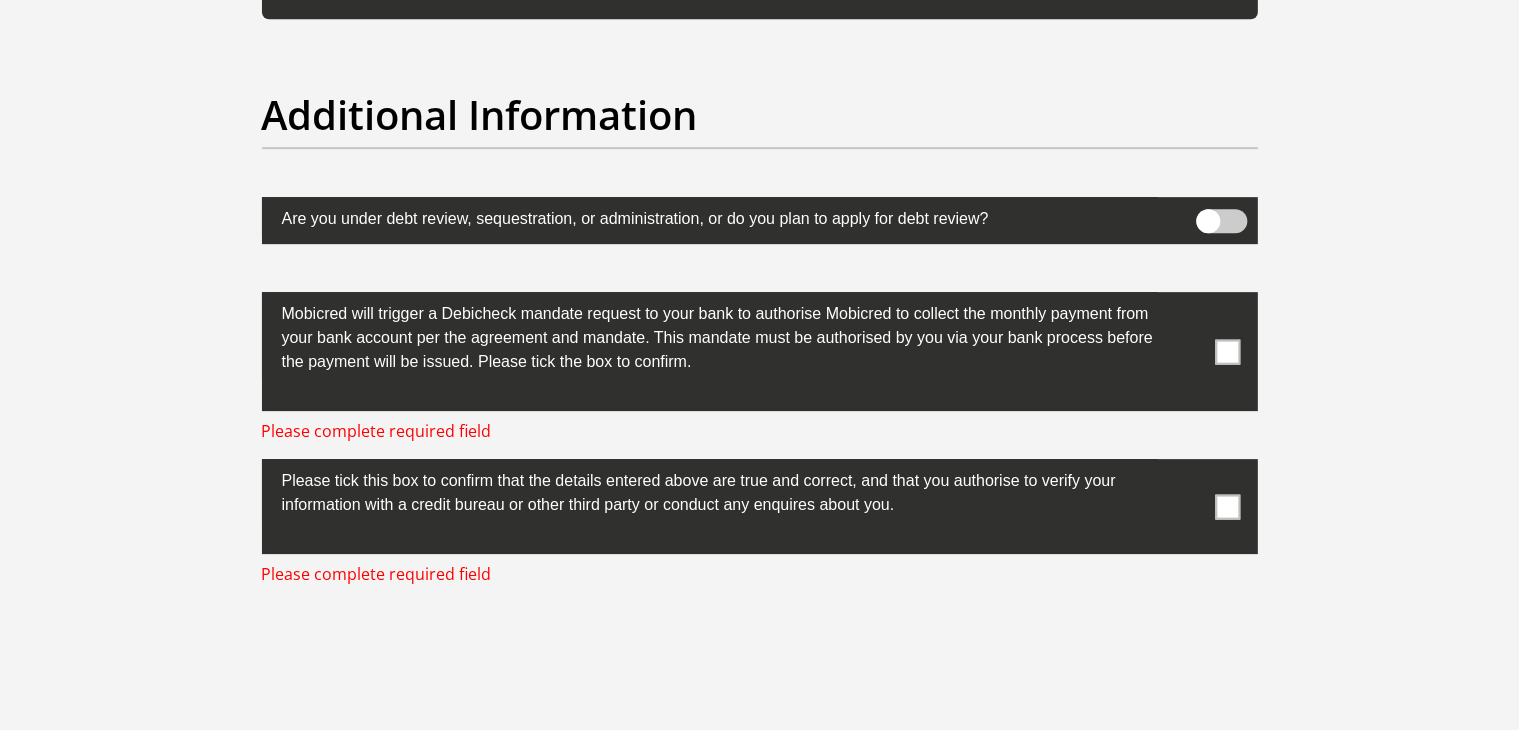 type on "2293052903" 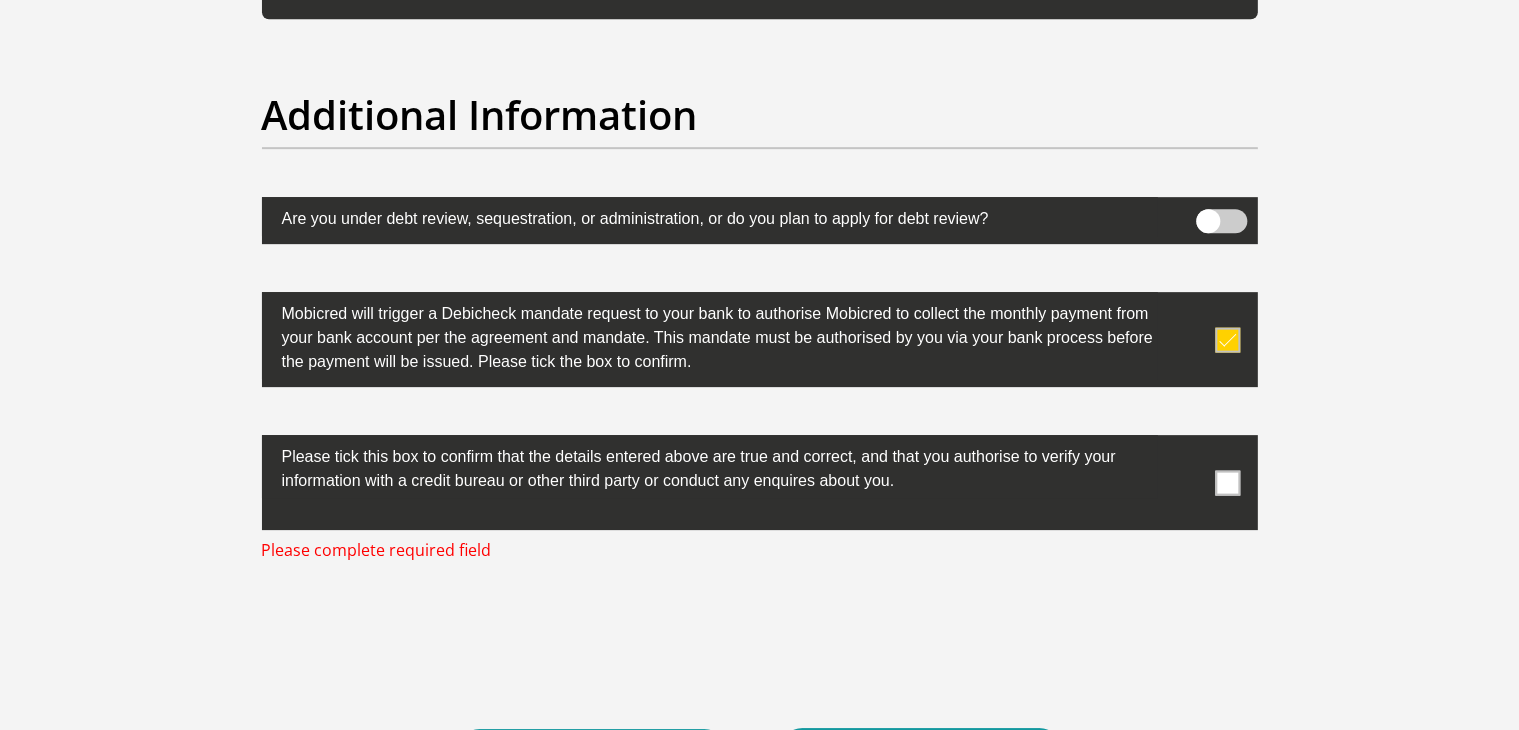 click at bounding box center (1227, 482) 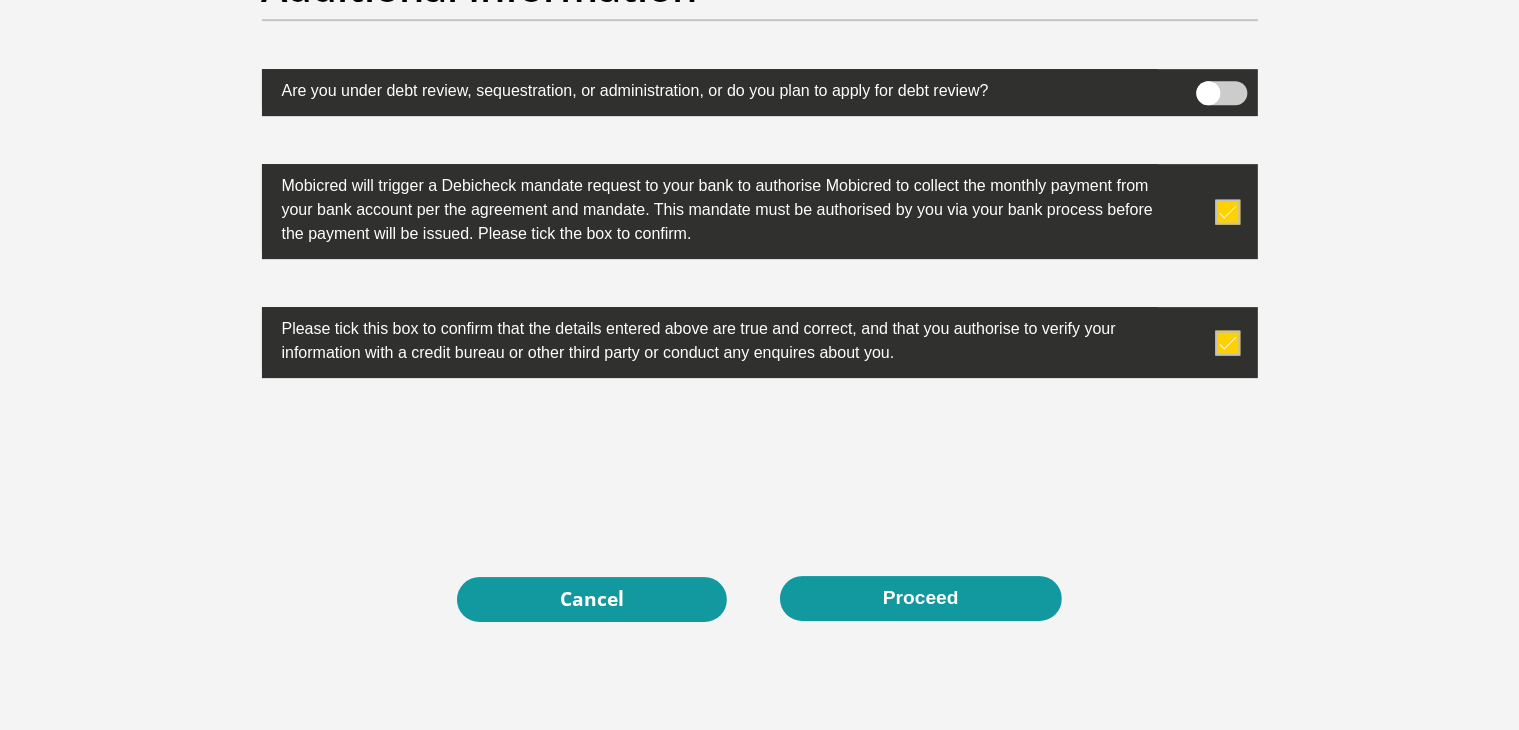 scroll, scrollTop: 6465, scrollLeft: 0, axis: vertical 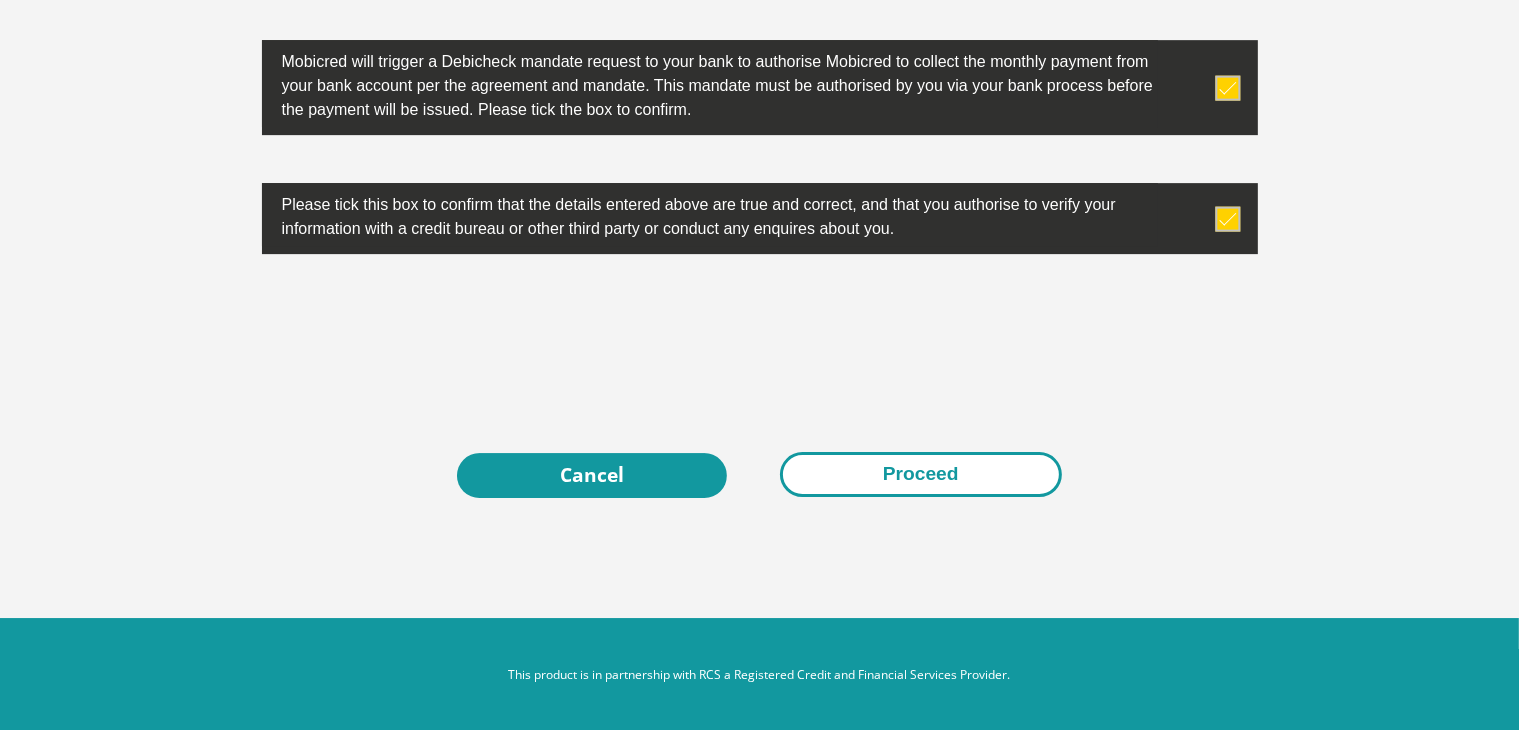 click on "Proceed" at bounding box center [921, 474] 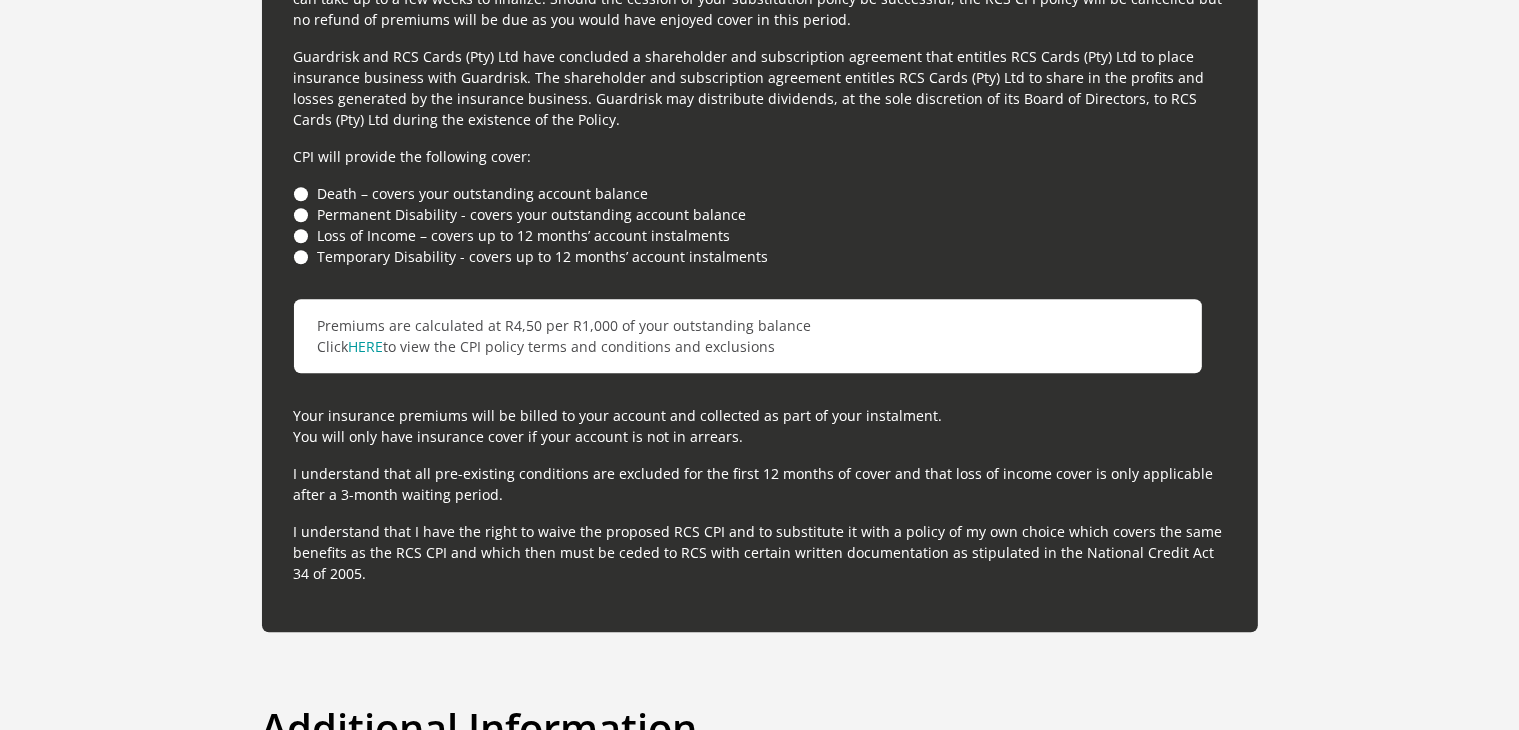 scroll, scrollTop: 5565, scrollLeft: 0, axis: vertical 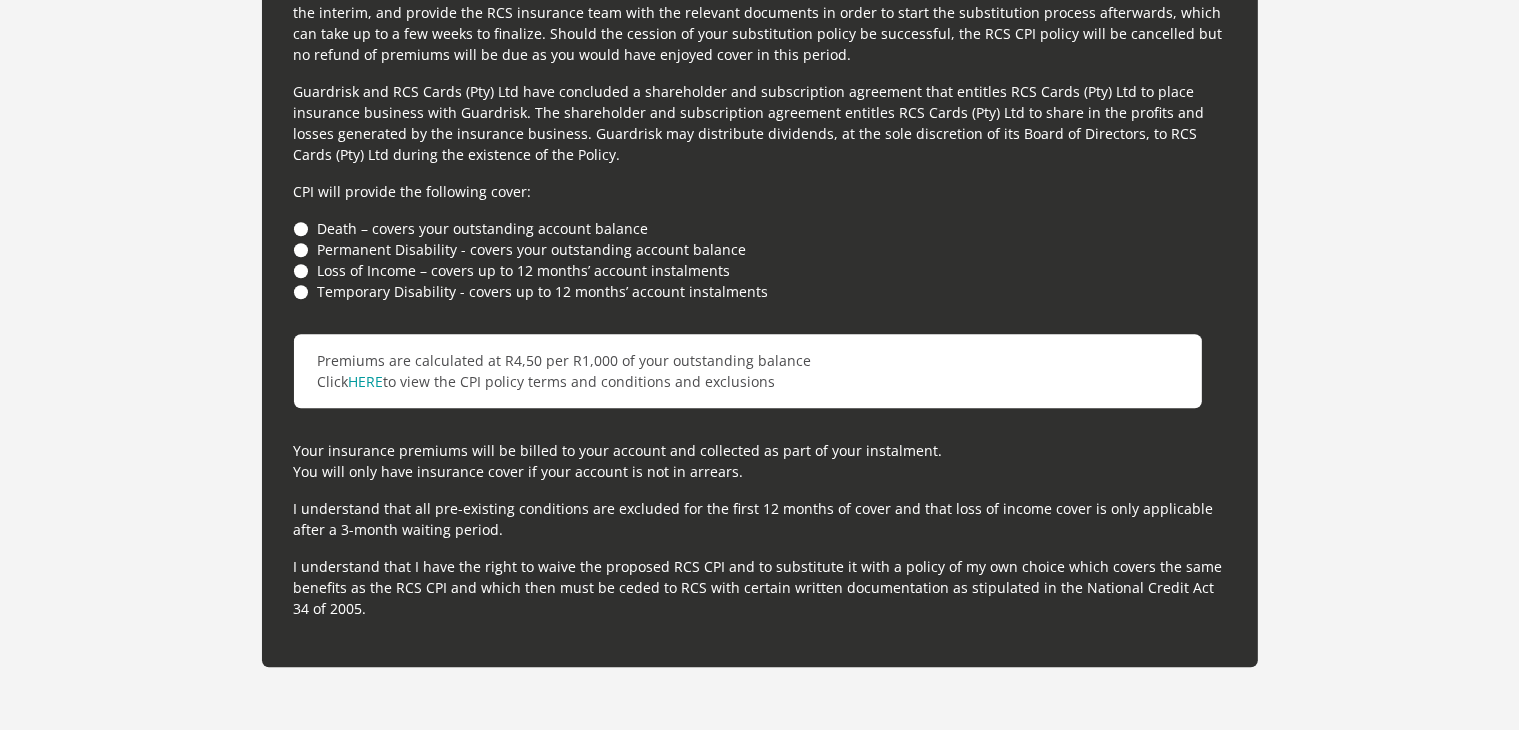 click on "Temporary Disability - covers up to 12 months’ account instalments" at bounding box center (760, 291) 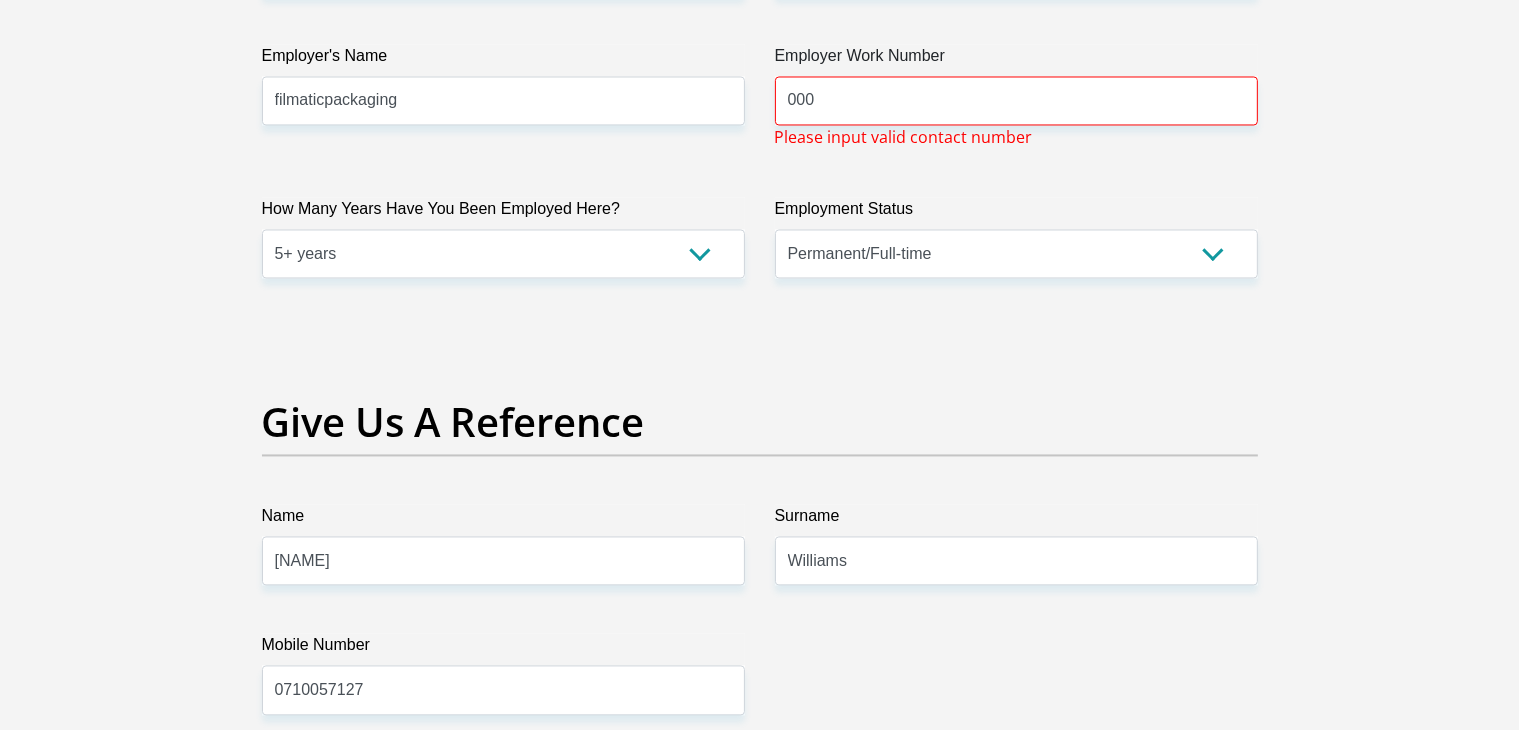 scroll, scrollTop: 3565, scrollLeft: 0, axis: vertical 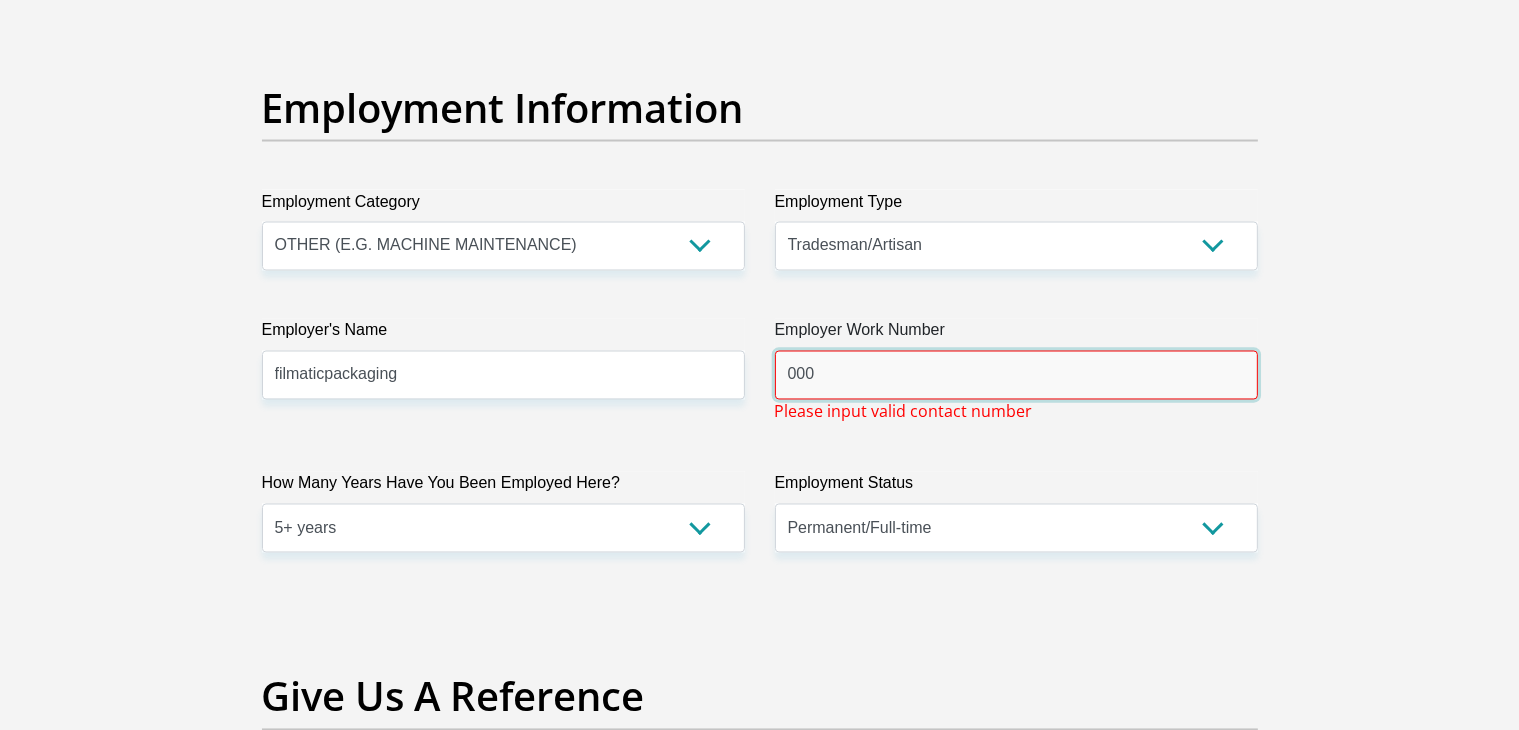 drag, startPoint x: 1043, startPoint y: 353, endPoint x: 1031, endPoint y: 365, distance: 16.970562 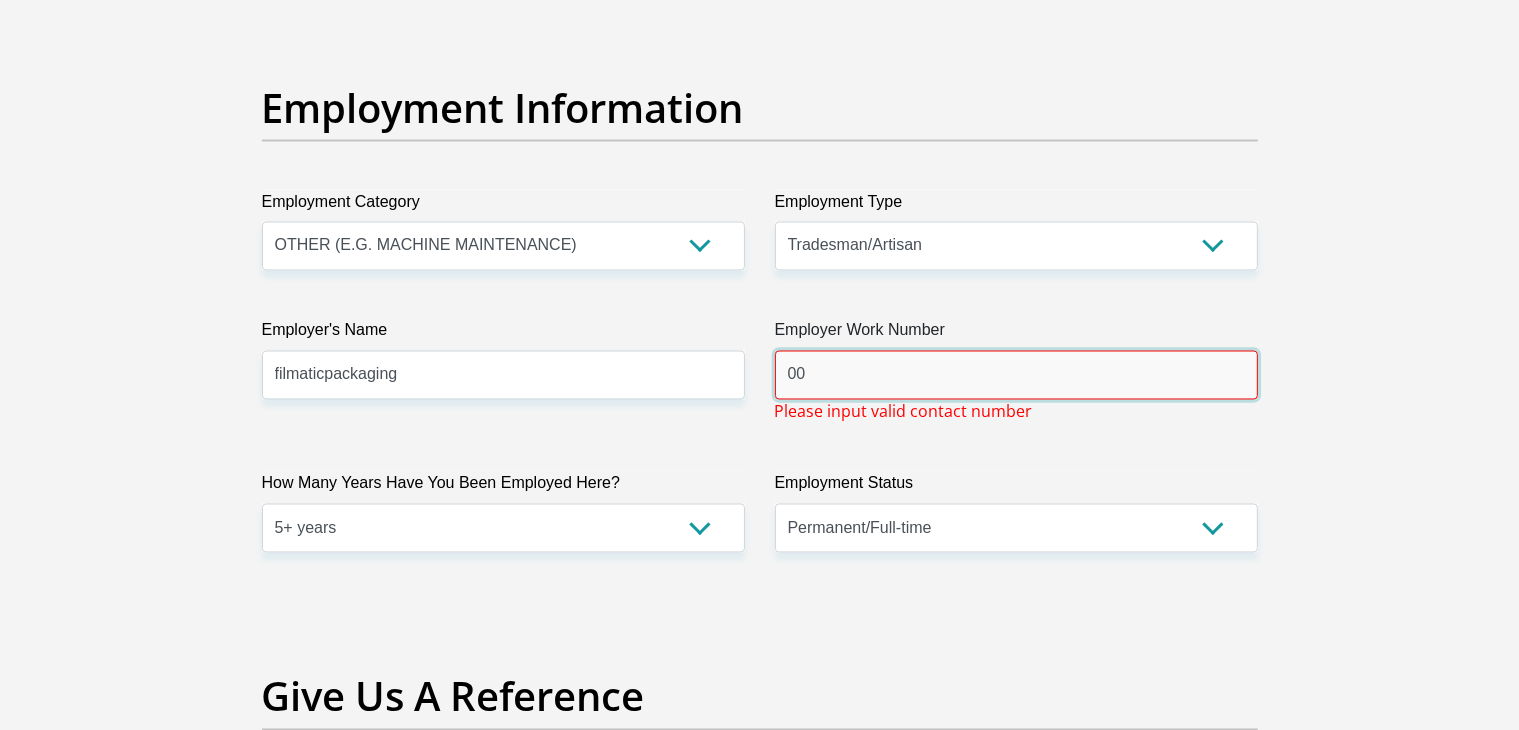 type on "0" 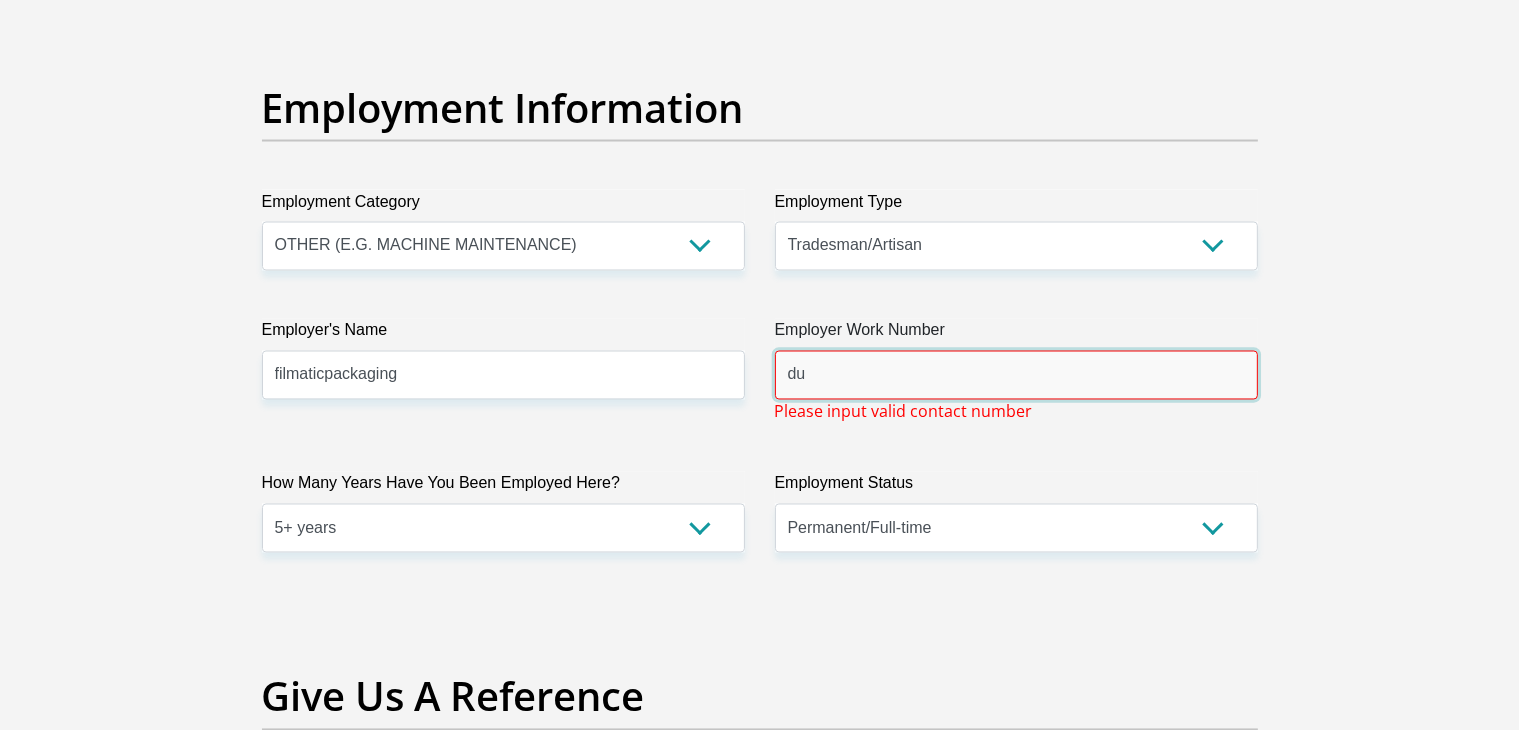 type on "d" 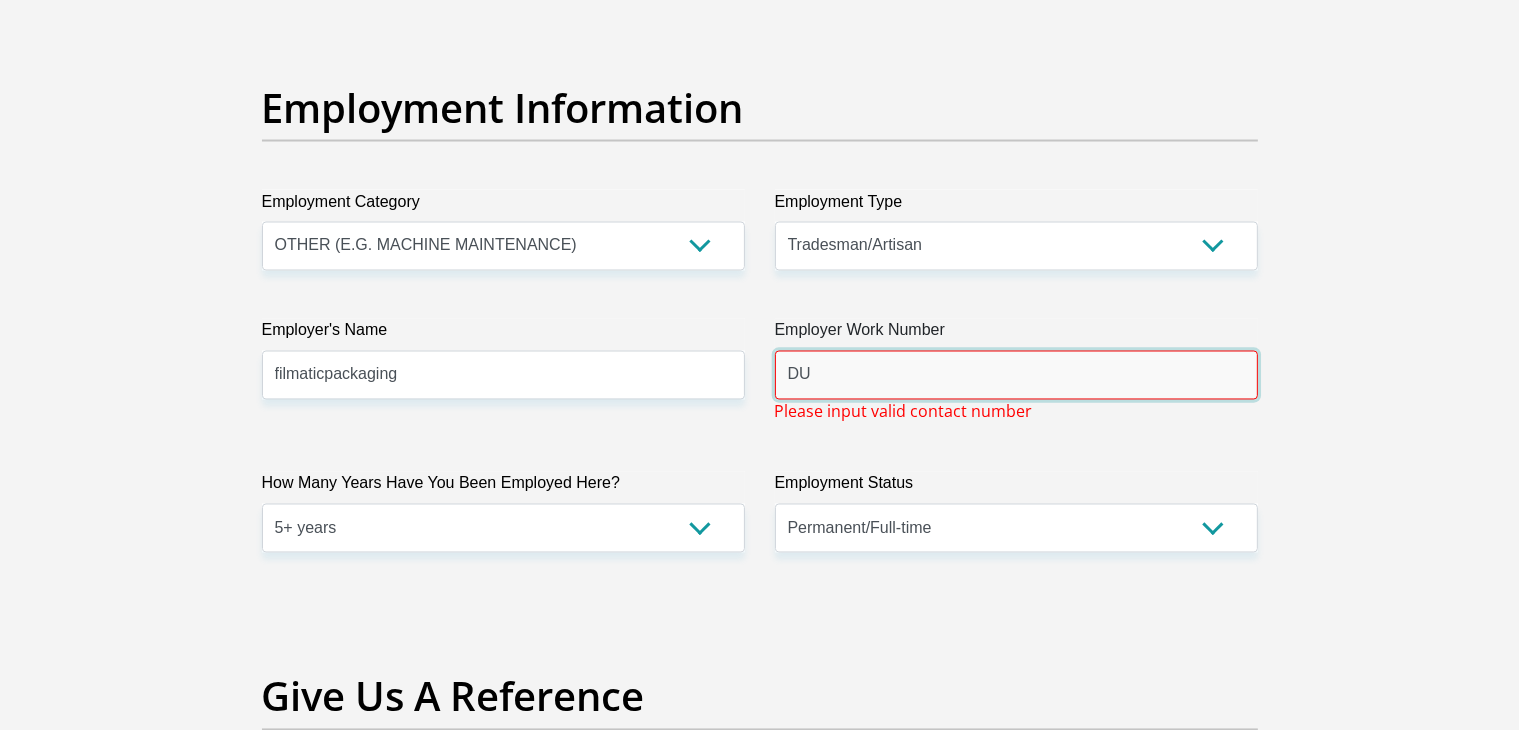 type on "D" 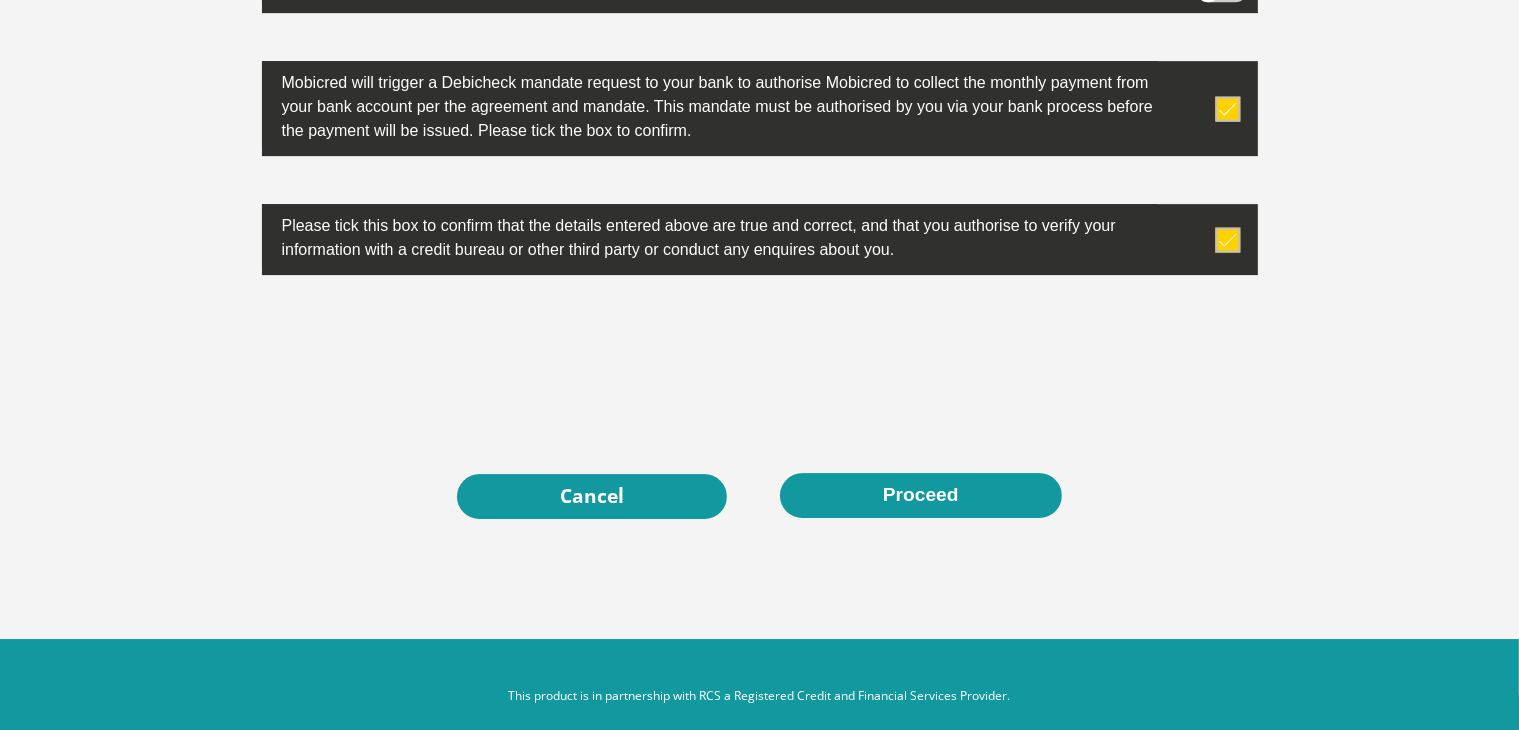 scroll, scrollTop: 6441, scrollLeft: 0, axis: vertical 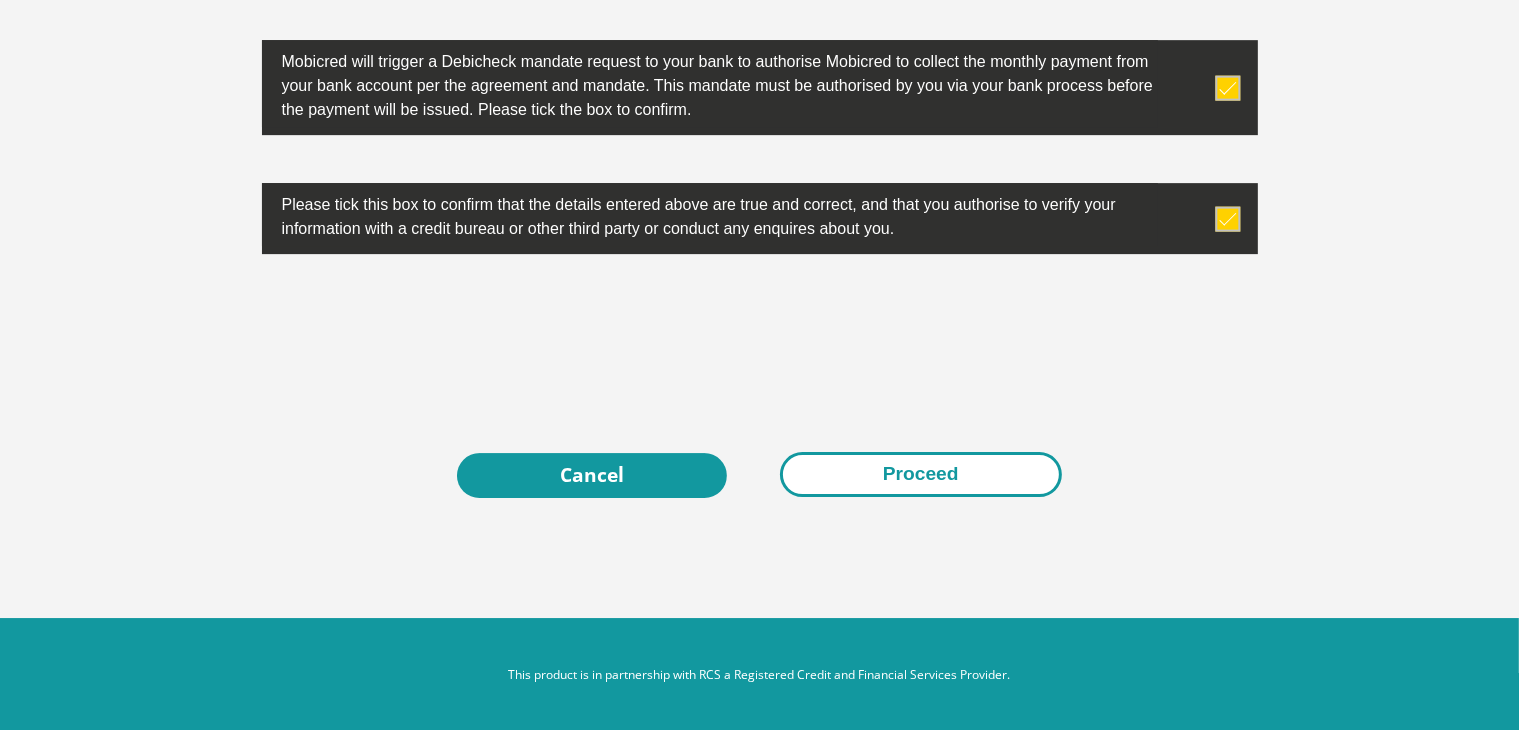 type on "0218622192" 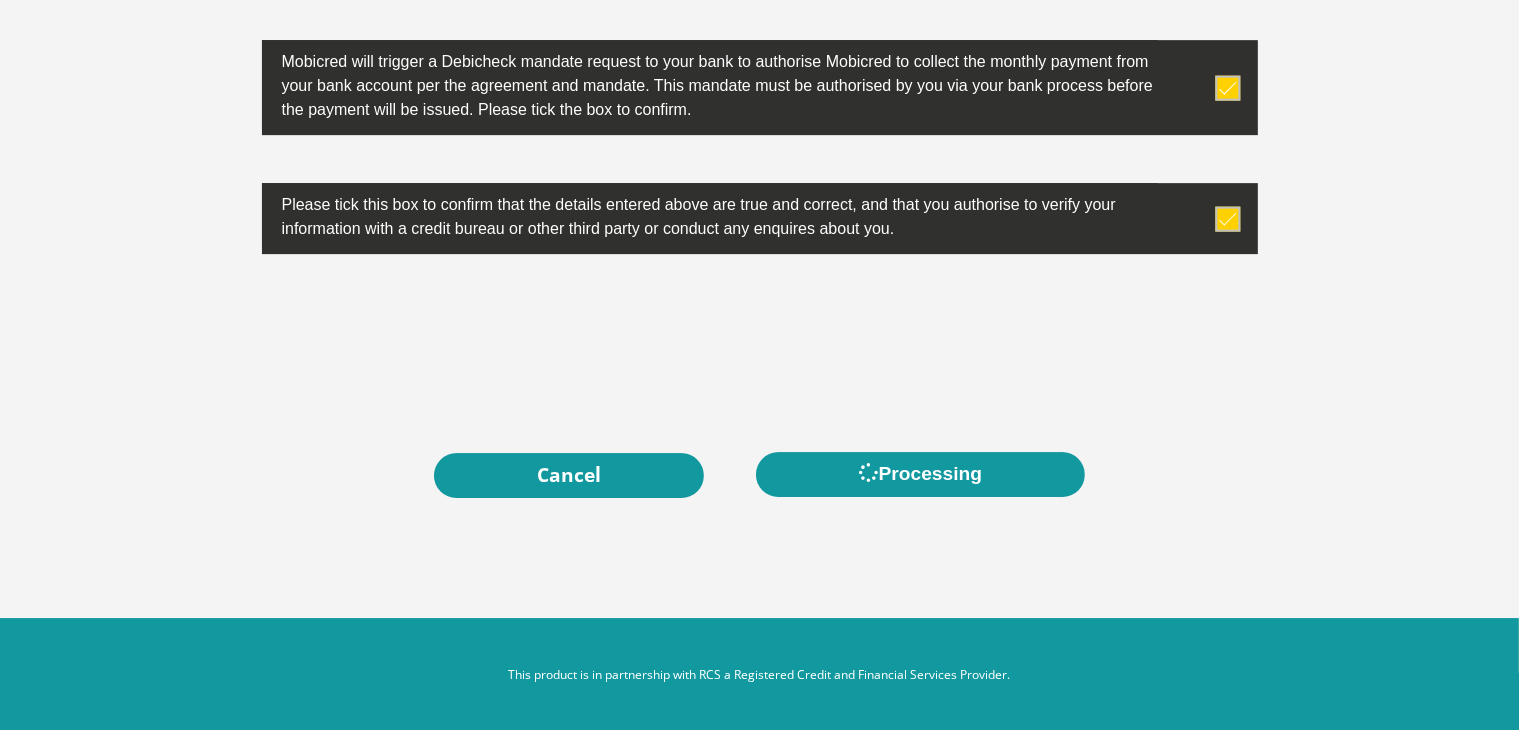 scroll, scrollTop: 0, scrollLeft: 0, axis: both 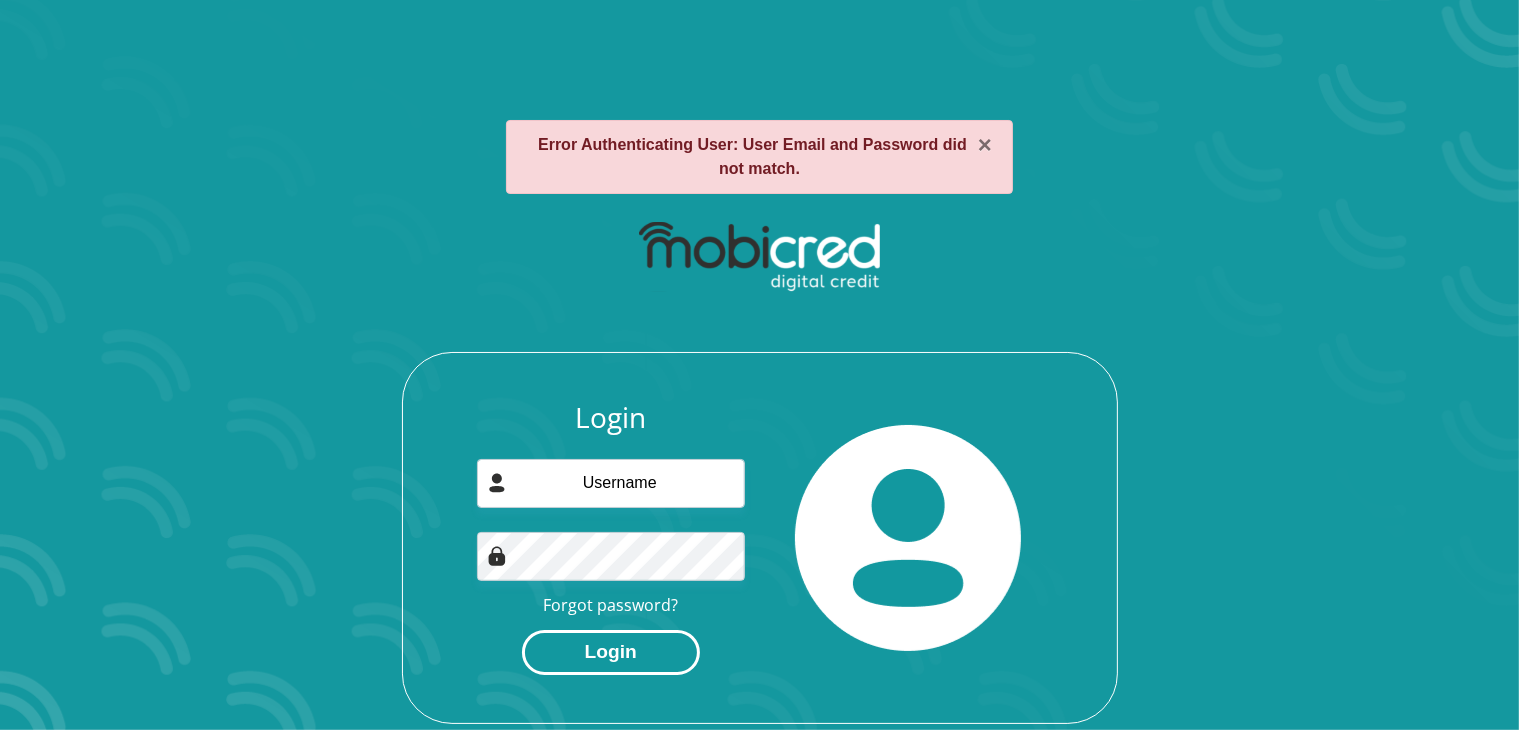 click on "Login" at bounding box center [611, 652] 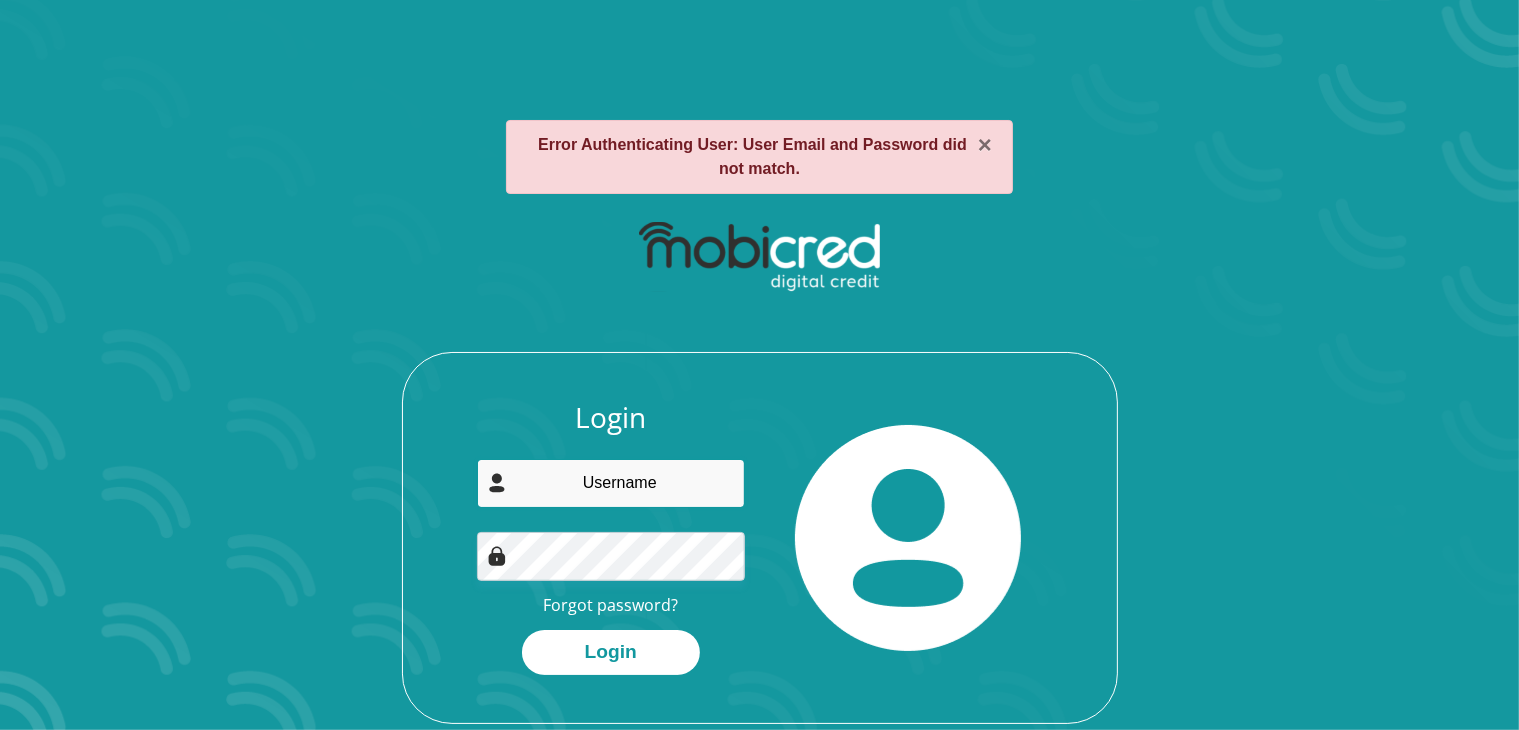 click at bounding box center [611, 483] 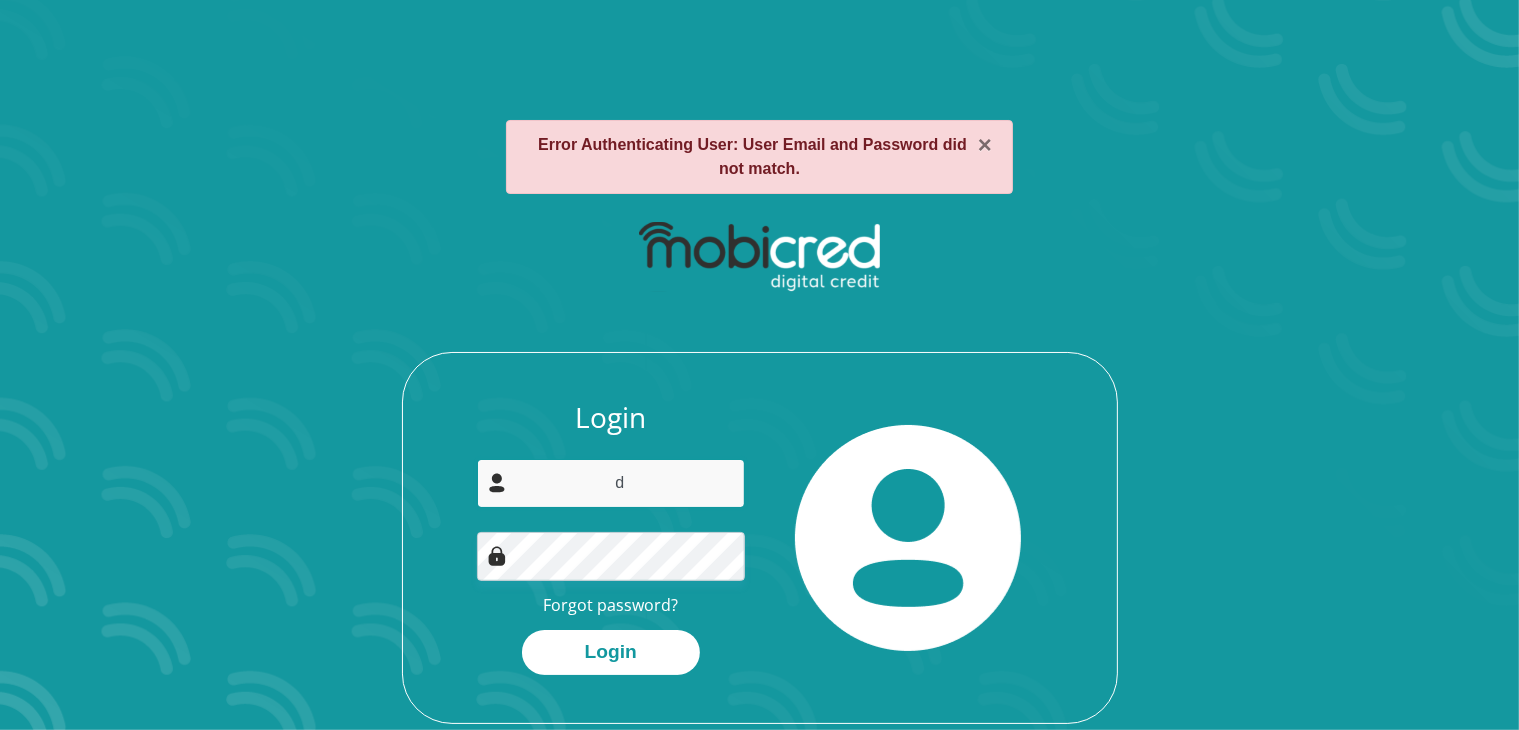 type on "dustigo24@gmail.com" 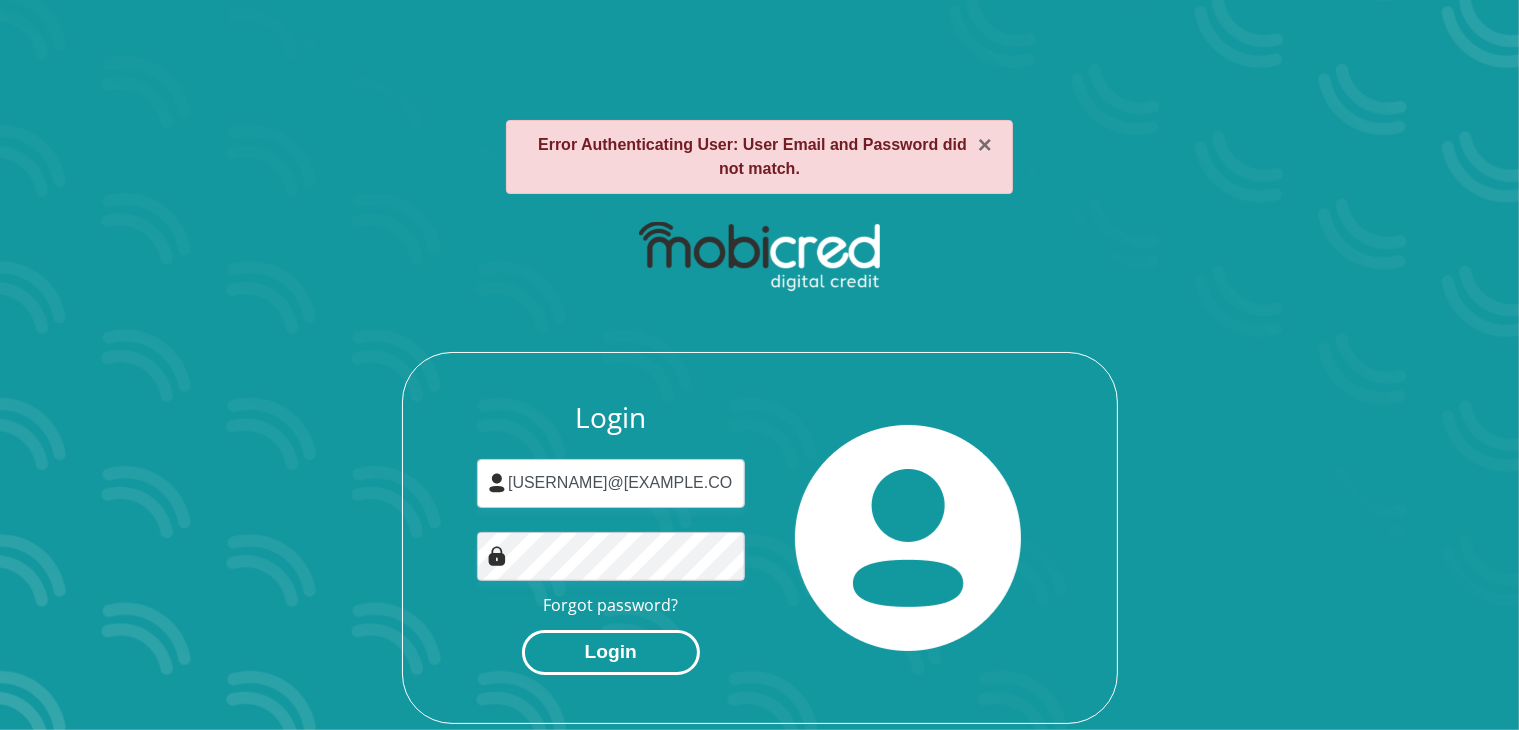 click on "Login" at bounding box center [611, 652] 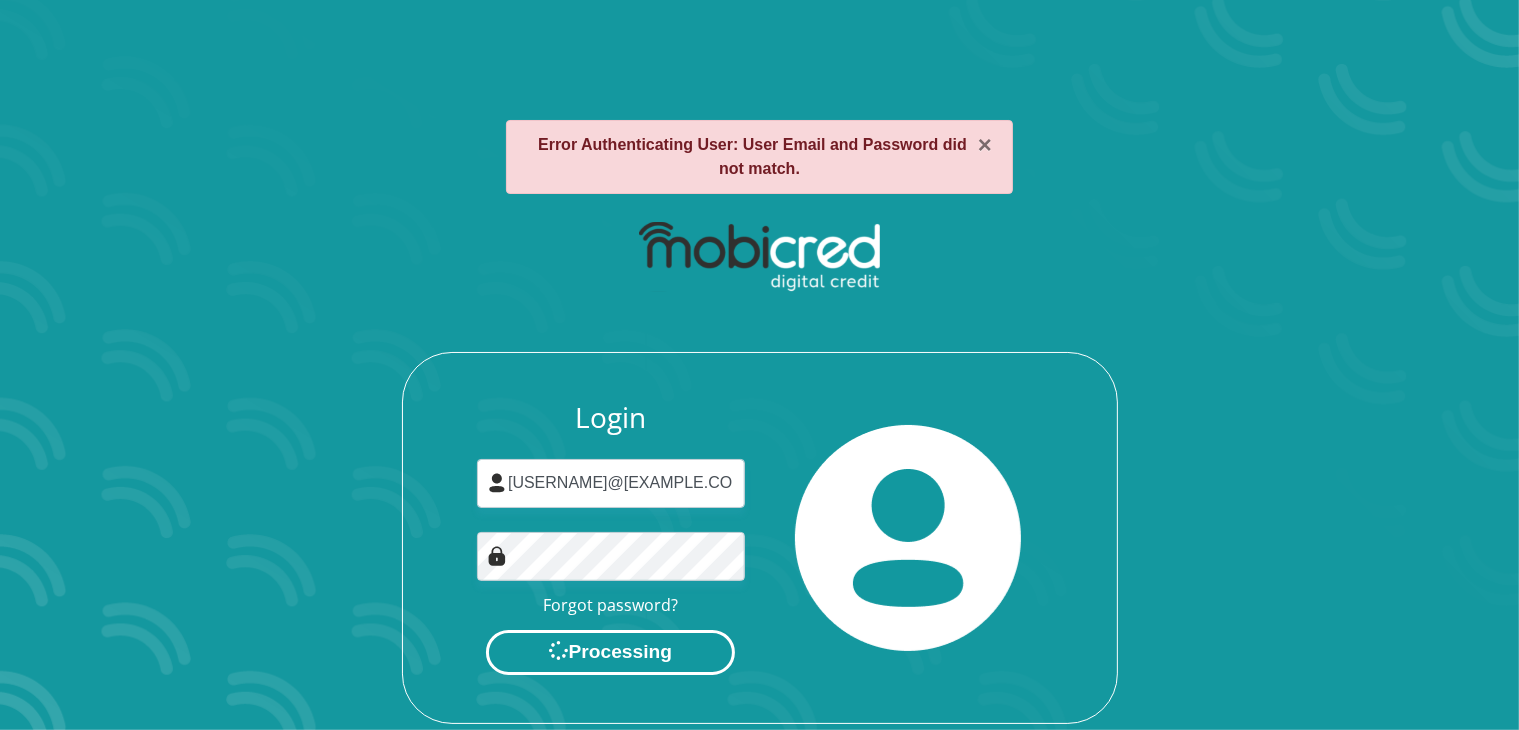 scroll, scrollTop: 0, scrollLeft: 0, axis: both 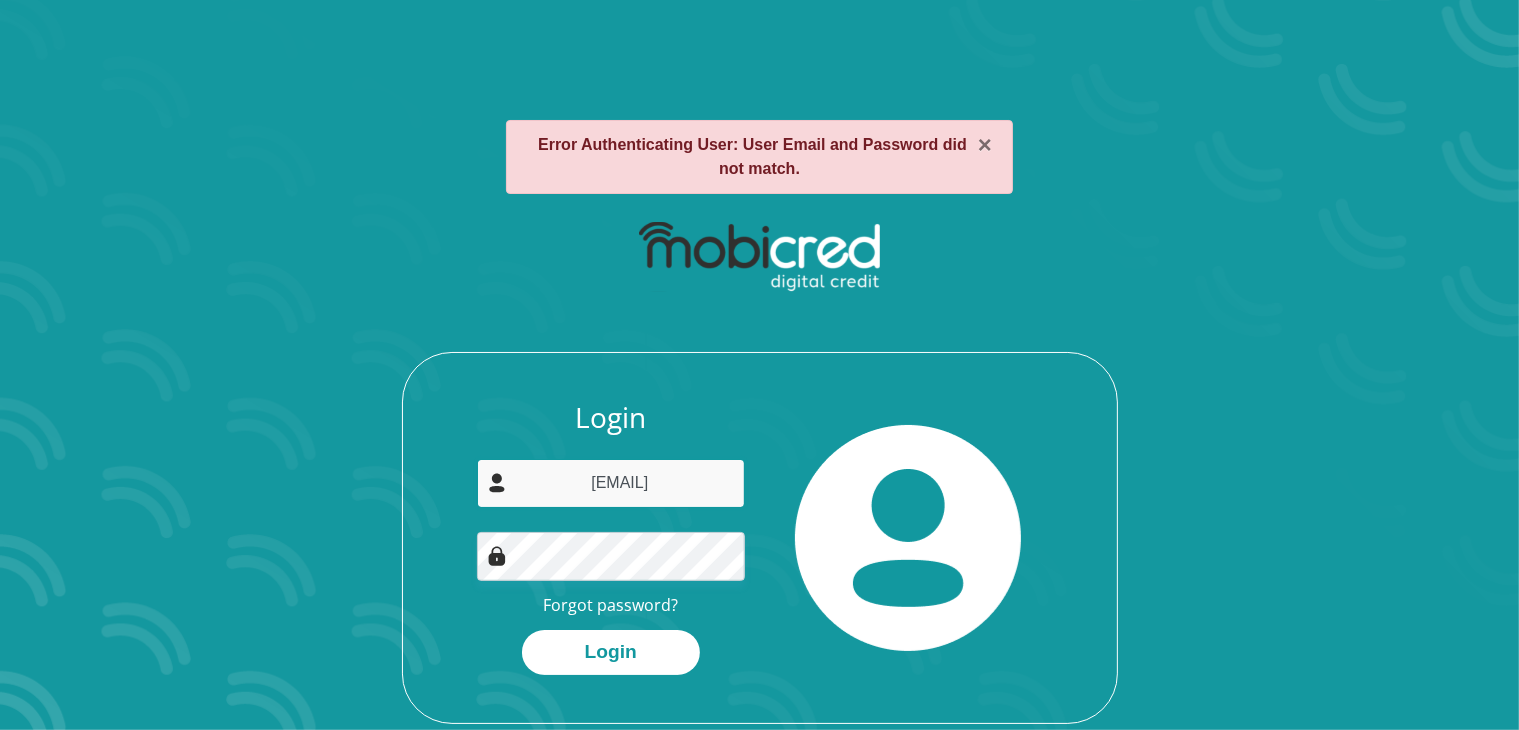 drag, startPoint x: 700, startPoint y: 477, endPoint x: 0, endPoint y: 402, distance: 704.0064 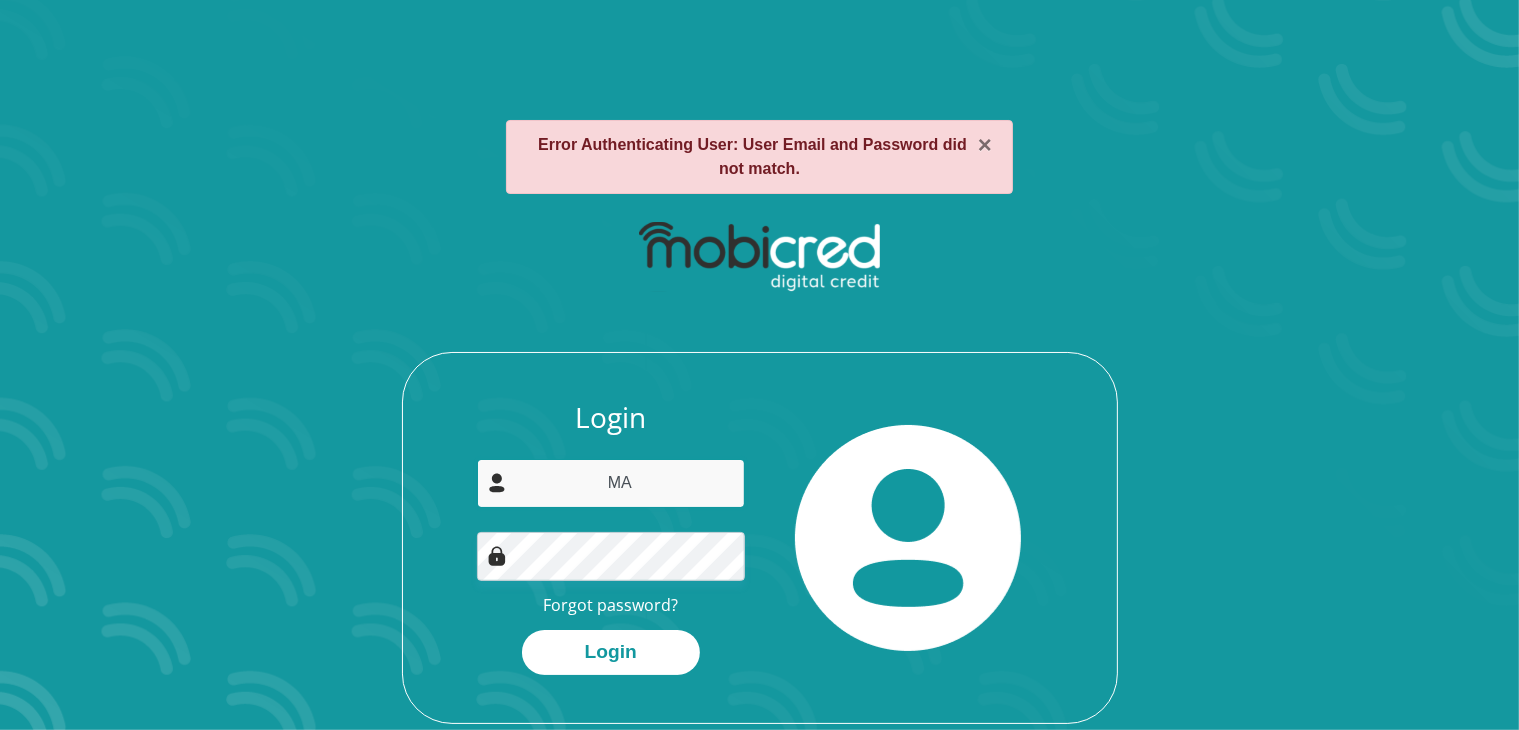 type on "[EMAIL]" 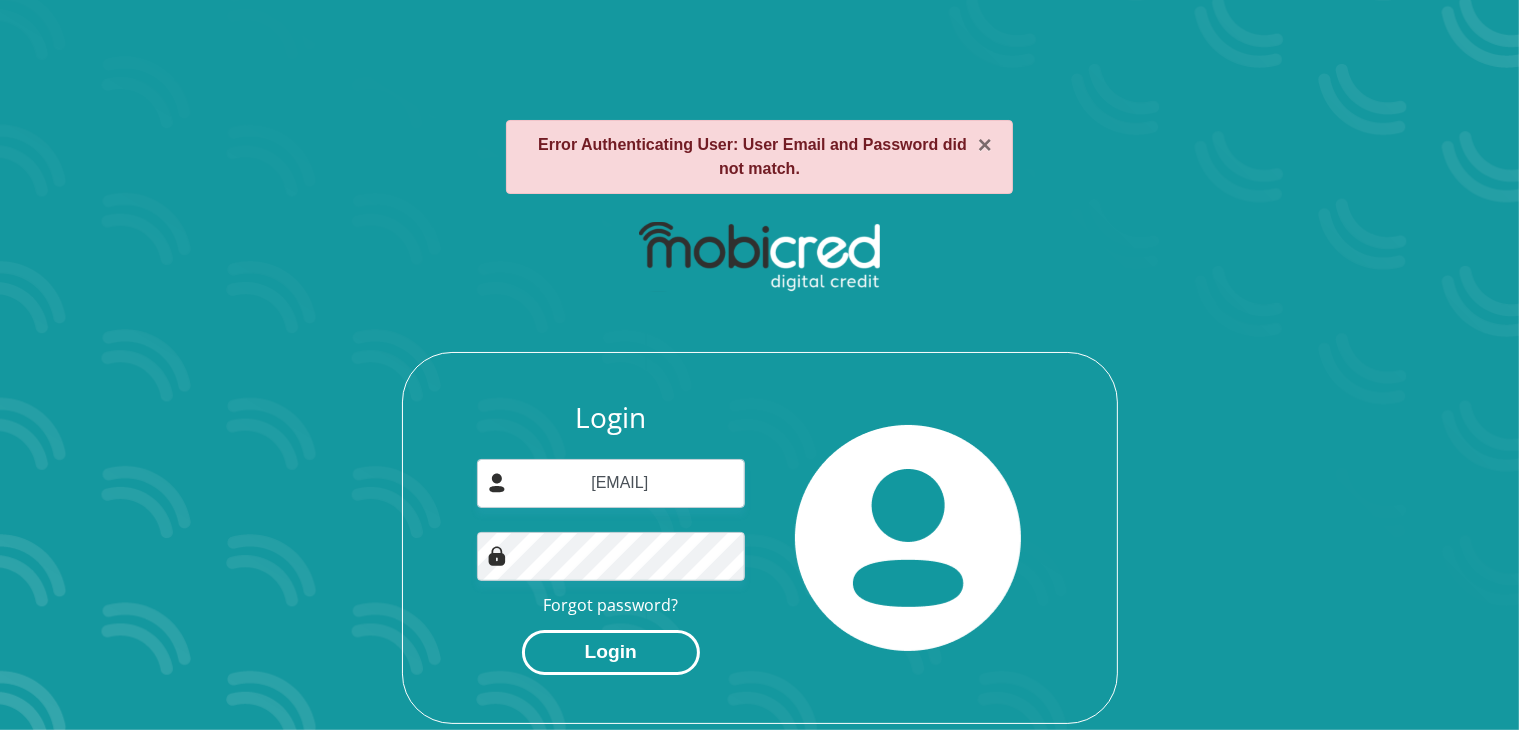 click on "Login" at bounding box center (611, 652) 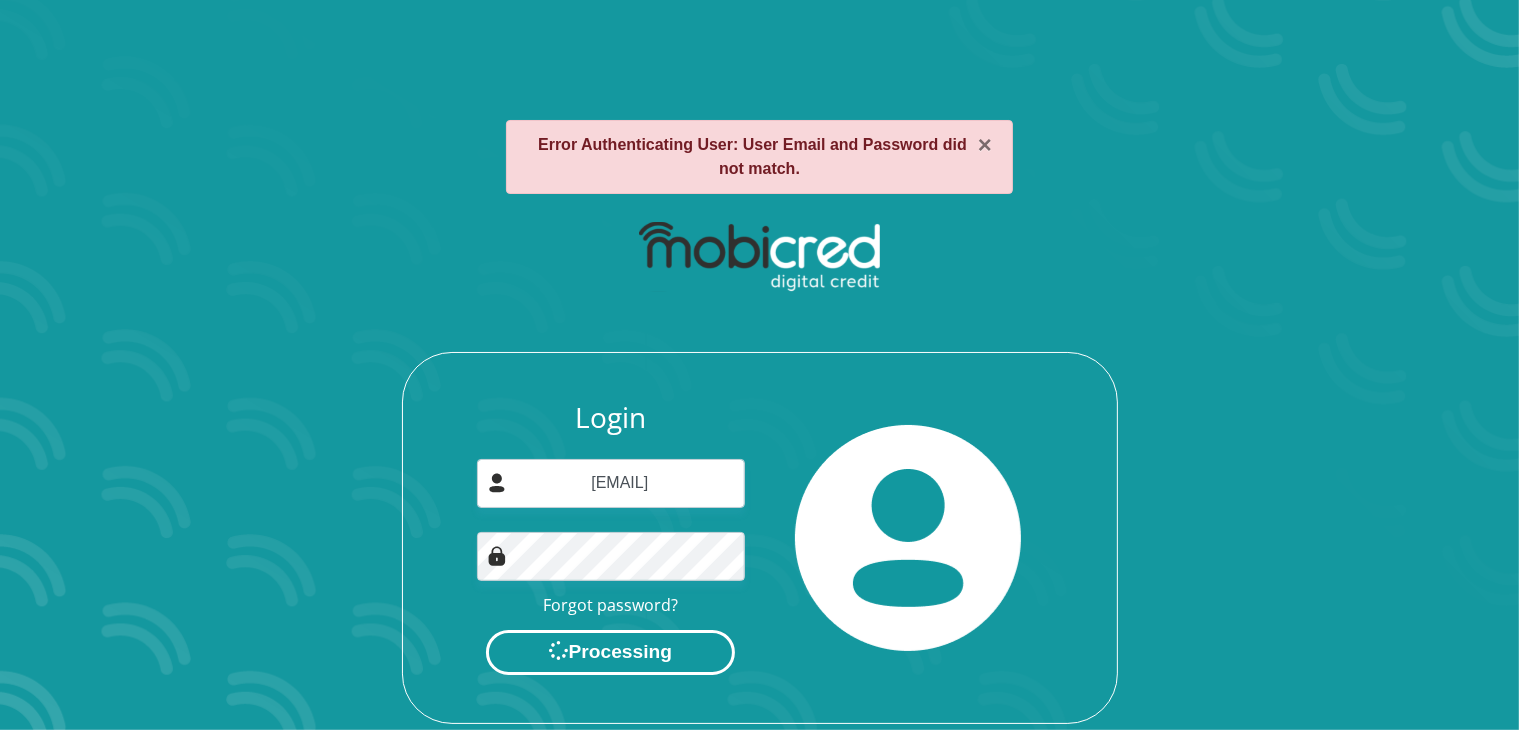 scroll, scrollTop: 0, scrollLeft: 0, axis: both 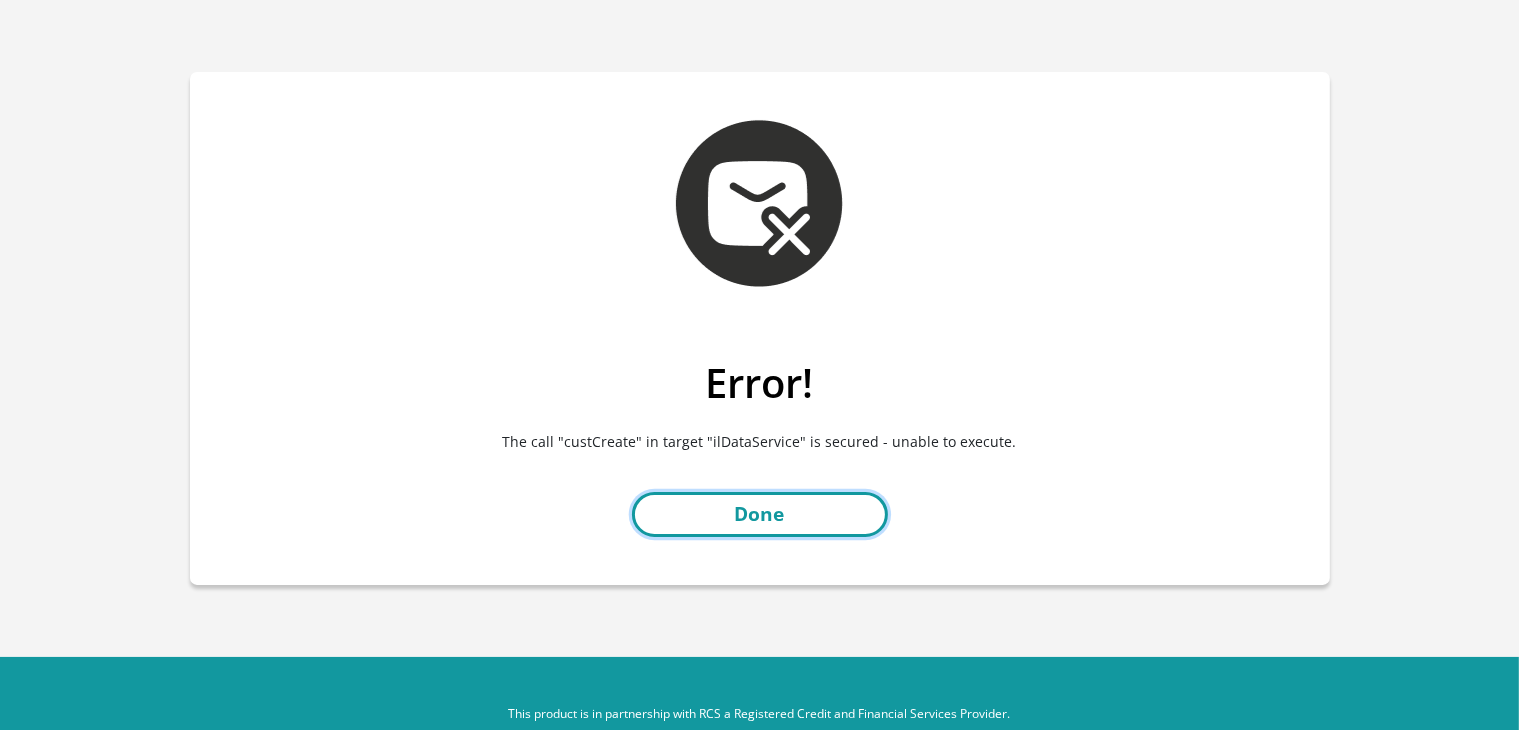 click on "Done" at bounding box center [760, 514] 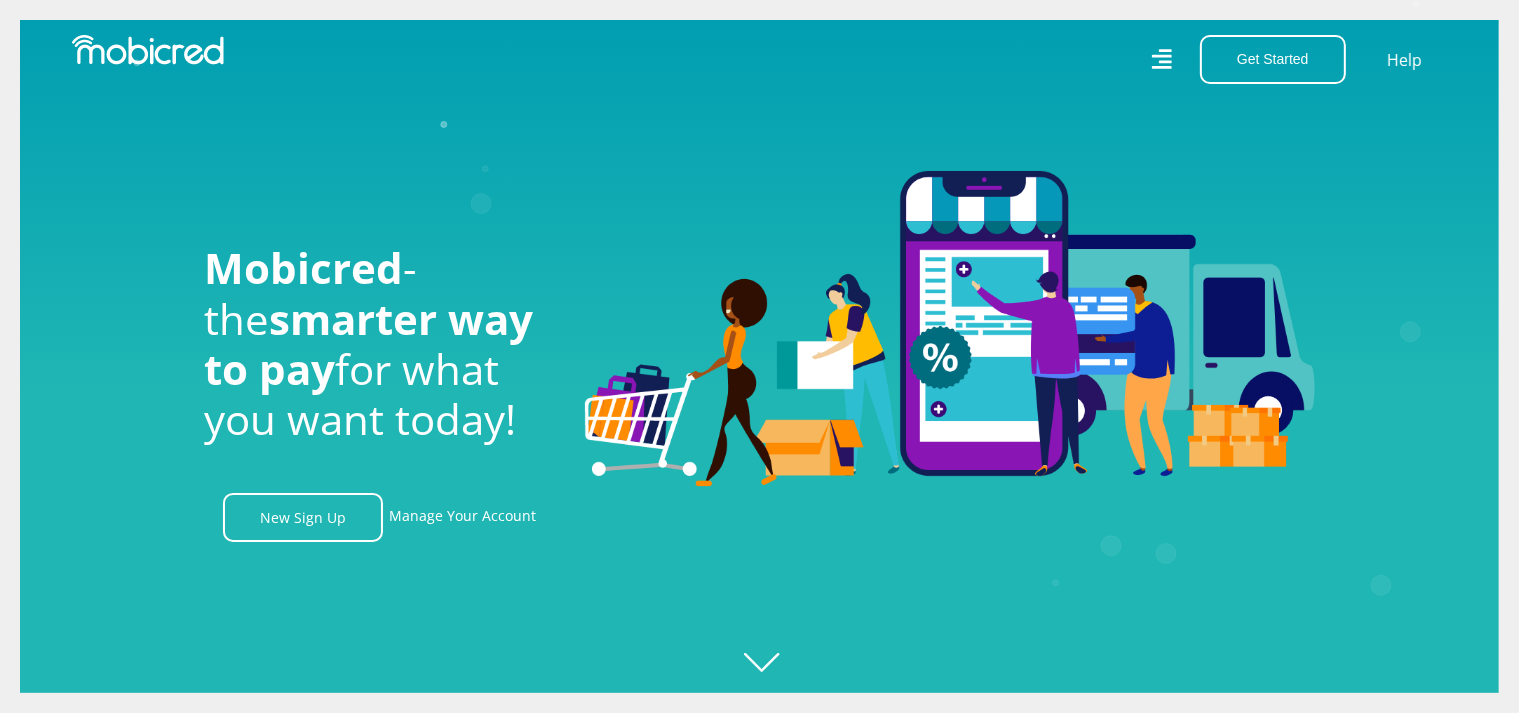 scroll, scrollTop: 179, scrollLeft: 0, axis: vertical 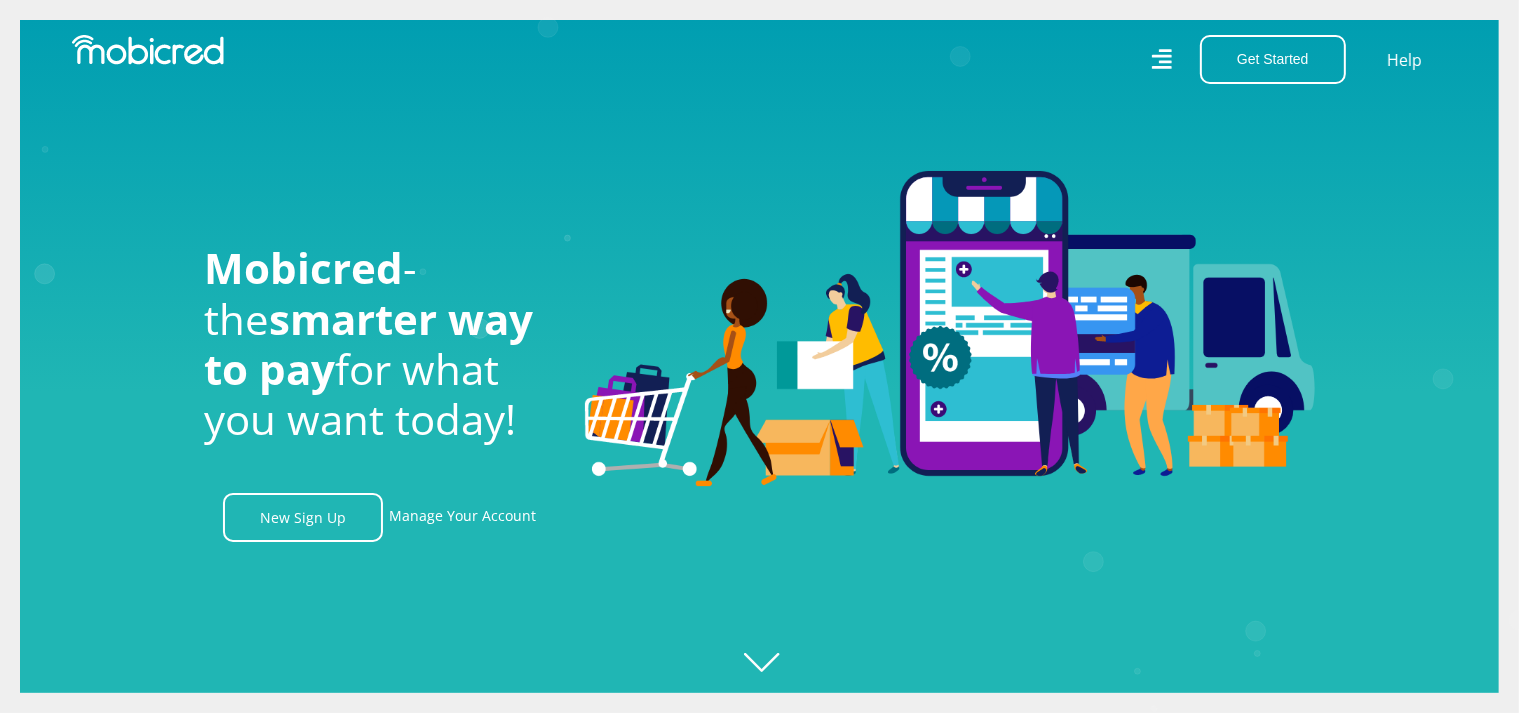 click 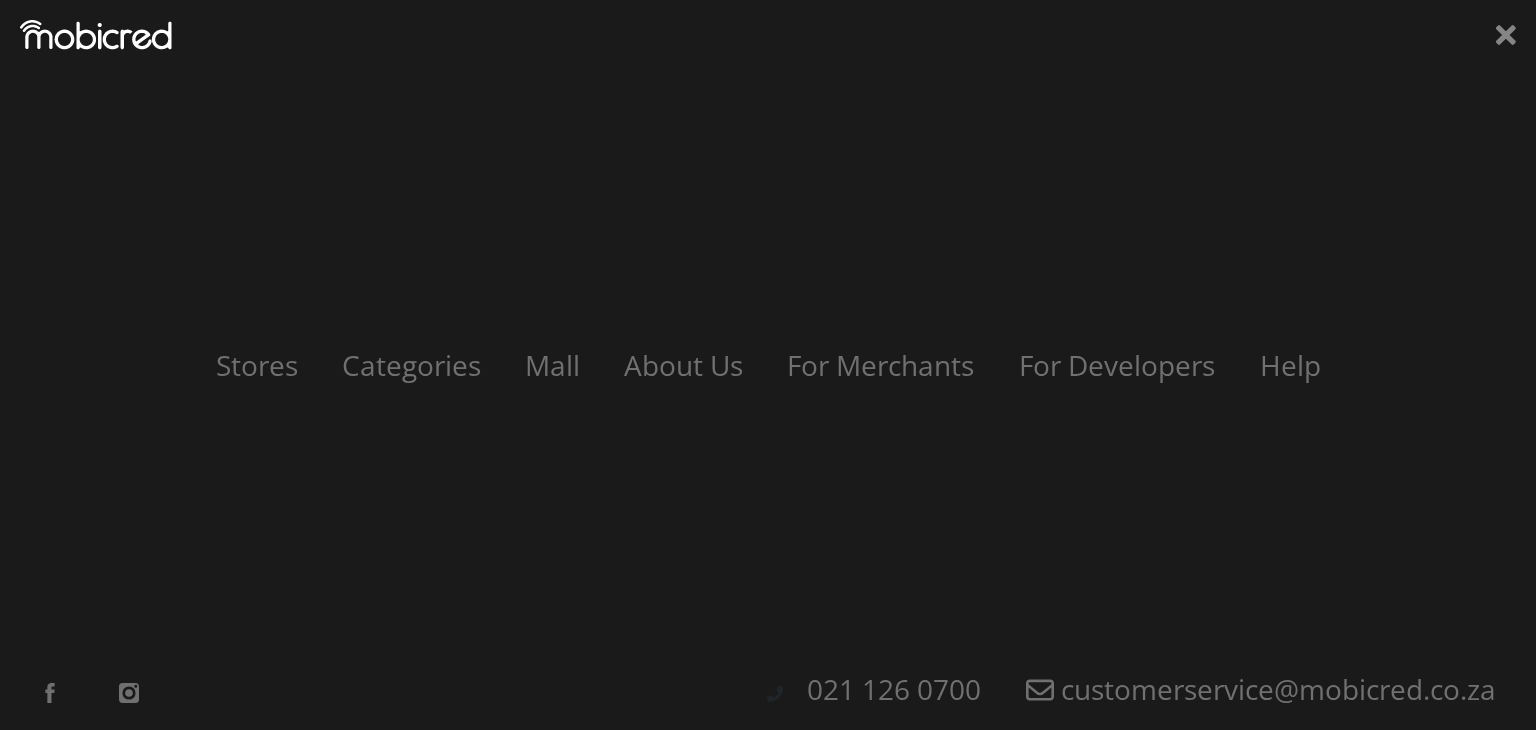 scroll, scrollTop: 0, scrollLeft: 2564, axis: horizontal 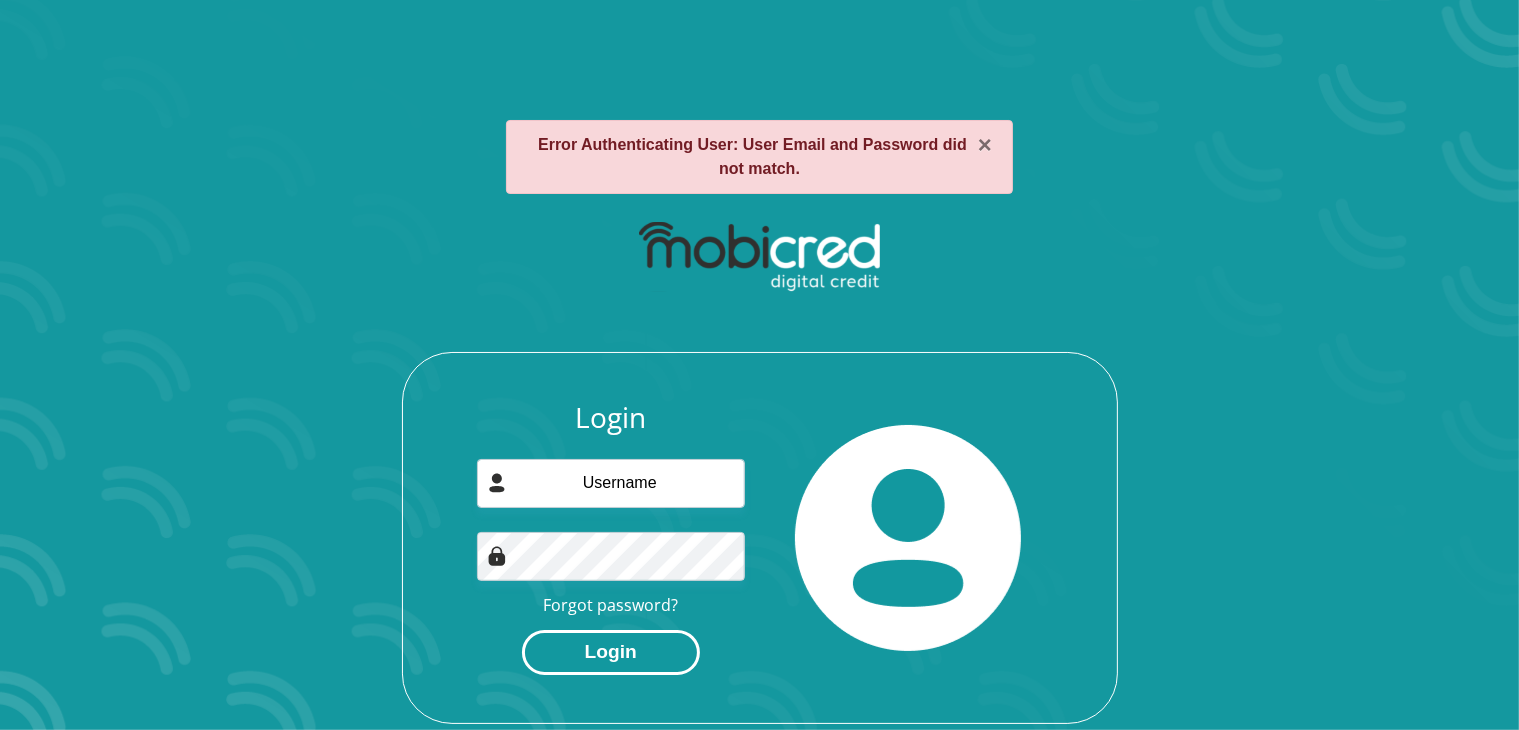 click on "Login" at bounding box center (611, 652) 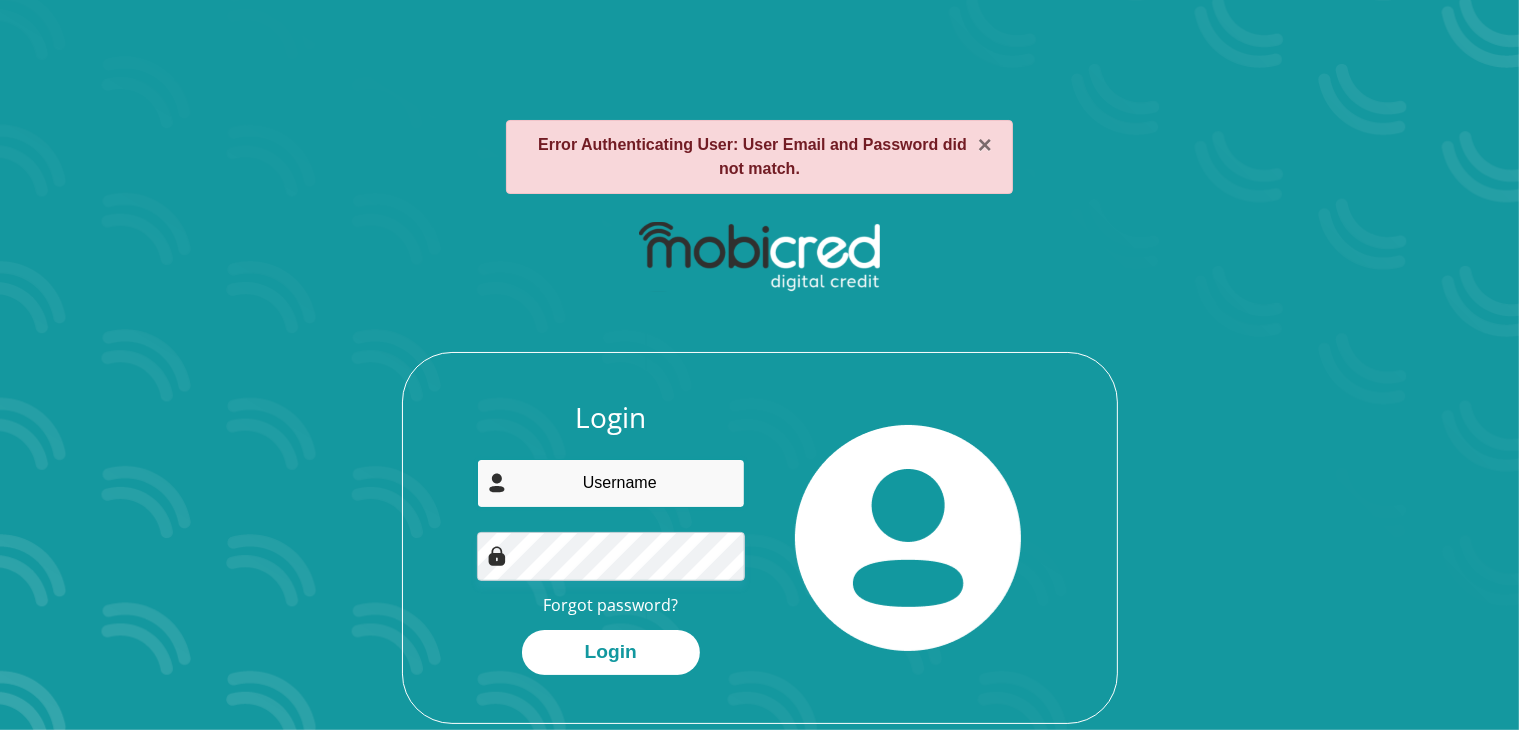 click at bounding box center (611, 483) 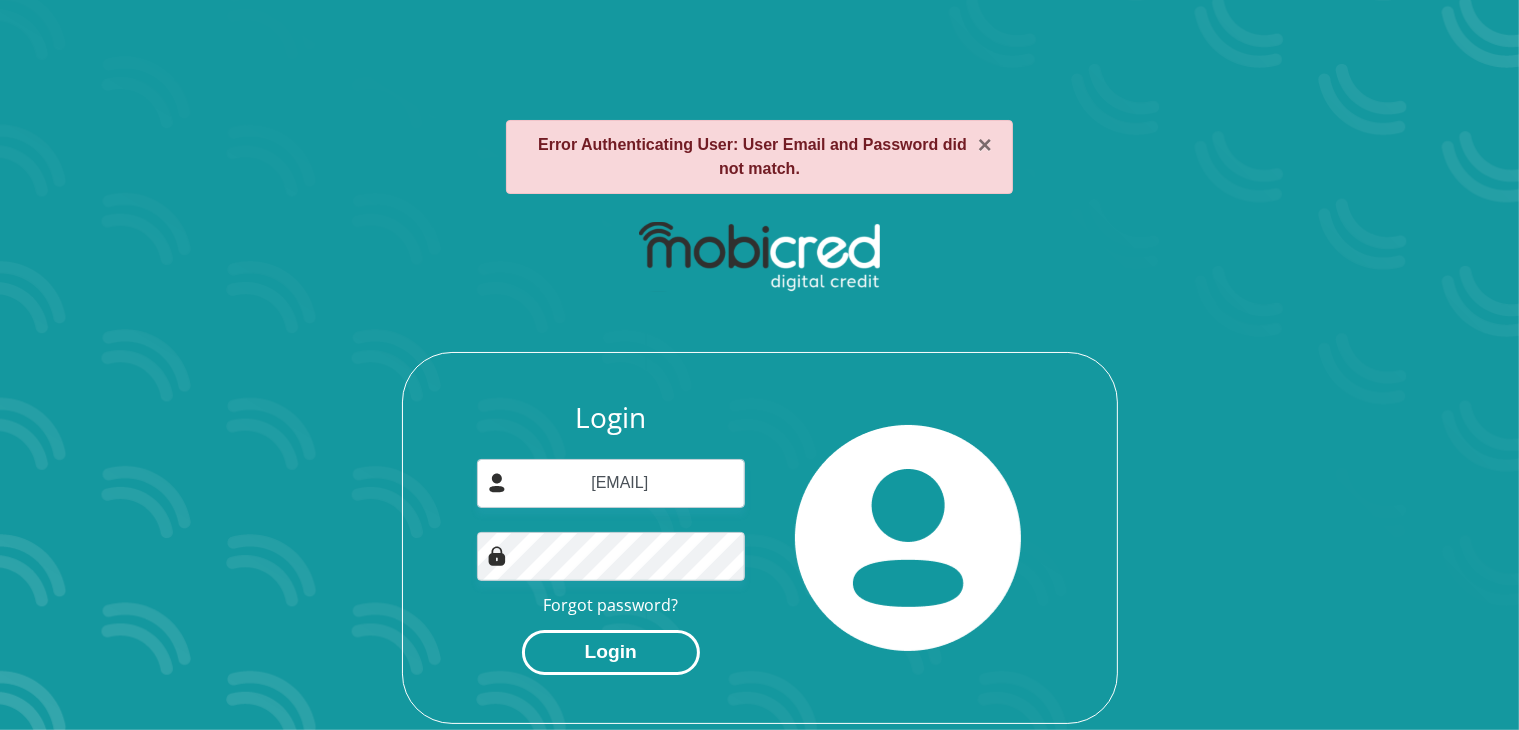 click on "Login" at bounding box center [611, 652] 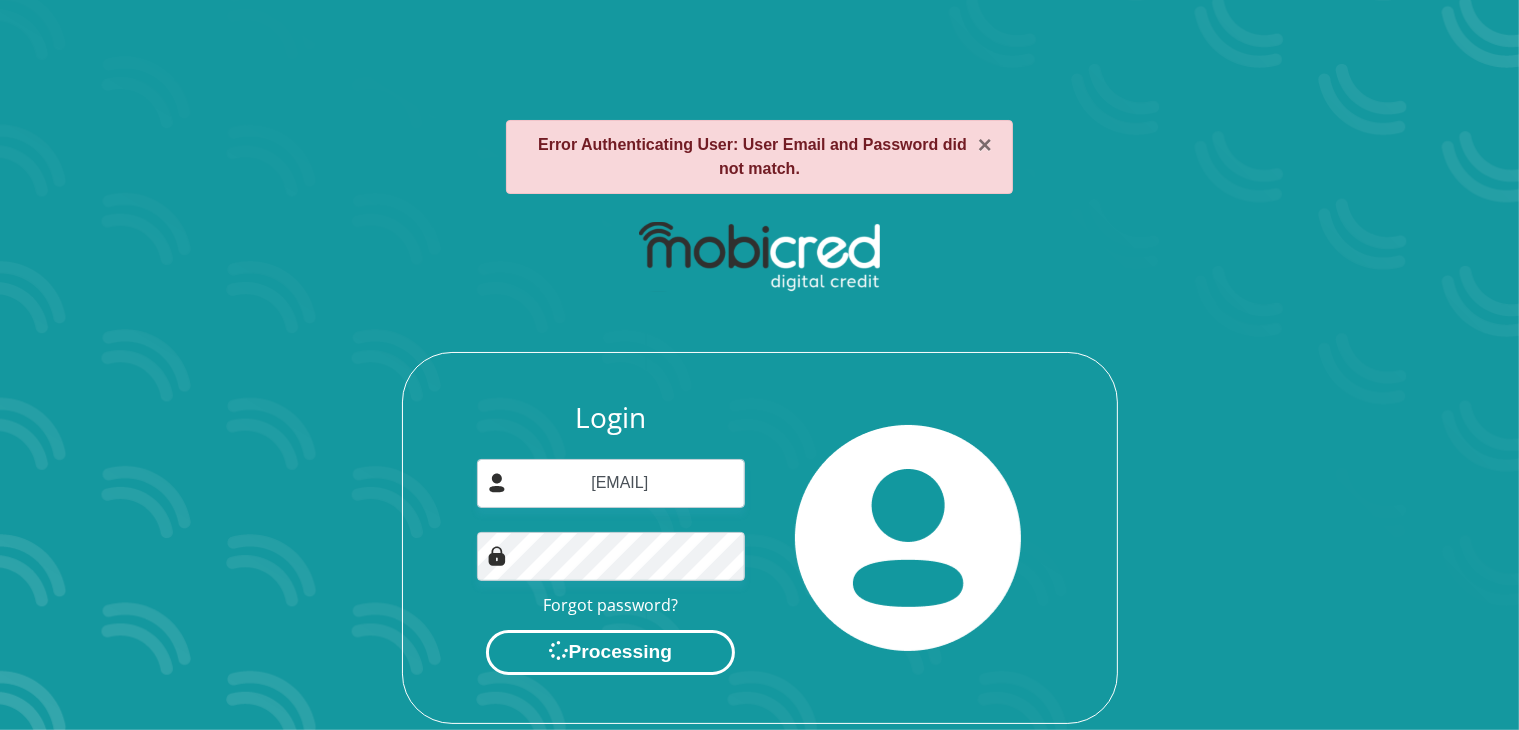 scroll, scrollTop: 0, scrollLeft: 0, axis: both 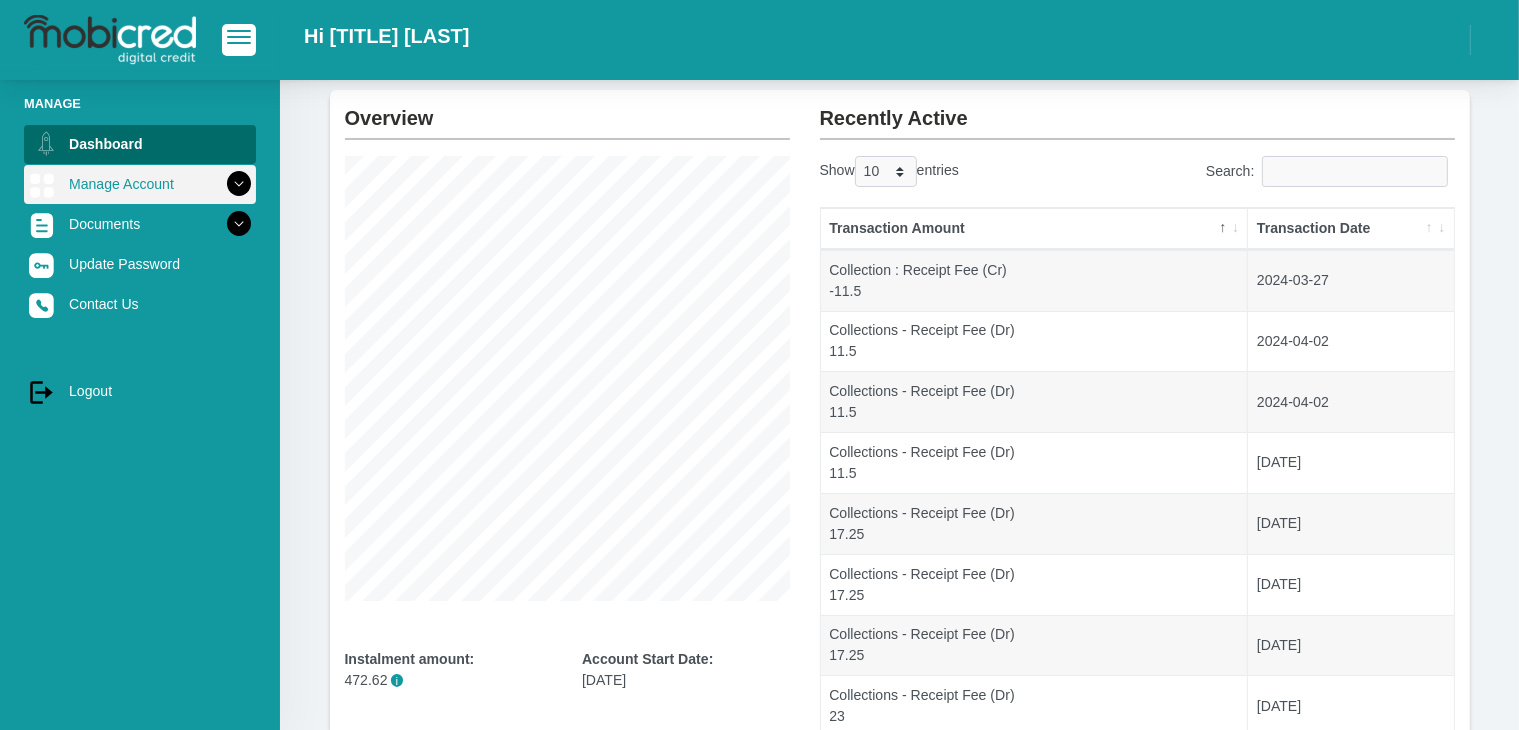 click on "Manage Account" at bounding box center (140, 184) 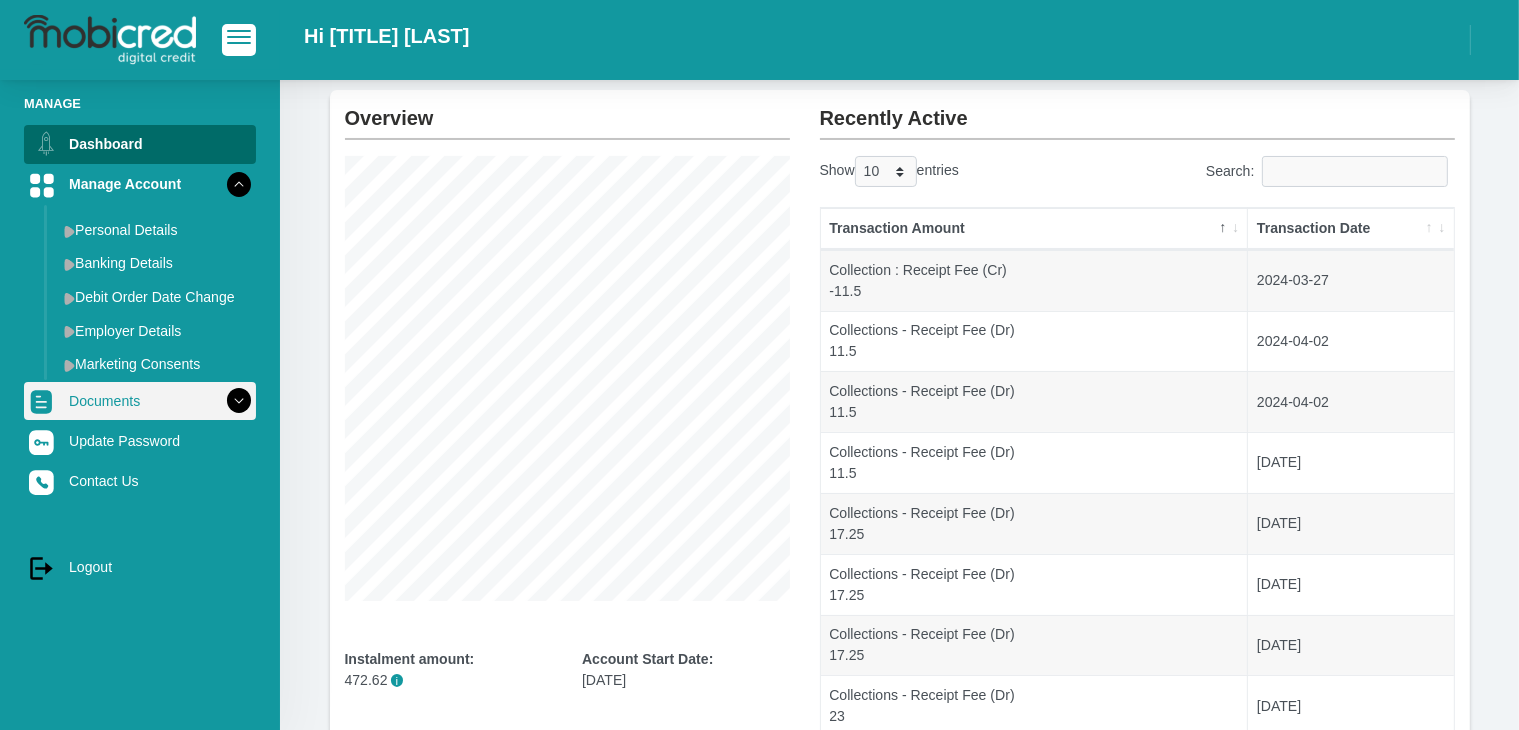 click on "Documents" at bounding box center (140, 401) 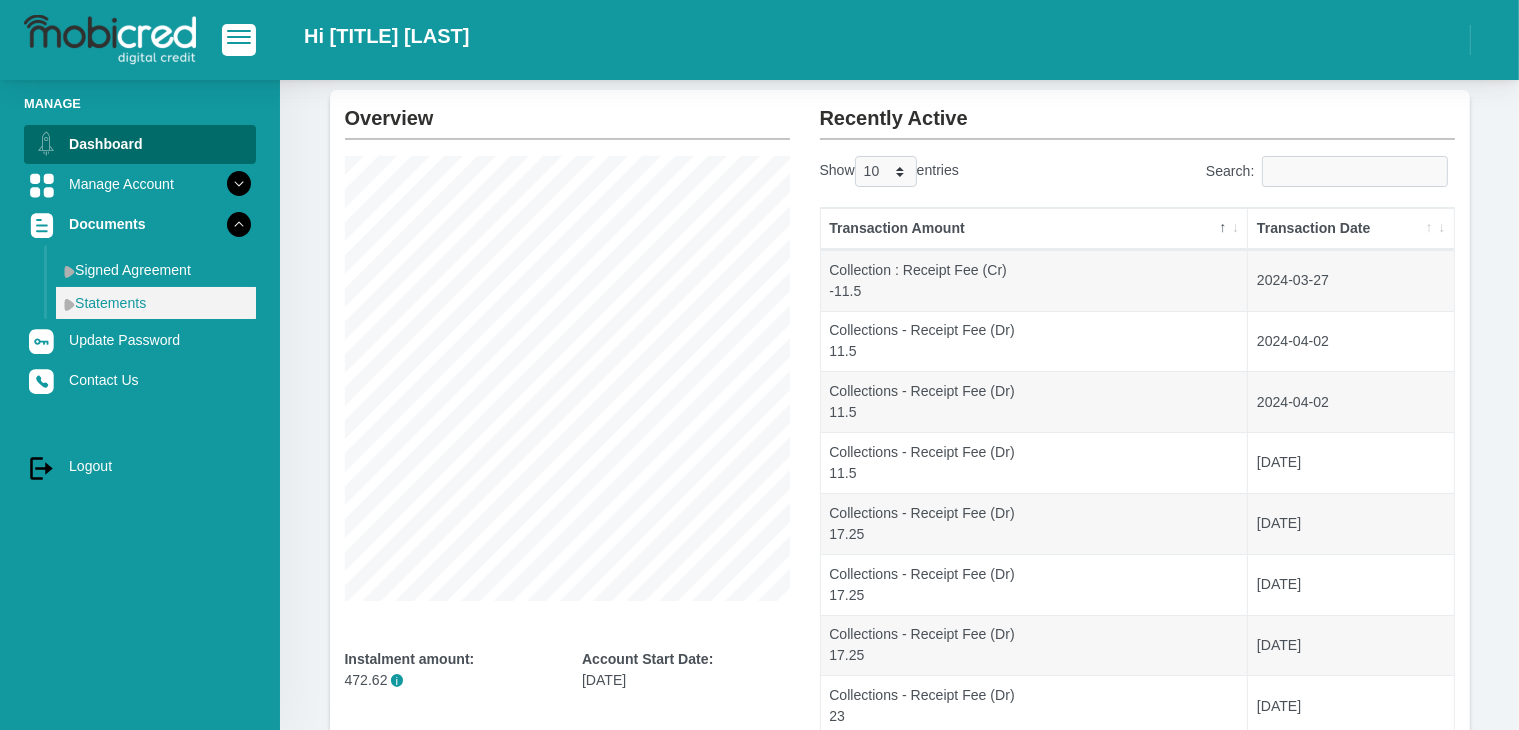click on "Statements" at bounding box center (156, 303) 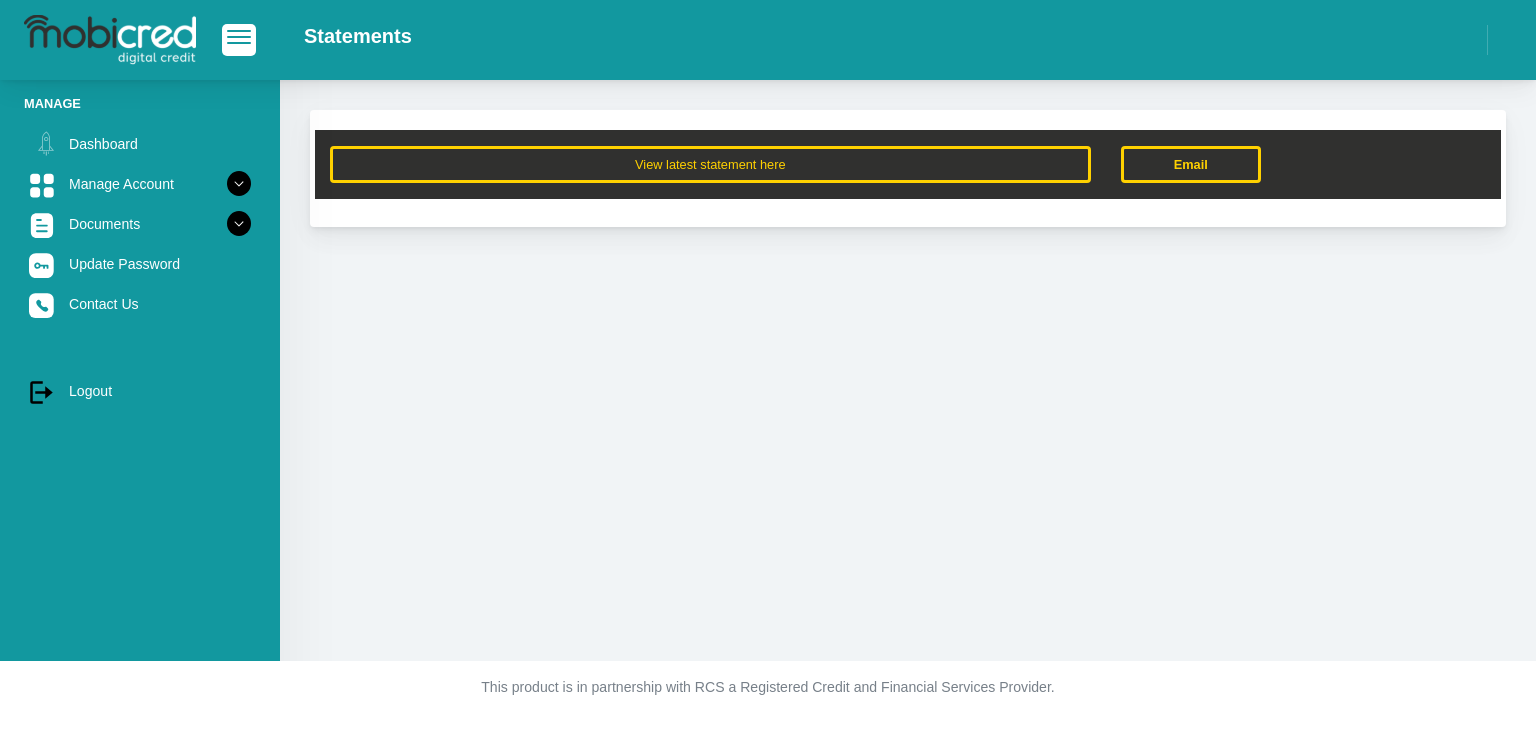 scroll, scrollTop: 0, scrollLeft: 0, axis: both 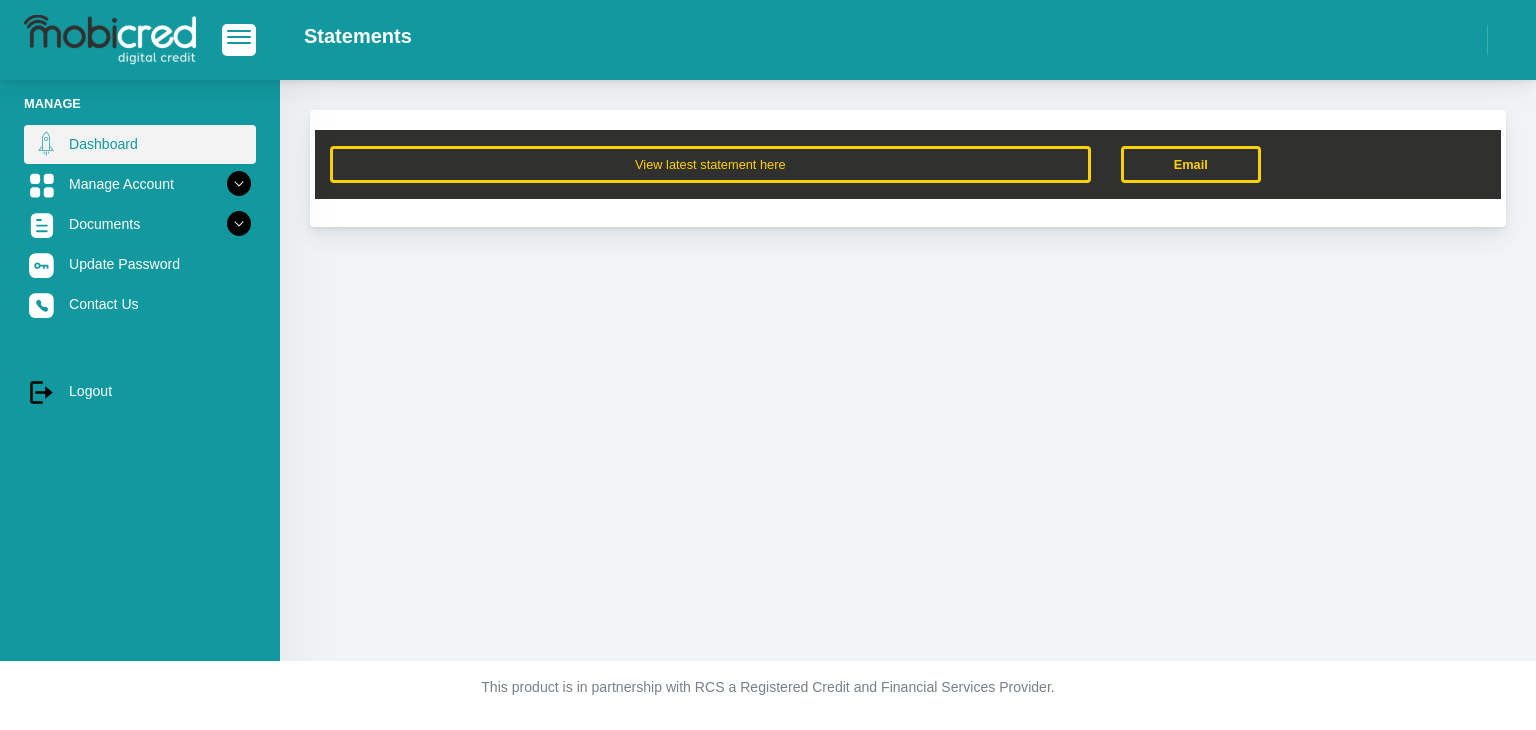click on "Dashboard" at bounding box center [140, 144] 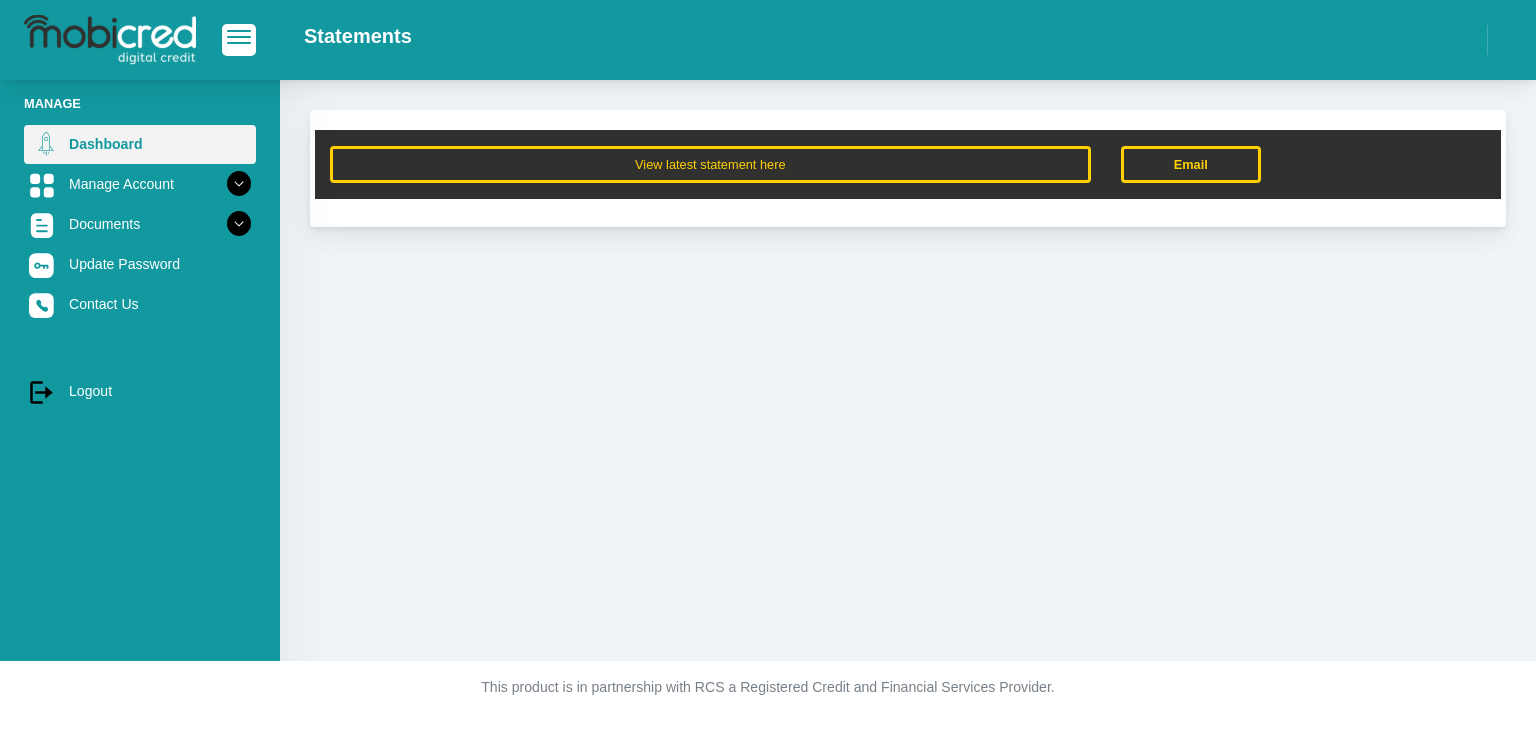 click on "Dashboard" at bounding box center (140, 144) 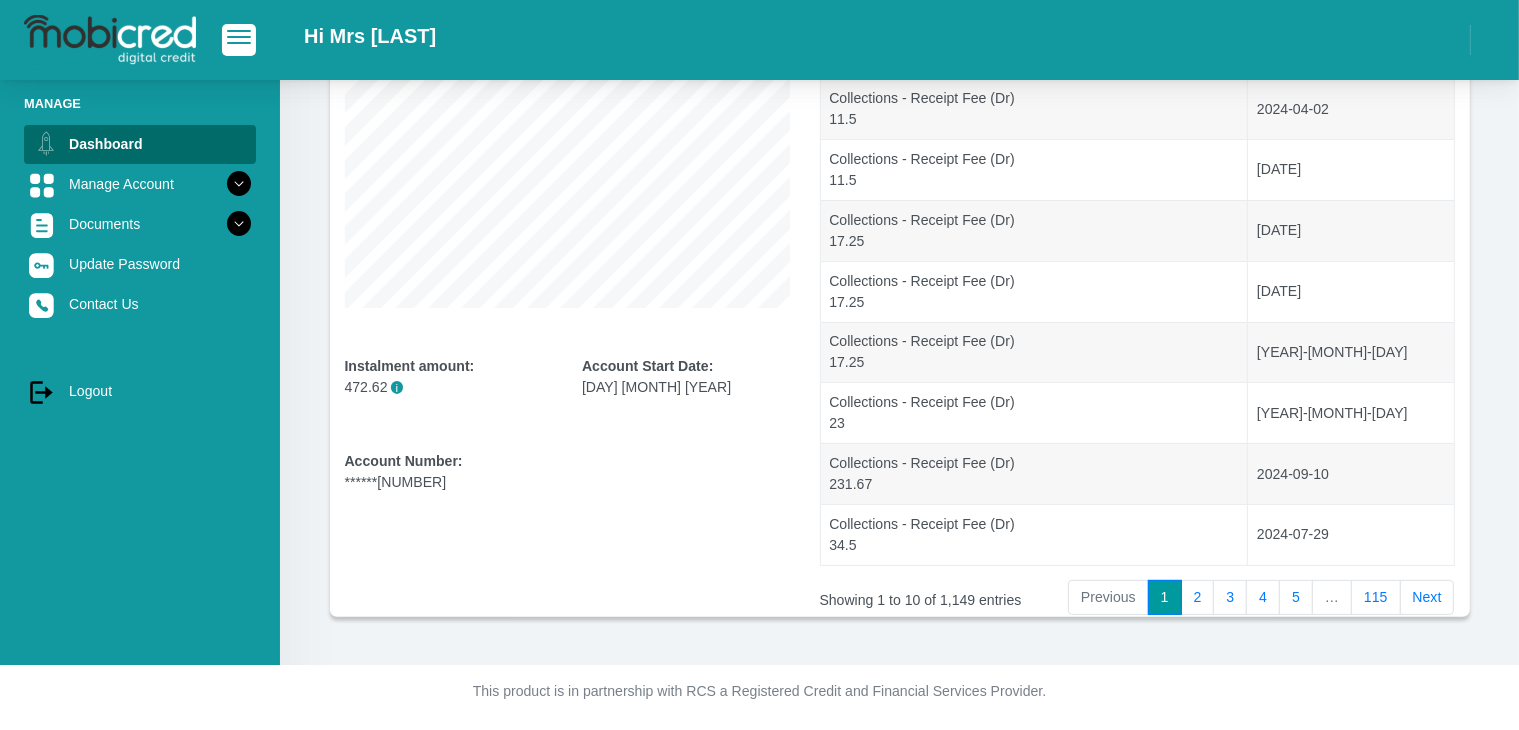 scroll, scrollTop: 0, scrollLeft: 0, axis: both 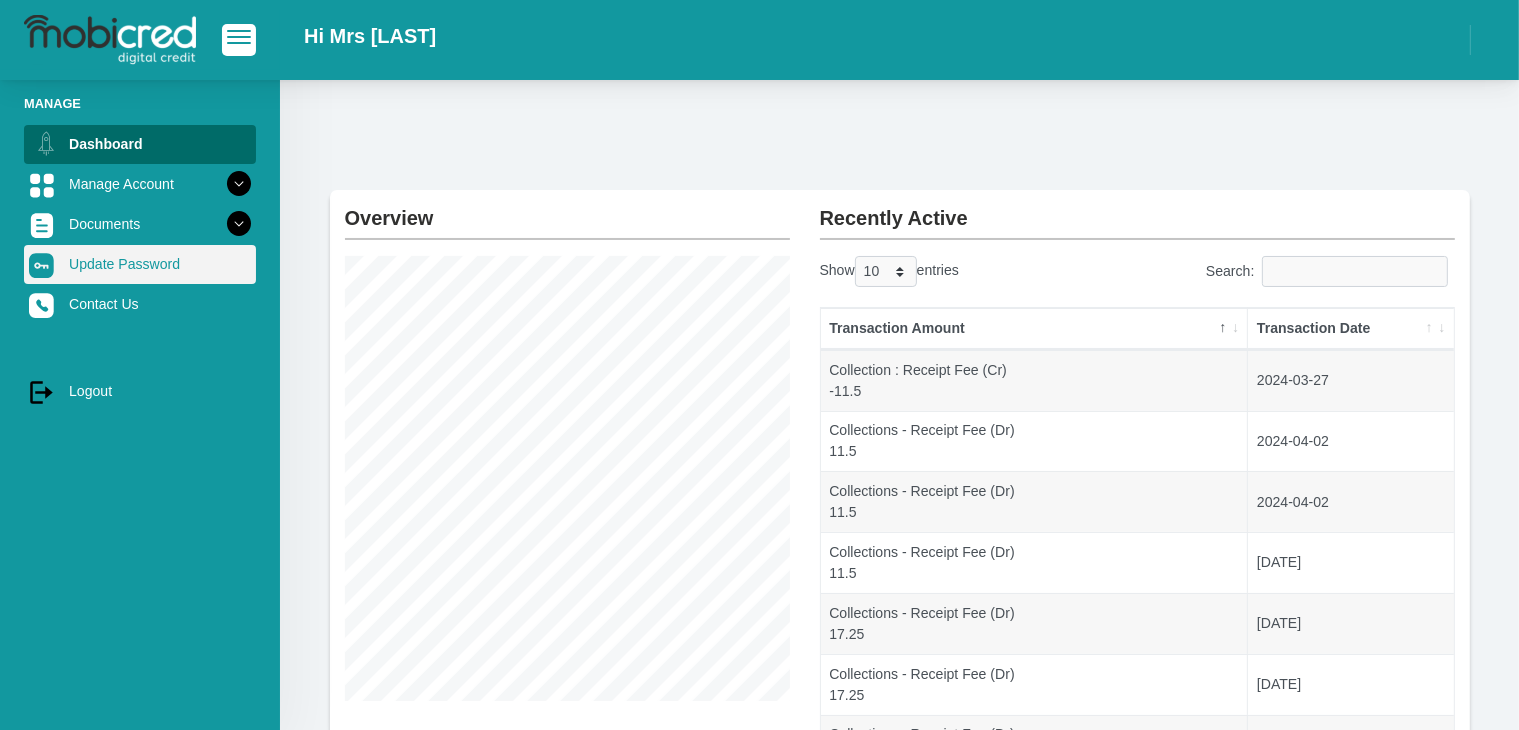 click on "Update Password" at bounding box center (140, 264) 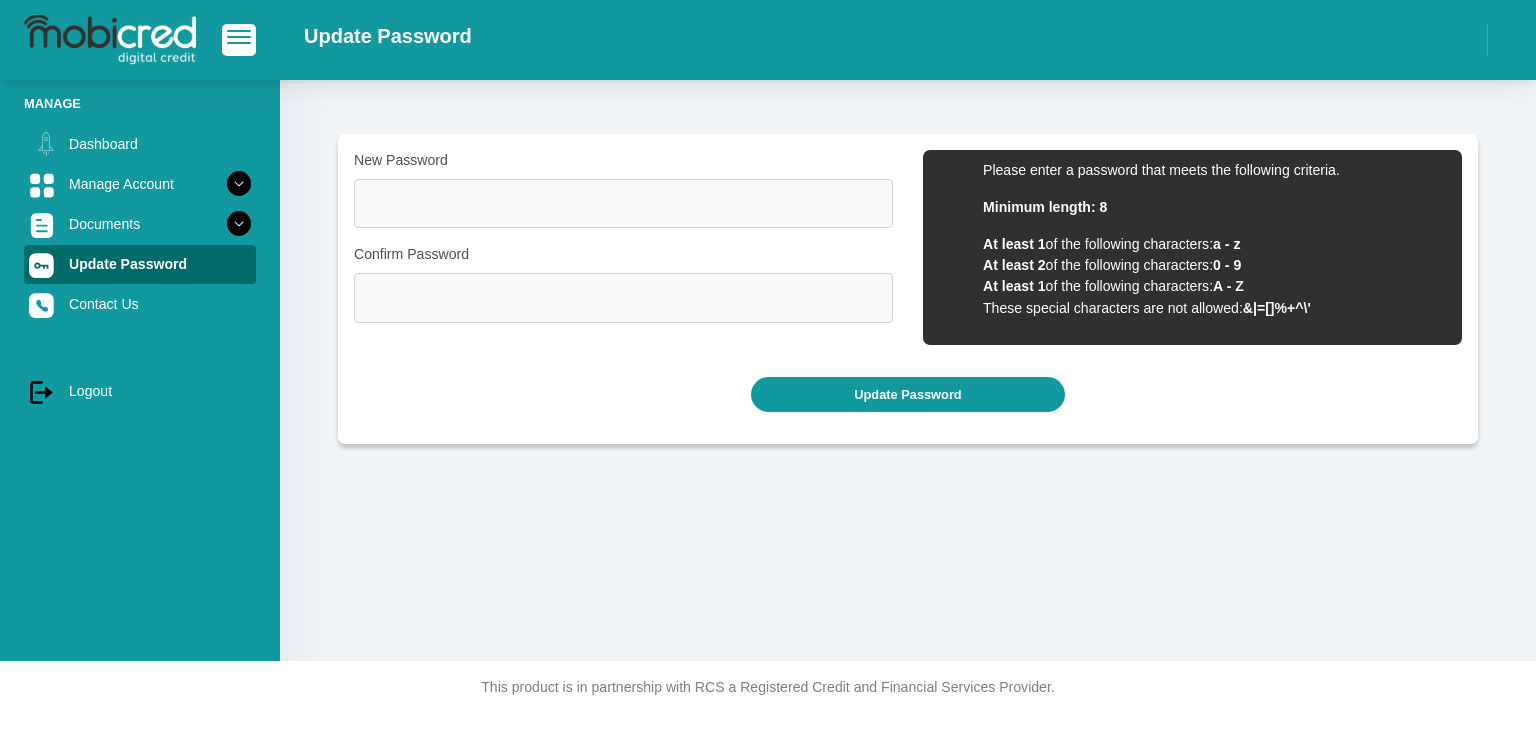 scroll, scrollTop: 0, scrollLeft: 0, axis: both 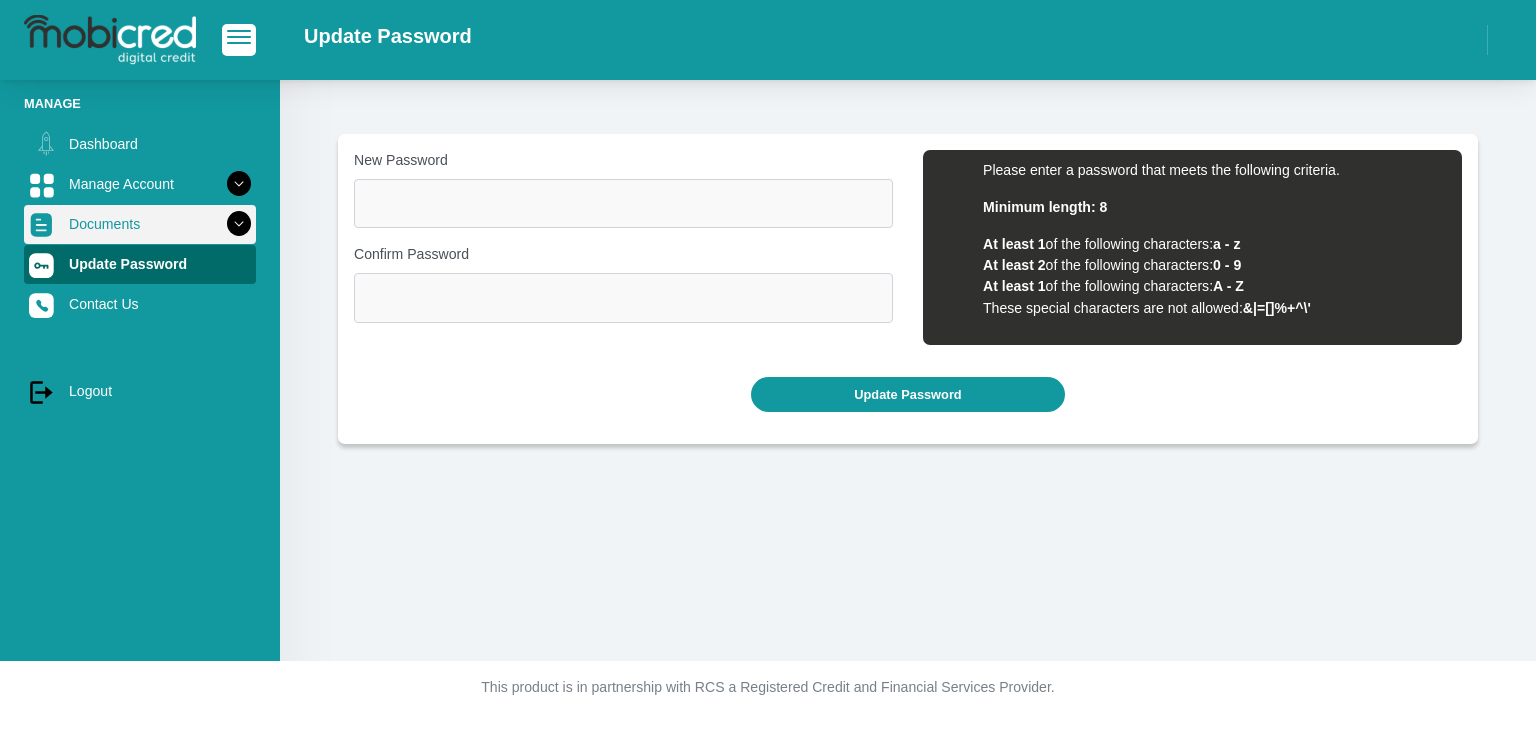 click on "Documents" at bounding box center (140, 224) 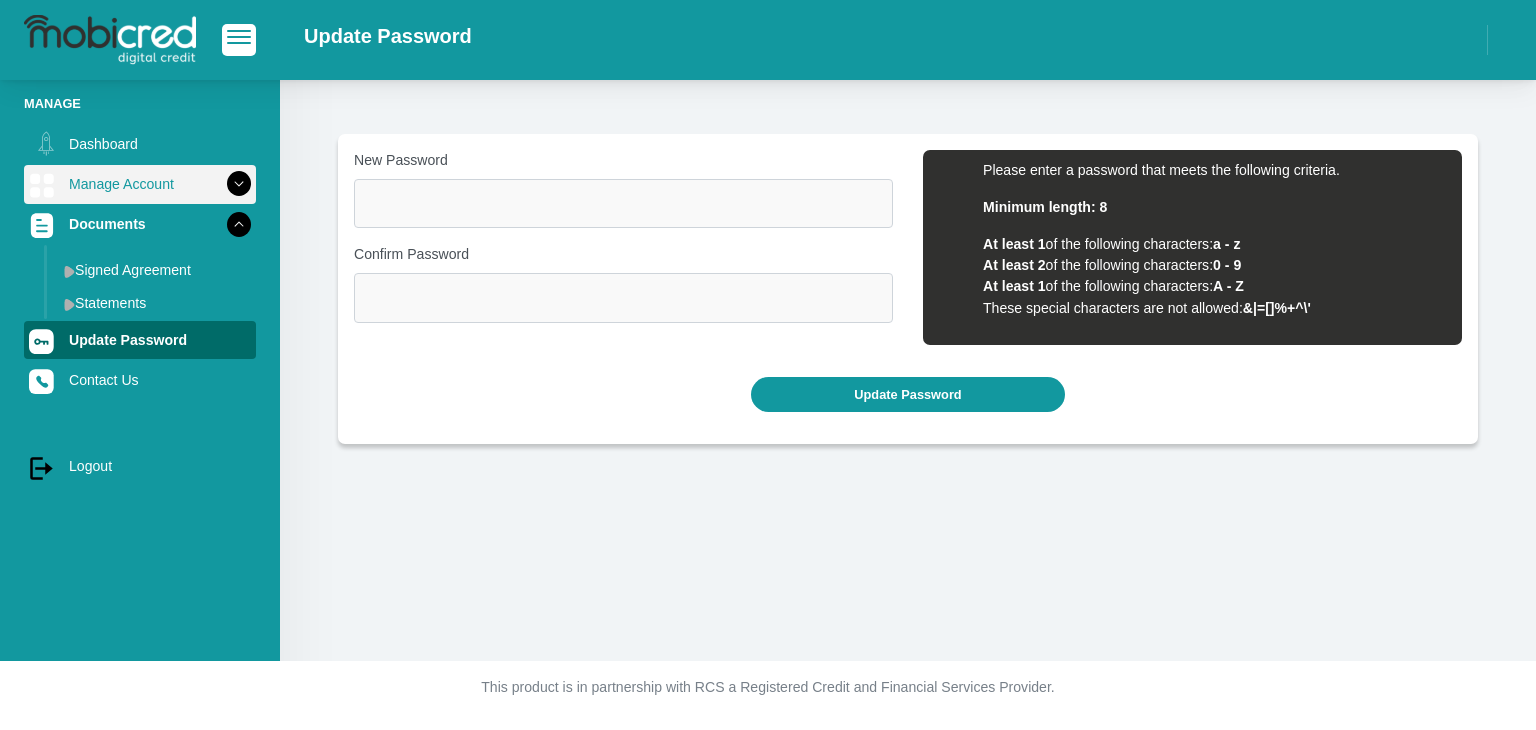 click on "Manage Account" at bounding box center [140, 184] 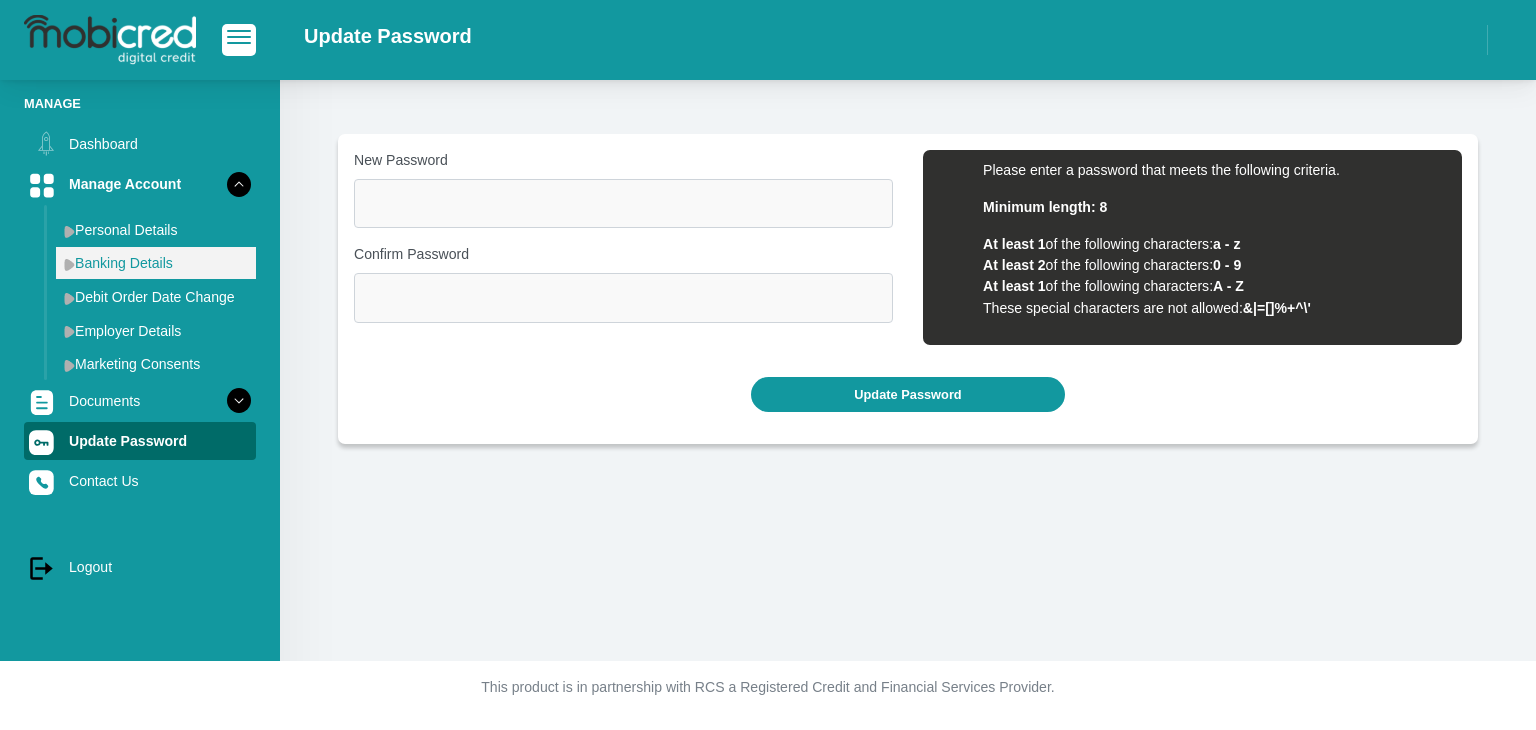 click on "Banking Details" at bounding box center [156, 263] 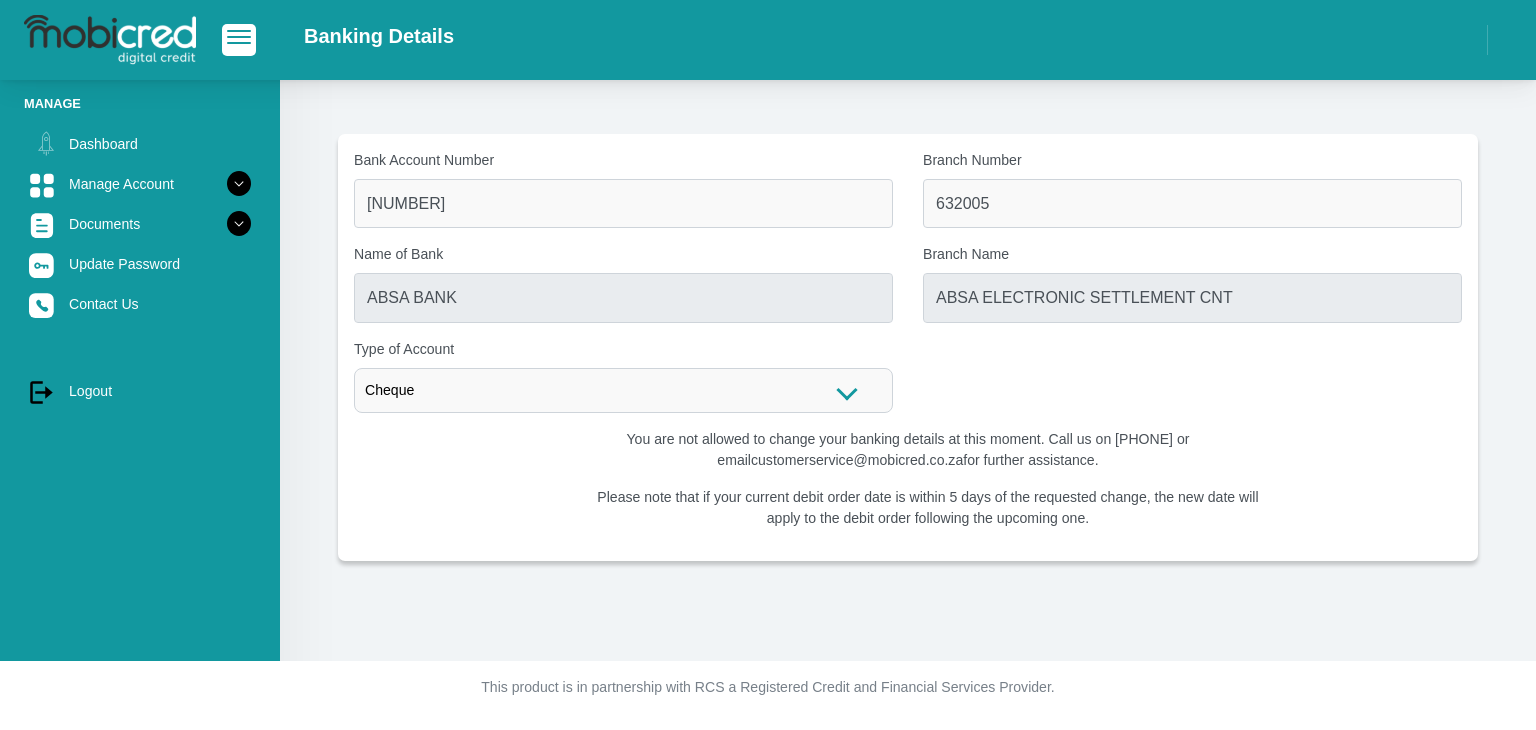 scroll, scrollTop: 0, scrollLeft: 0, axis: both 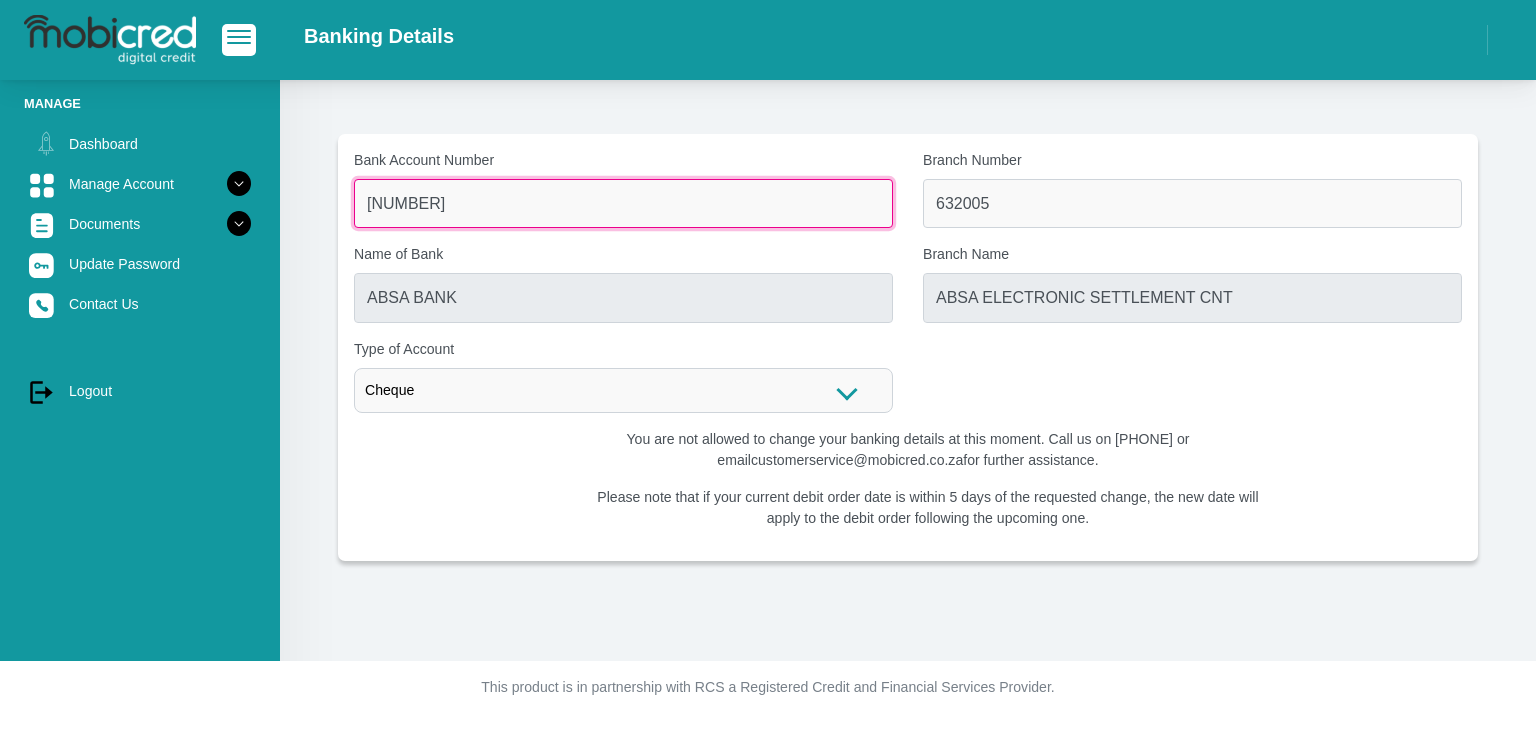 click on "[NUMBER]" at bounding box center (623, 203) 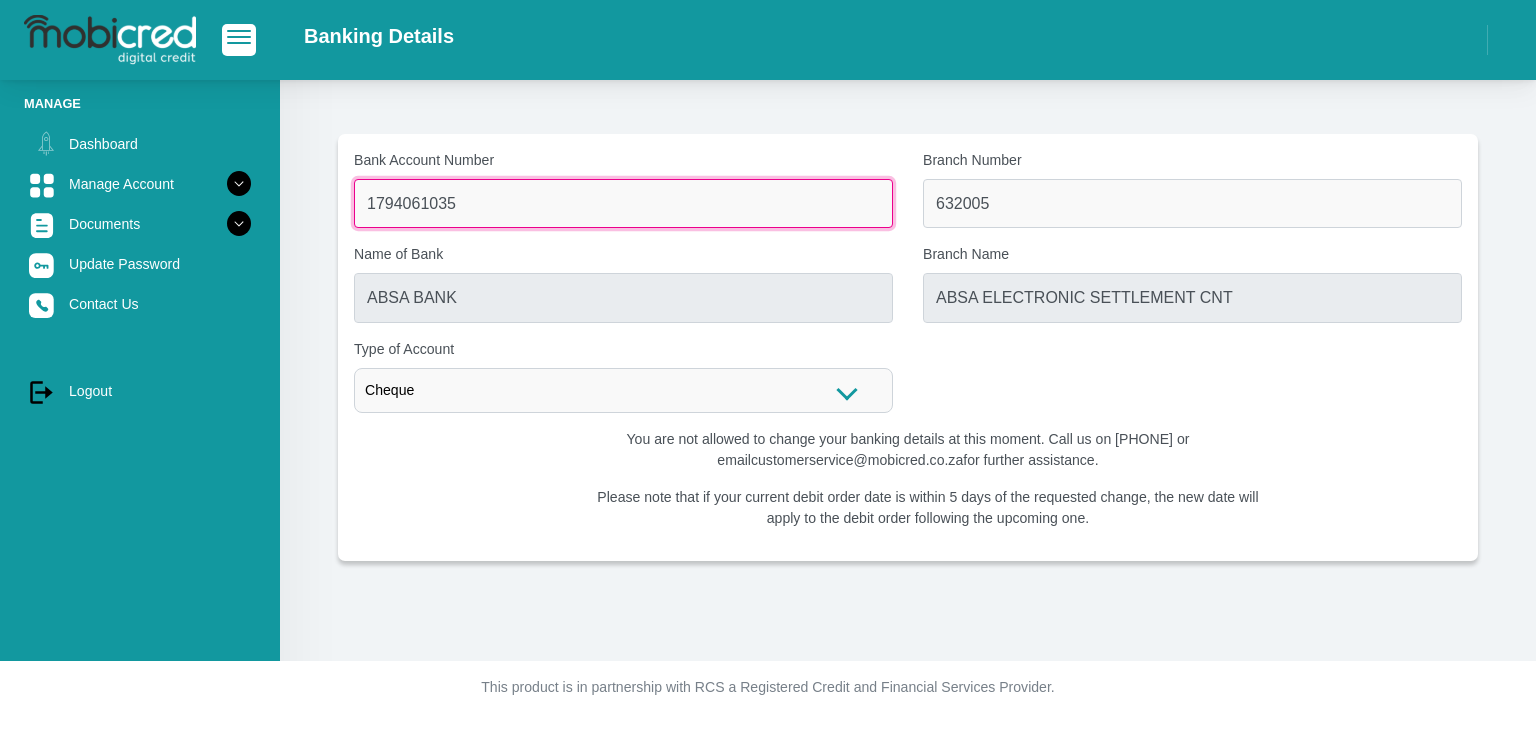 type on "1794061035" 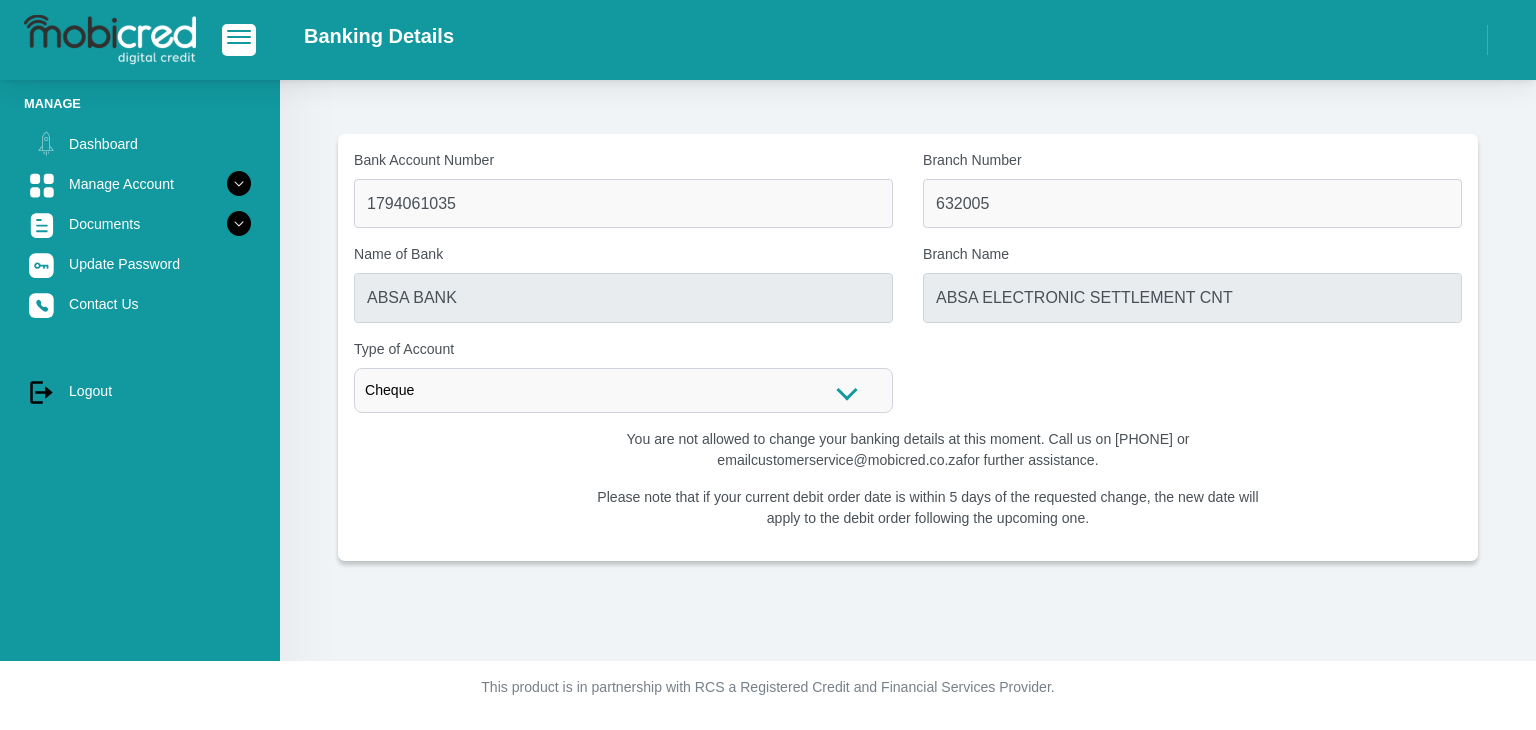 drag, startPoint x: 1051, startPoint y: 171, endPoint x: 1046, endPoint y: 189, distance: 18.681541 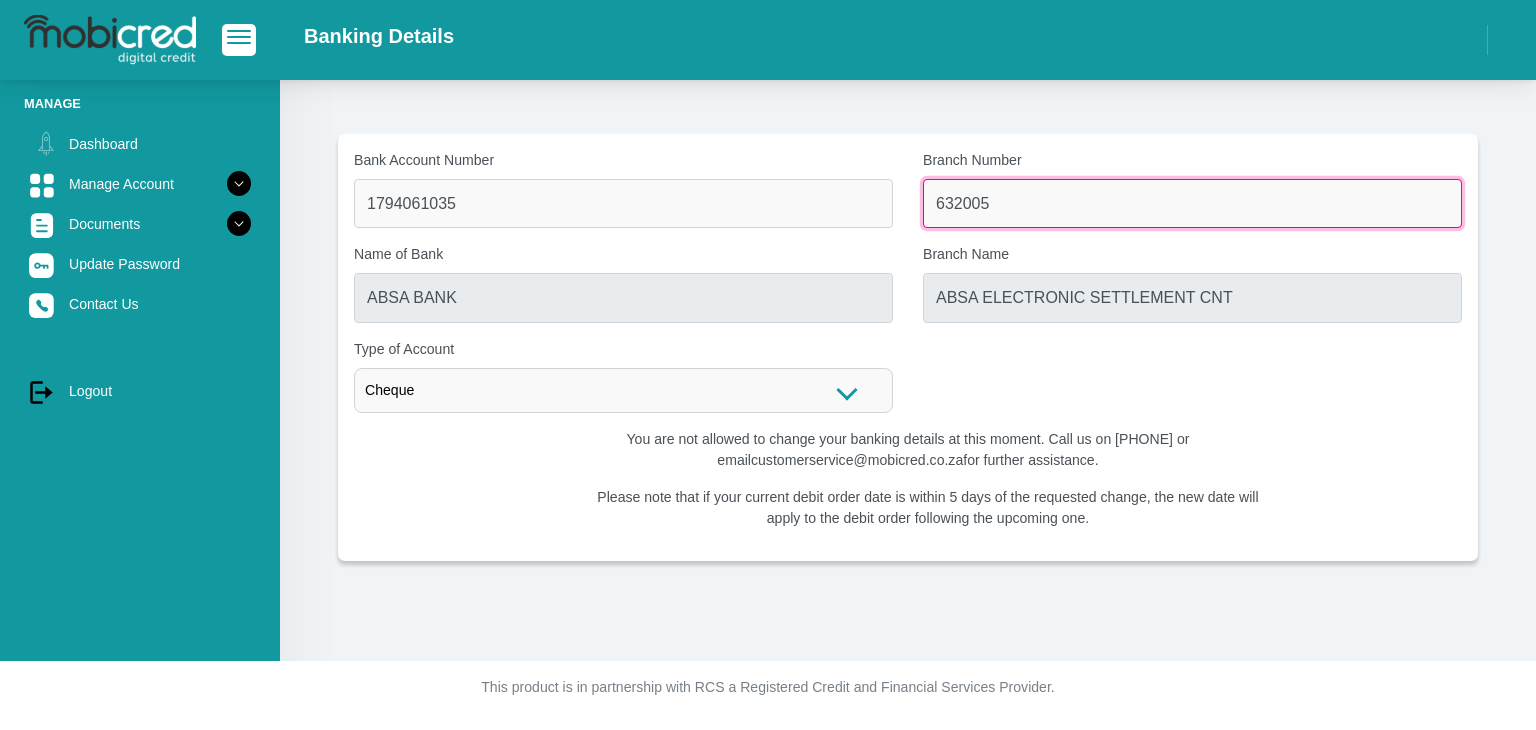 drag, startPoint x: 1032, startPoint y: 213, endPoint x: 610, endPoint y: 204, distance: 422.09595 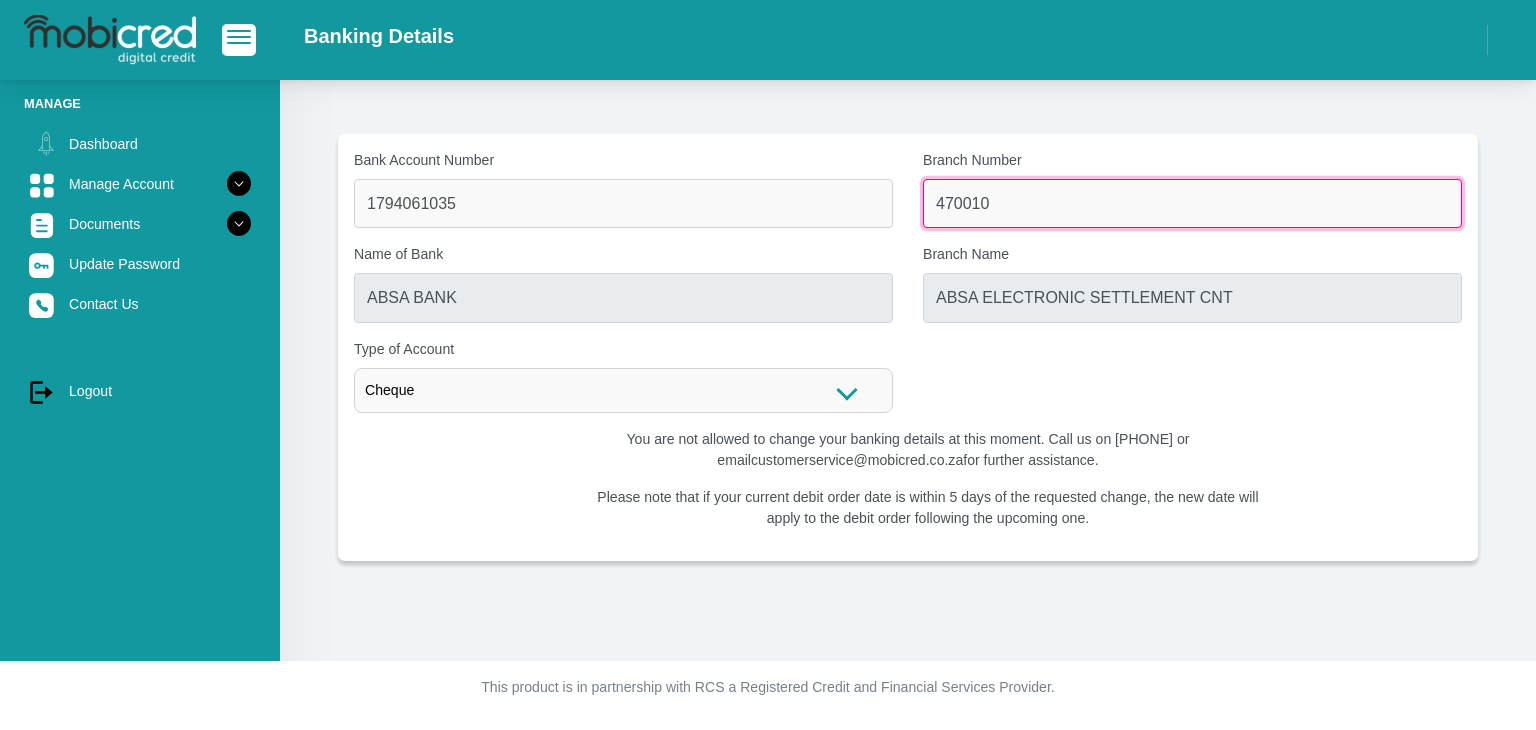 type on "470010" 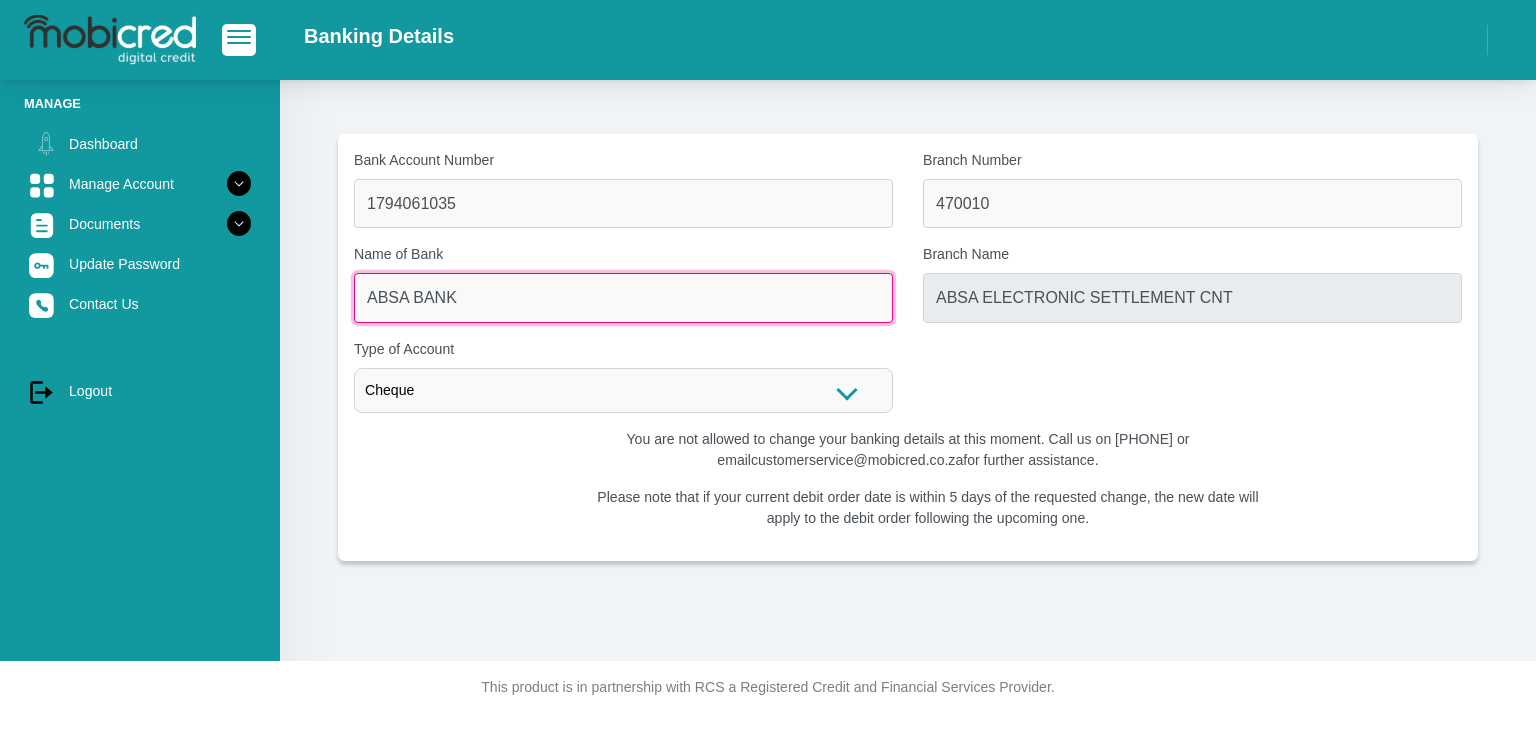 click on "ABSA BANK" at bounding box center [623, 297] 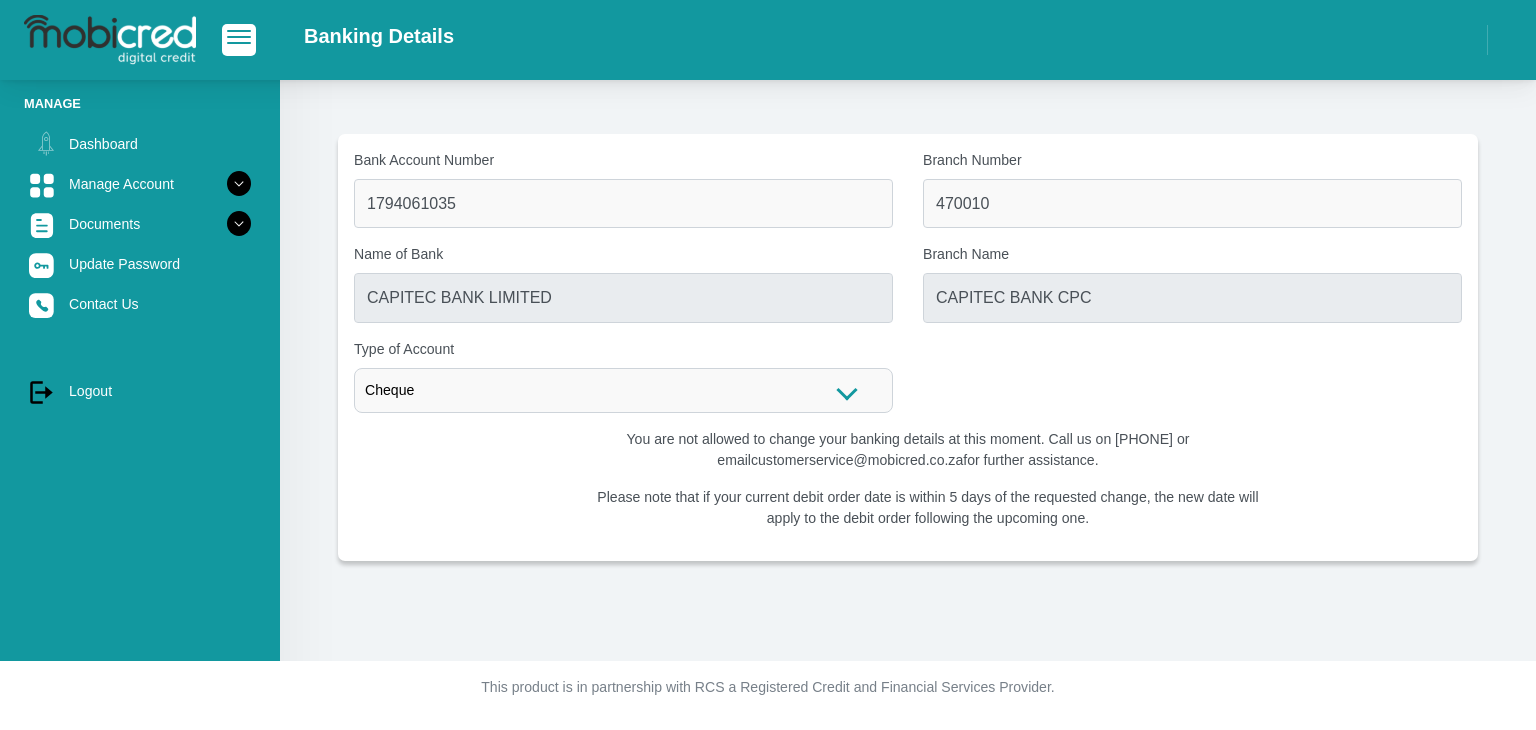 click on "Cheque" at bounding box center [623, 390] 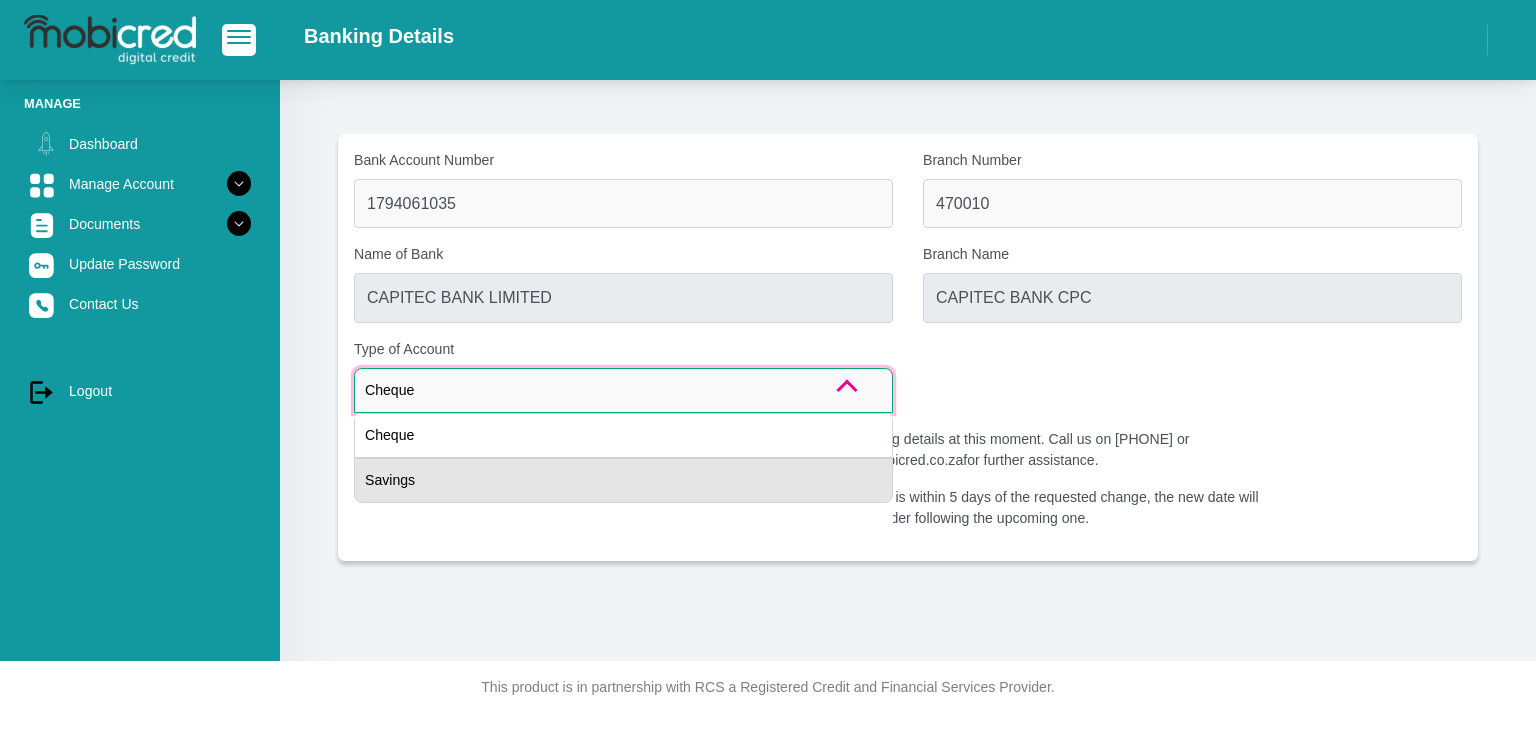 click on "Savings" at bounding box center [623, 480] 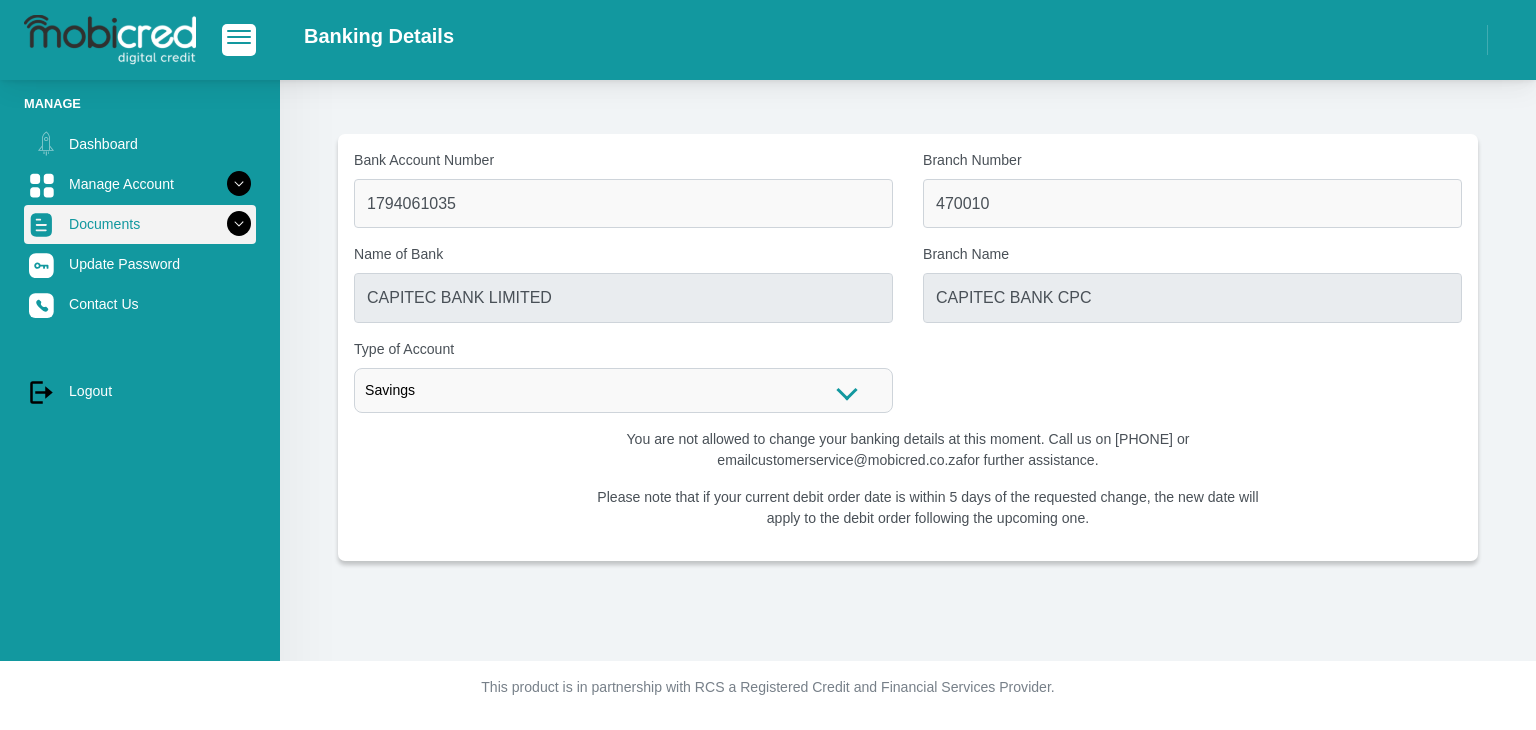 click on "Documents" at bounding box center [140, 224] 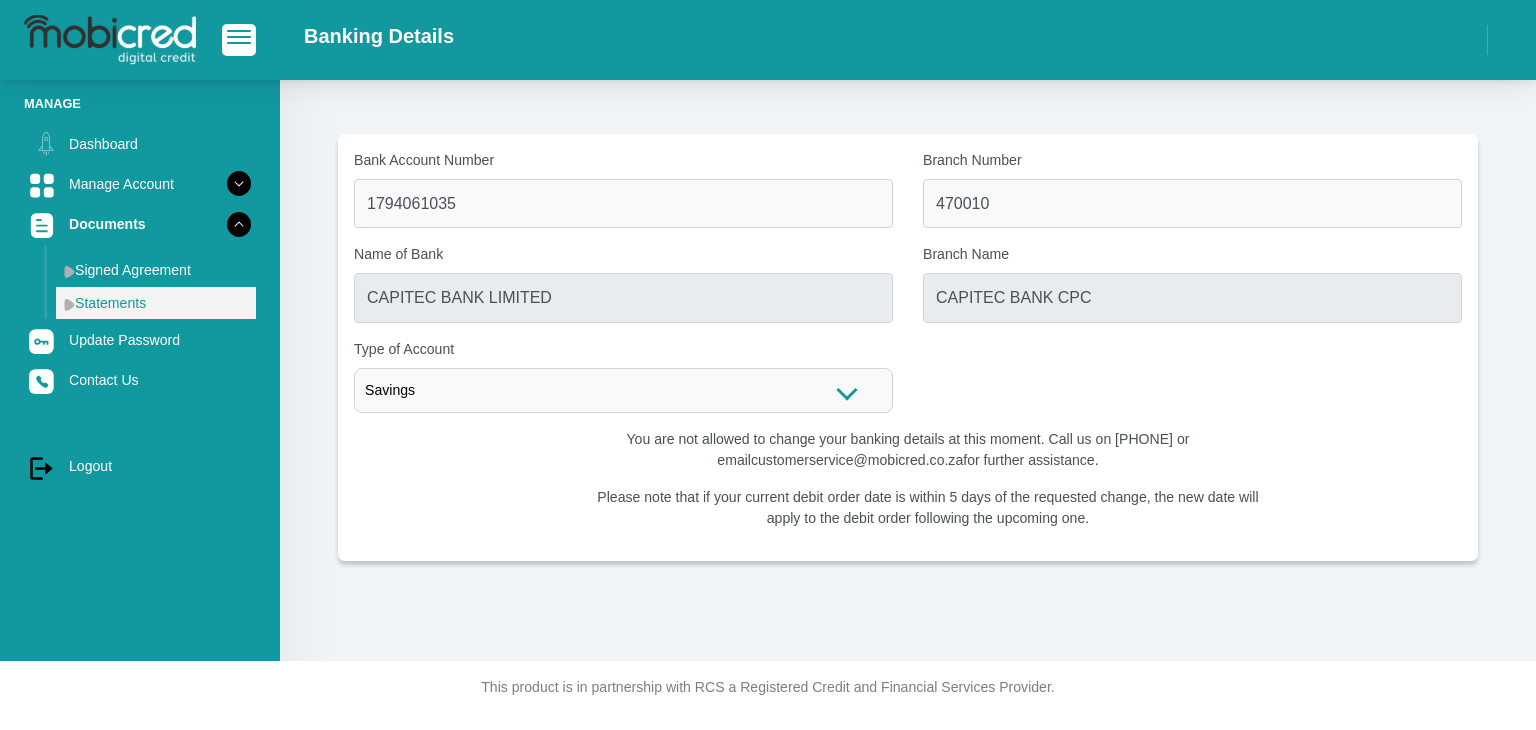 click on "Statements" at bounding box center [156, 303] 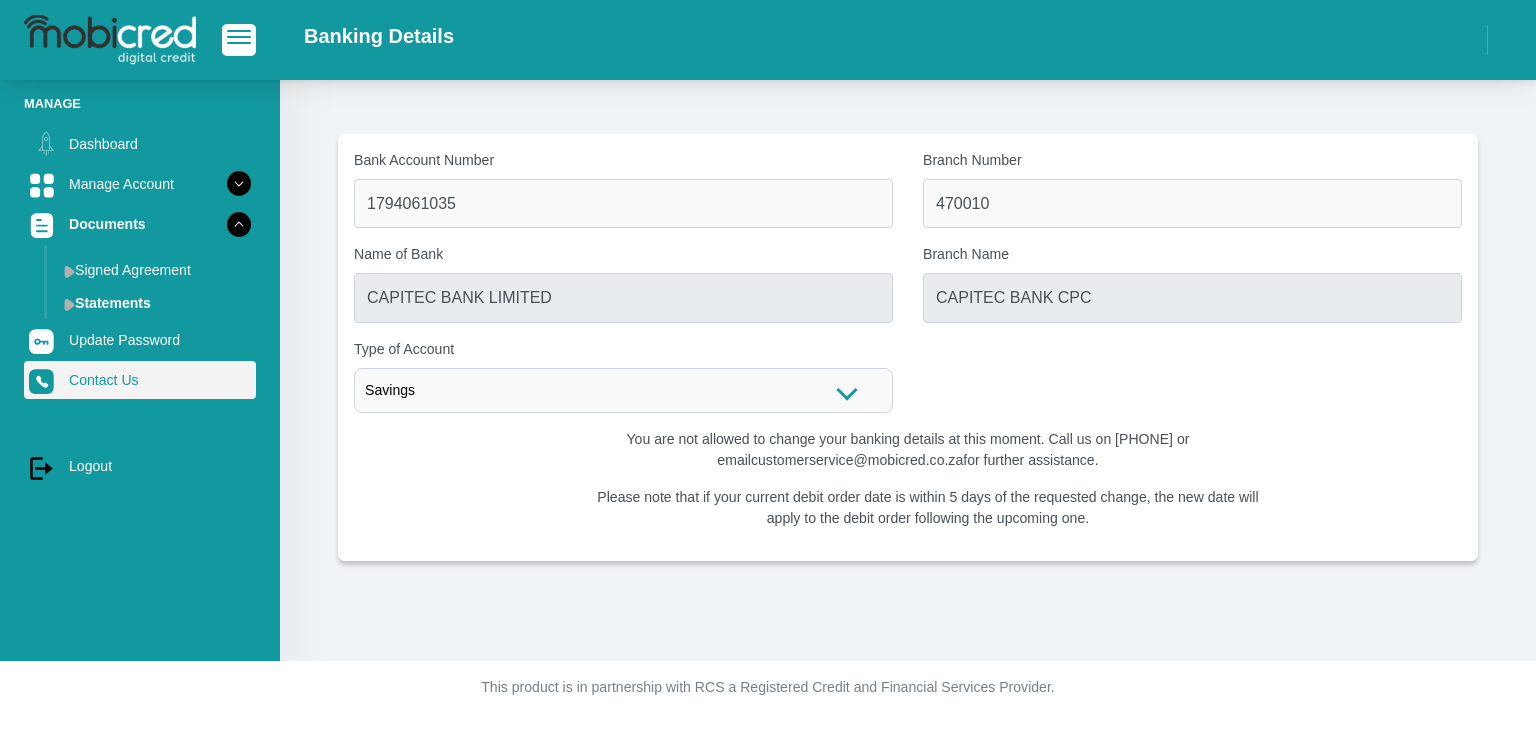 click on "Contact Us" at bounding box center [140, 380] 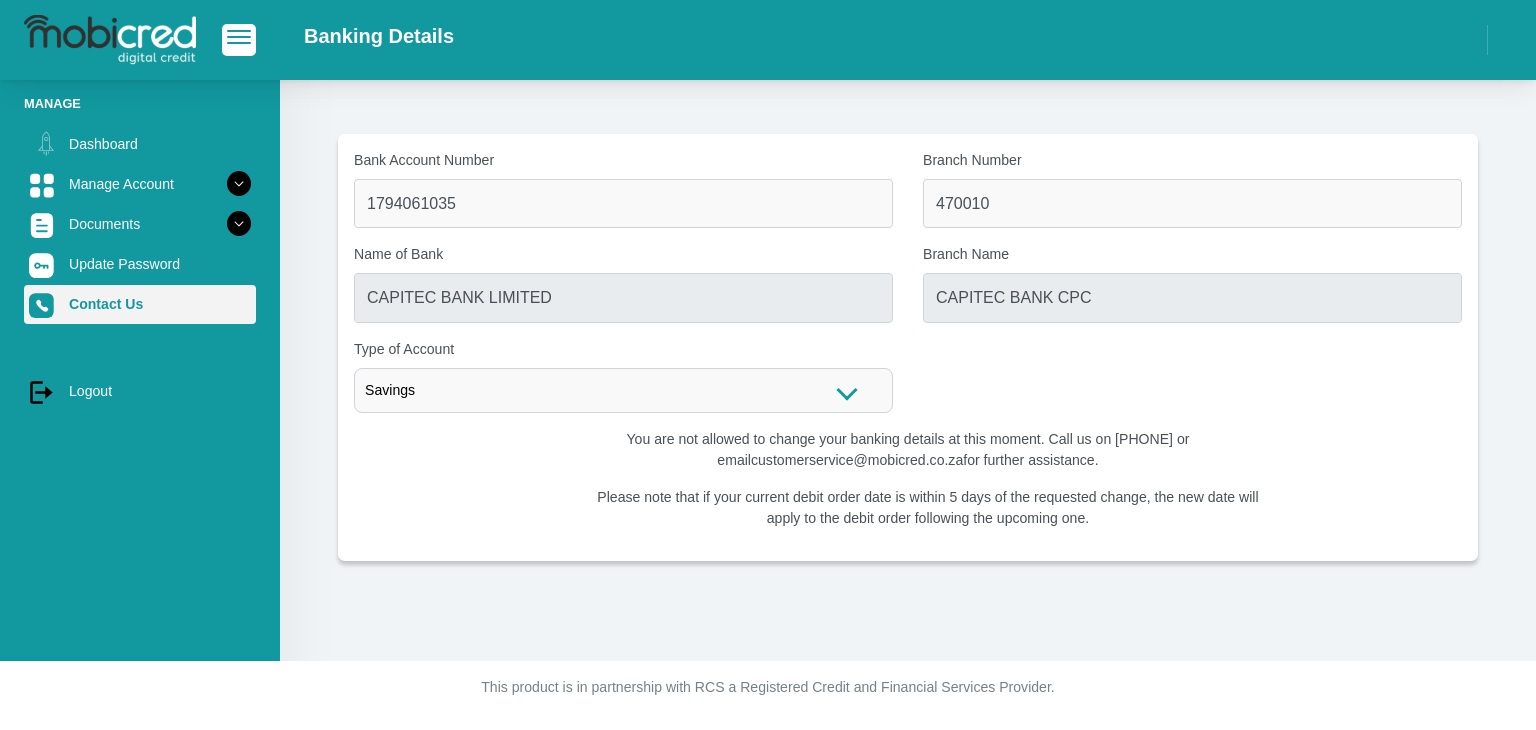 click on "Contact Us" at bounding box center (140, 304) 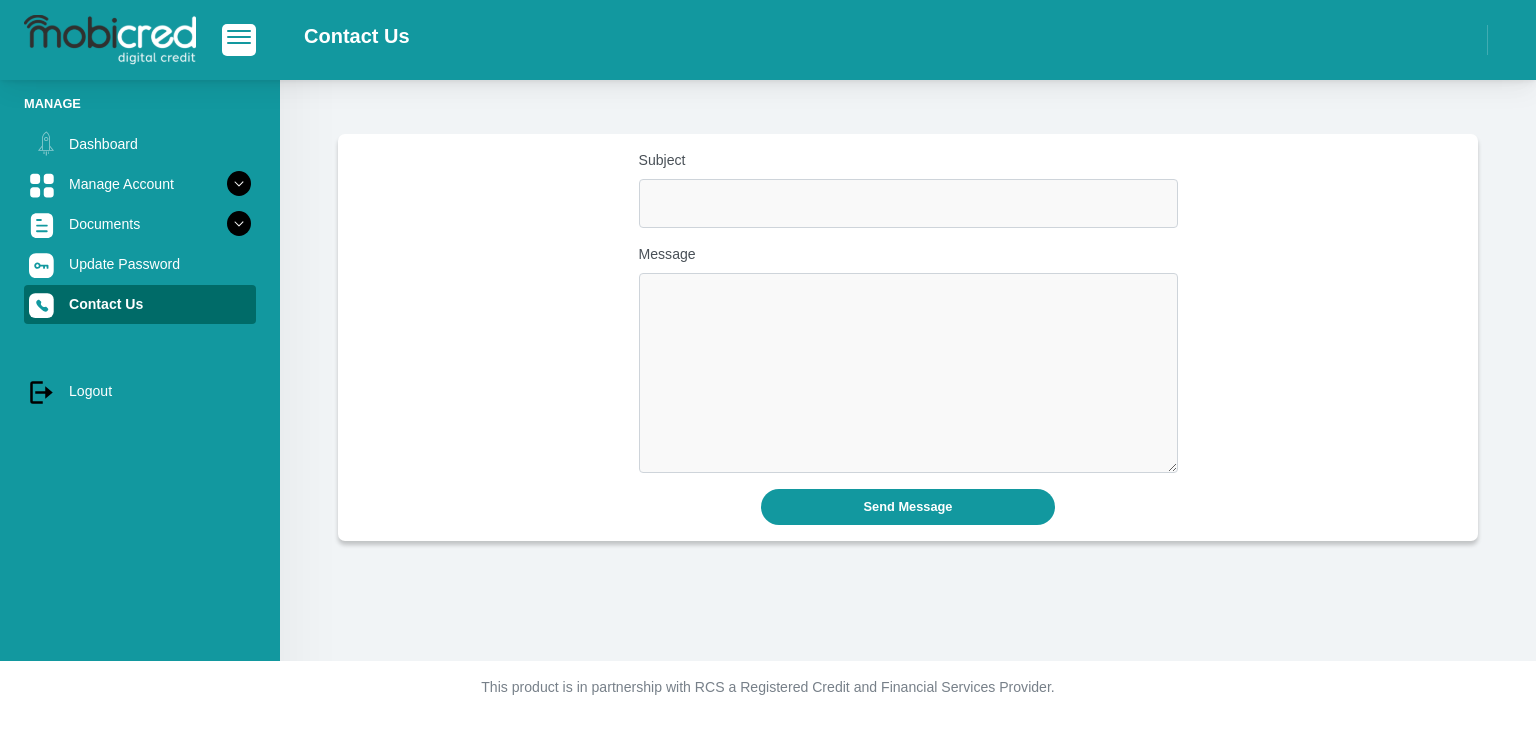 scroll, scrollTop: 0, scrollLeft: 0, axis: both 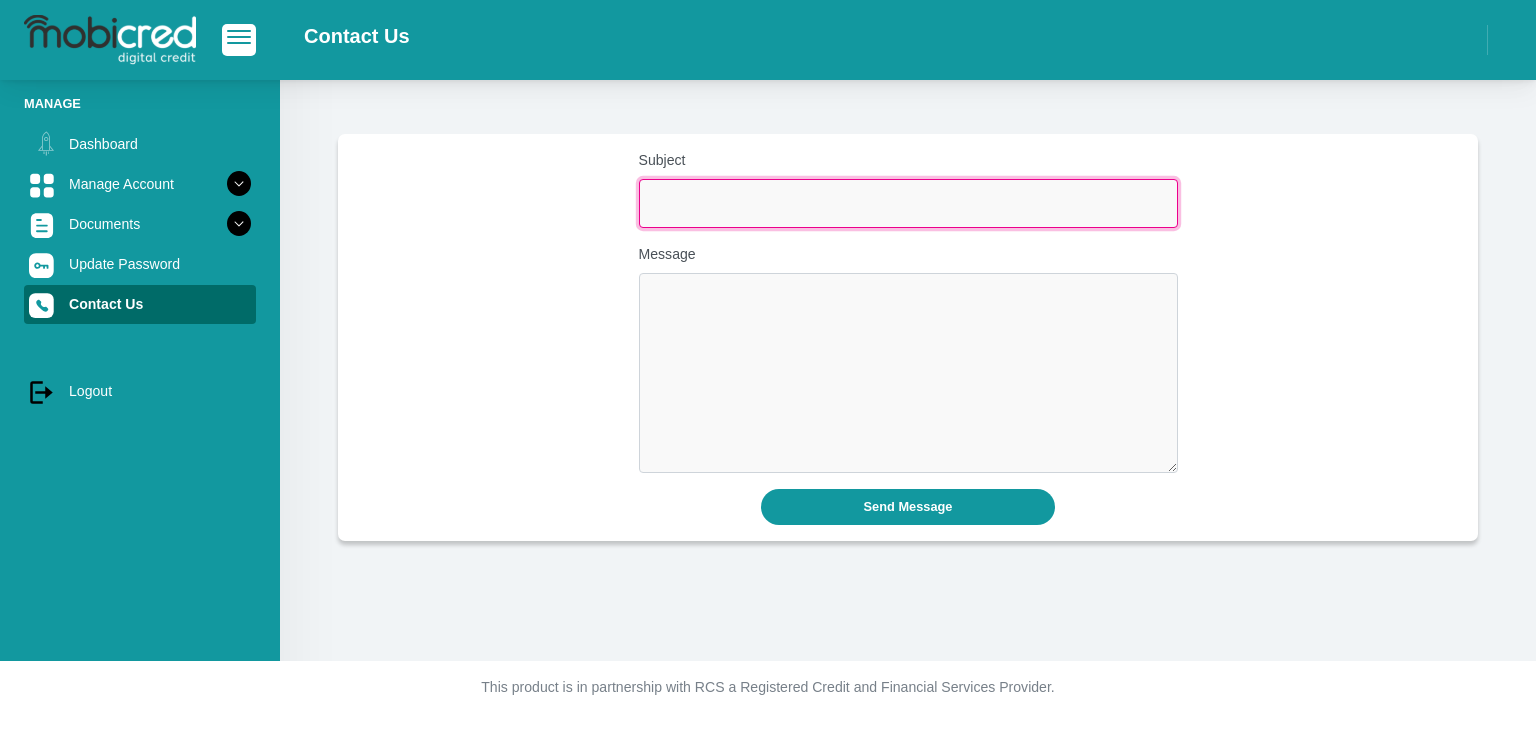 click on "Subject" at bounding box center (908, 203) 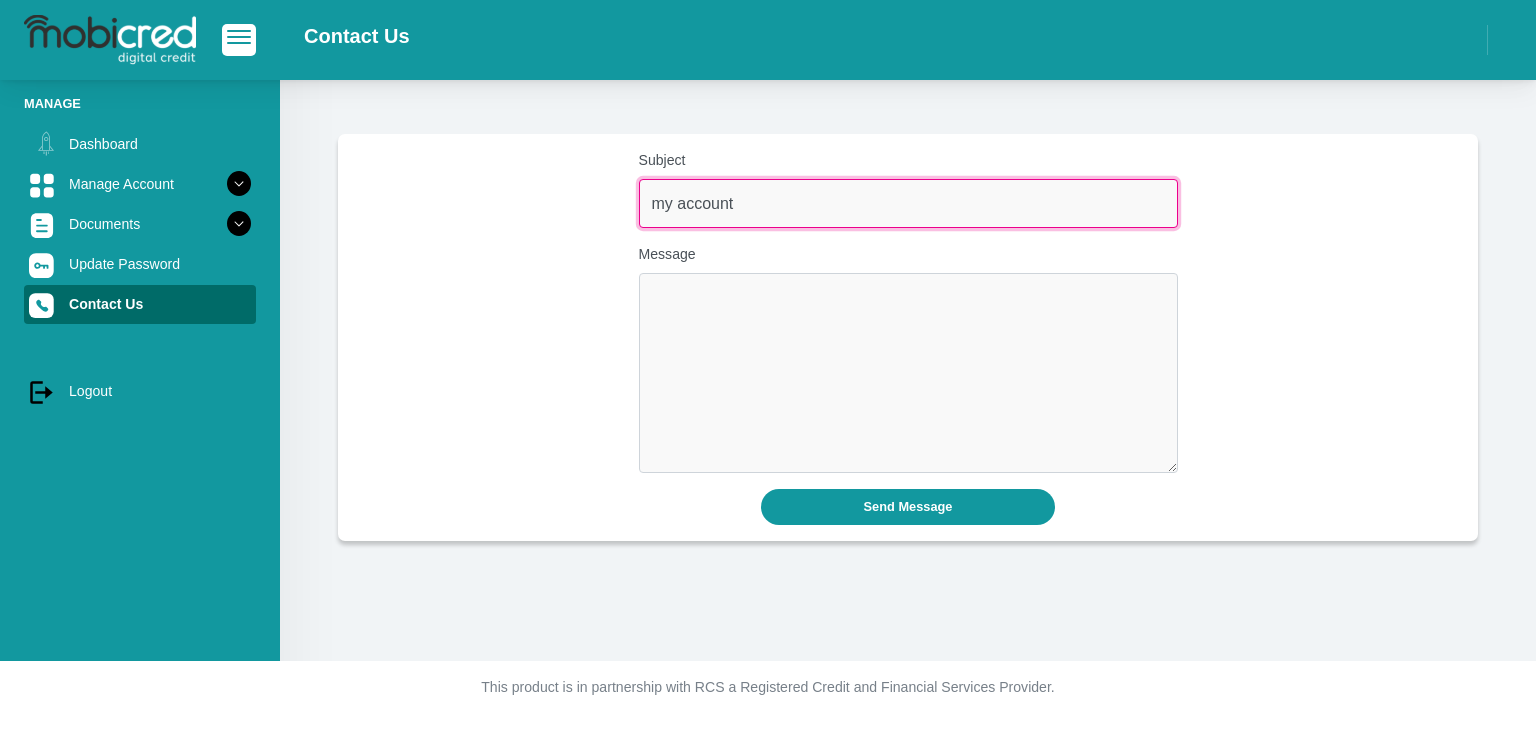 type on "my account" 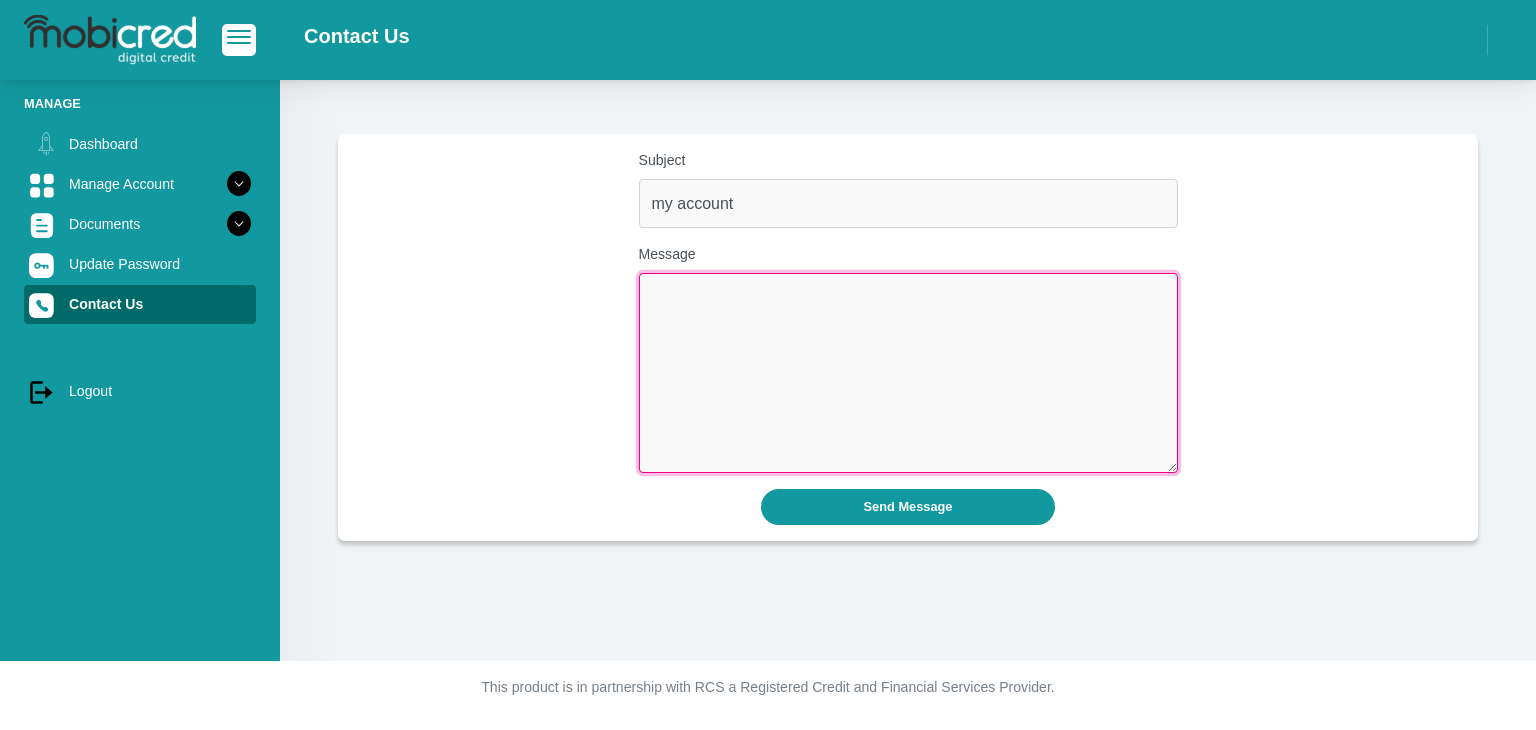 click on "Message" at bounding box center (908, 373) 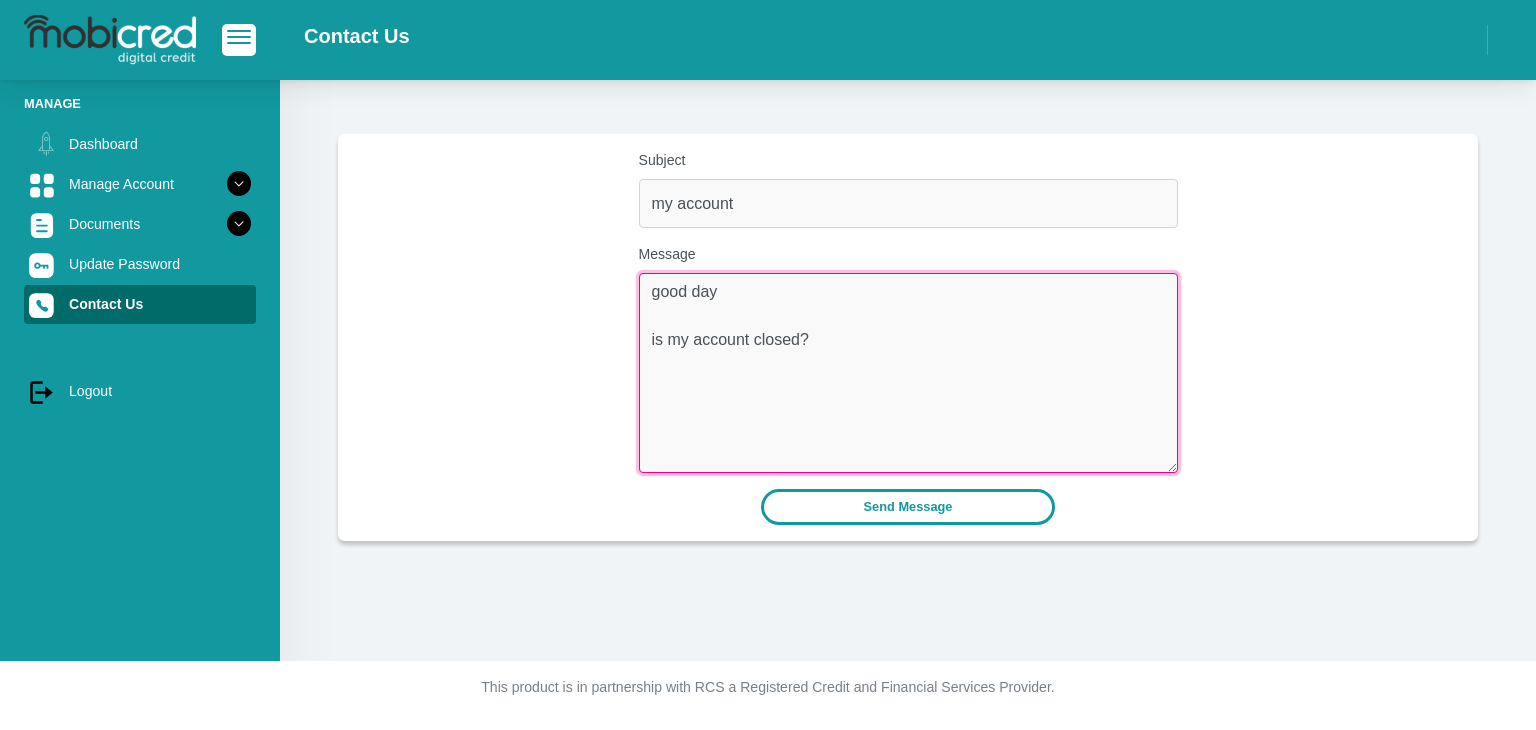 type on "good day
is my account closed?" 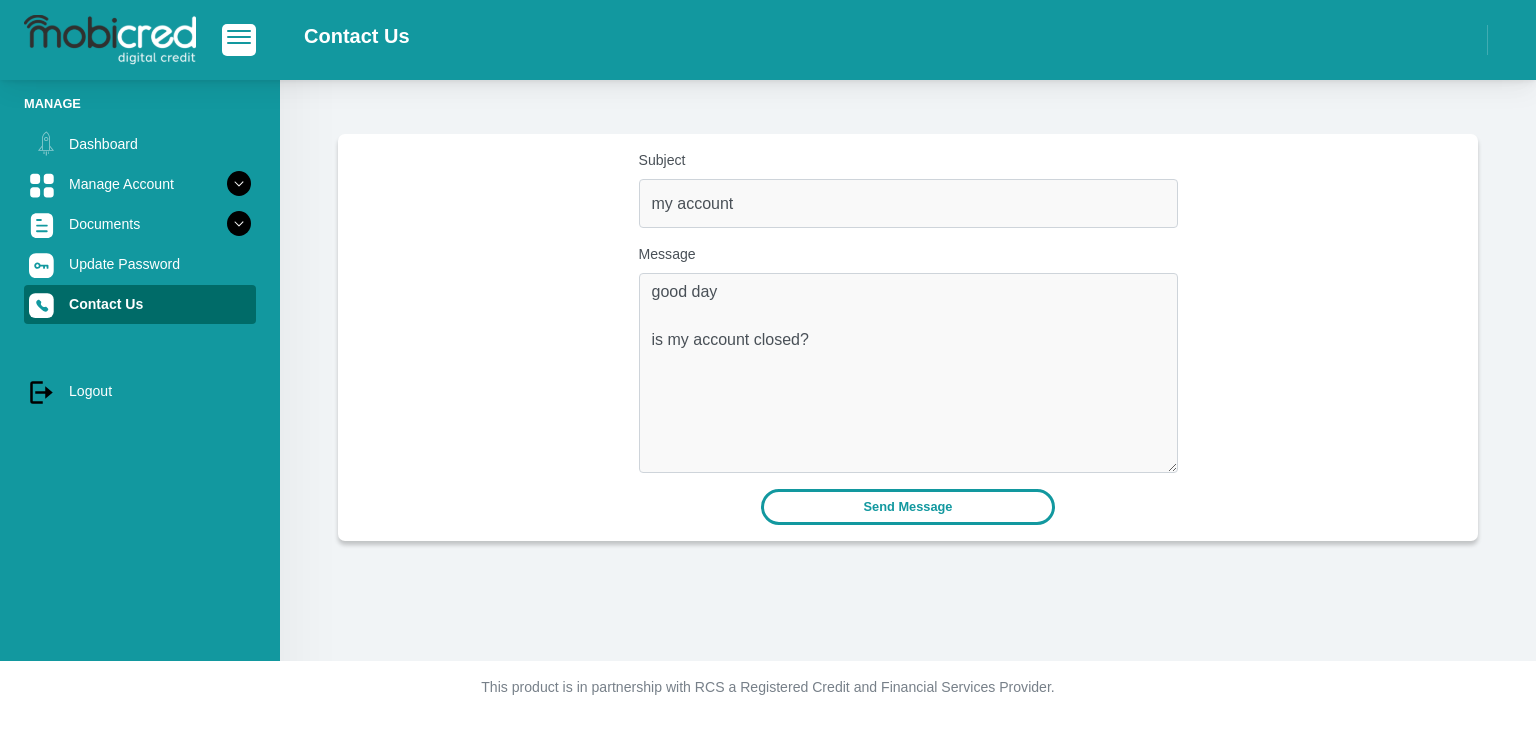 click on "Send Message" at bounding box center [908, 506] 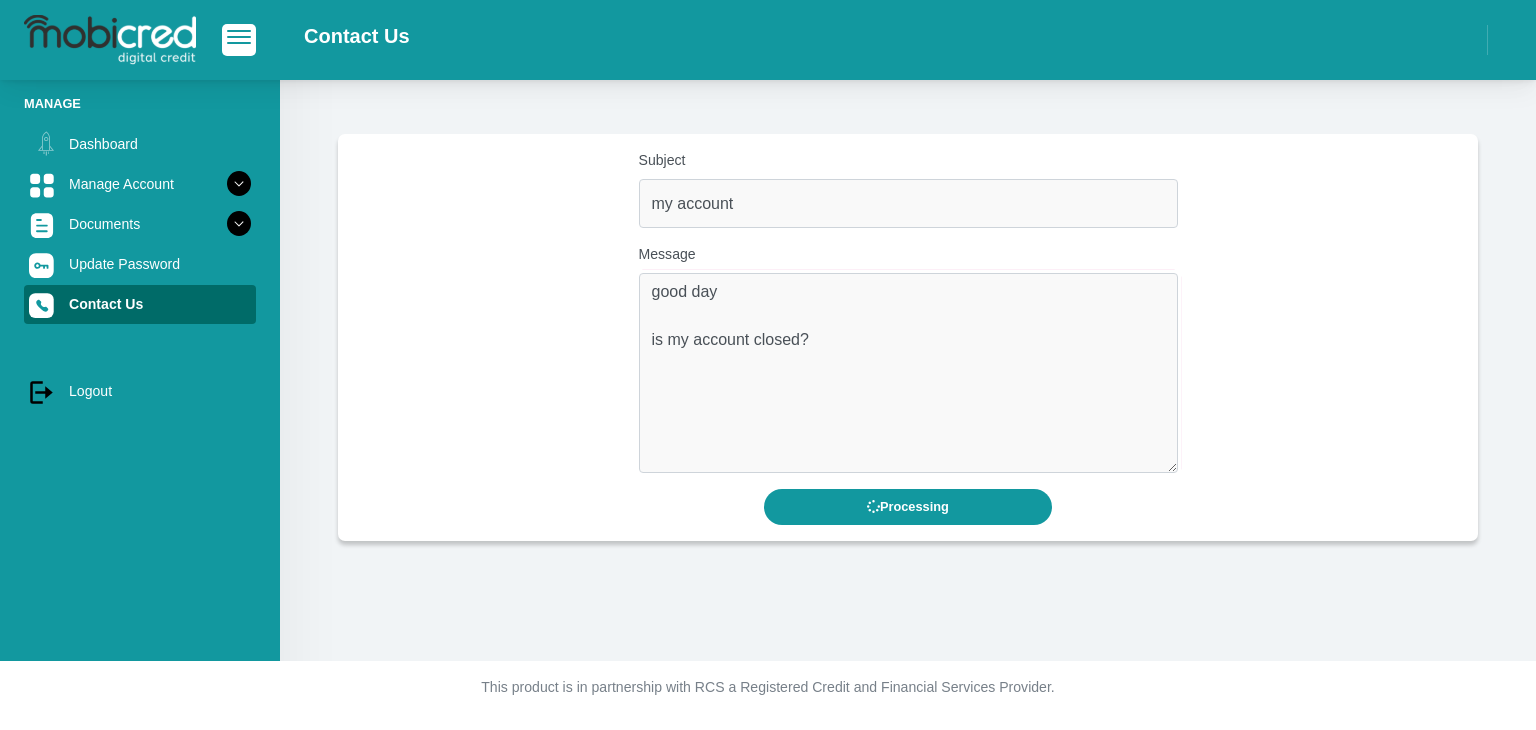 scroll, scrollTop: 0, scrollLeft: 0, axis: both 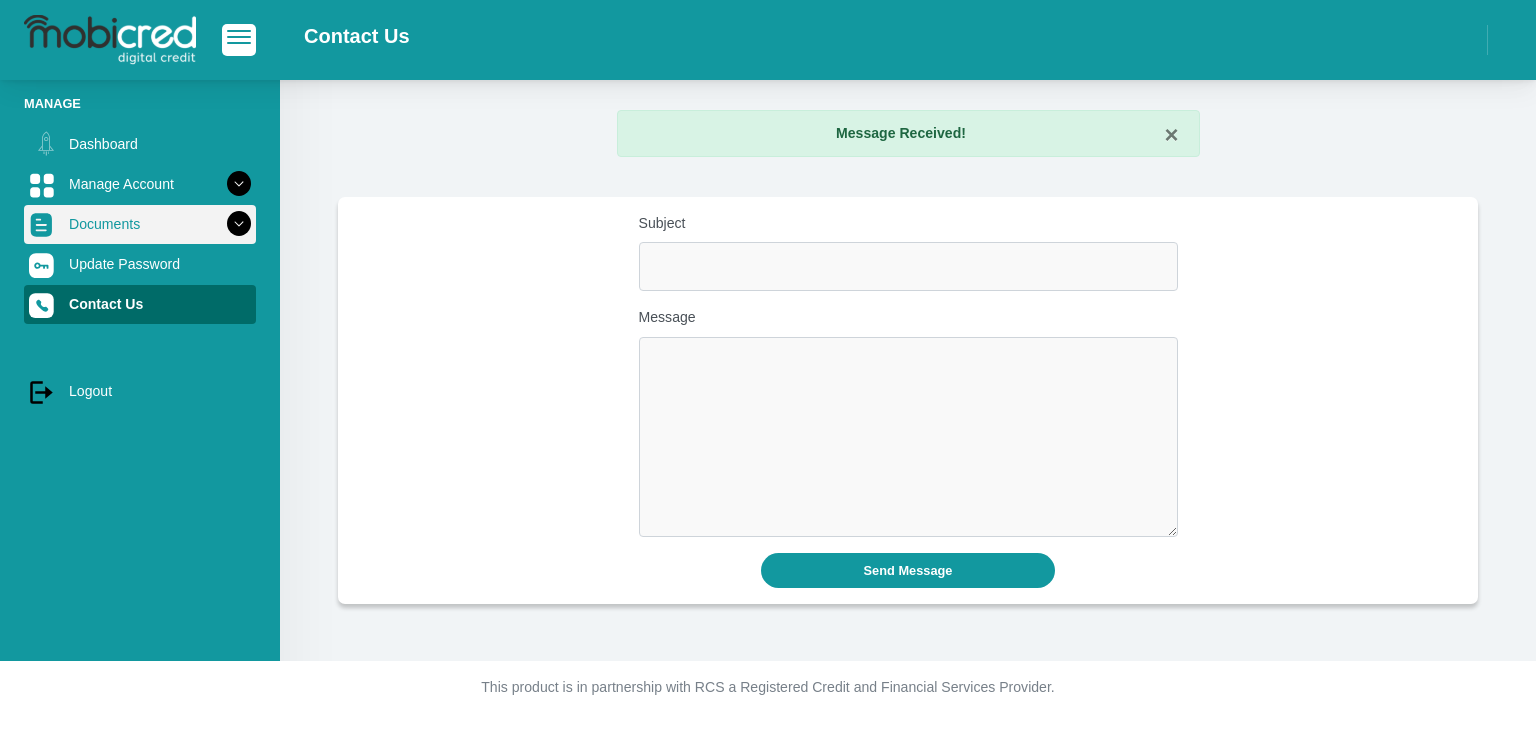 click on "Documents" at bounding box center (140, 224) 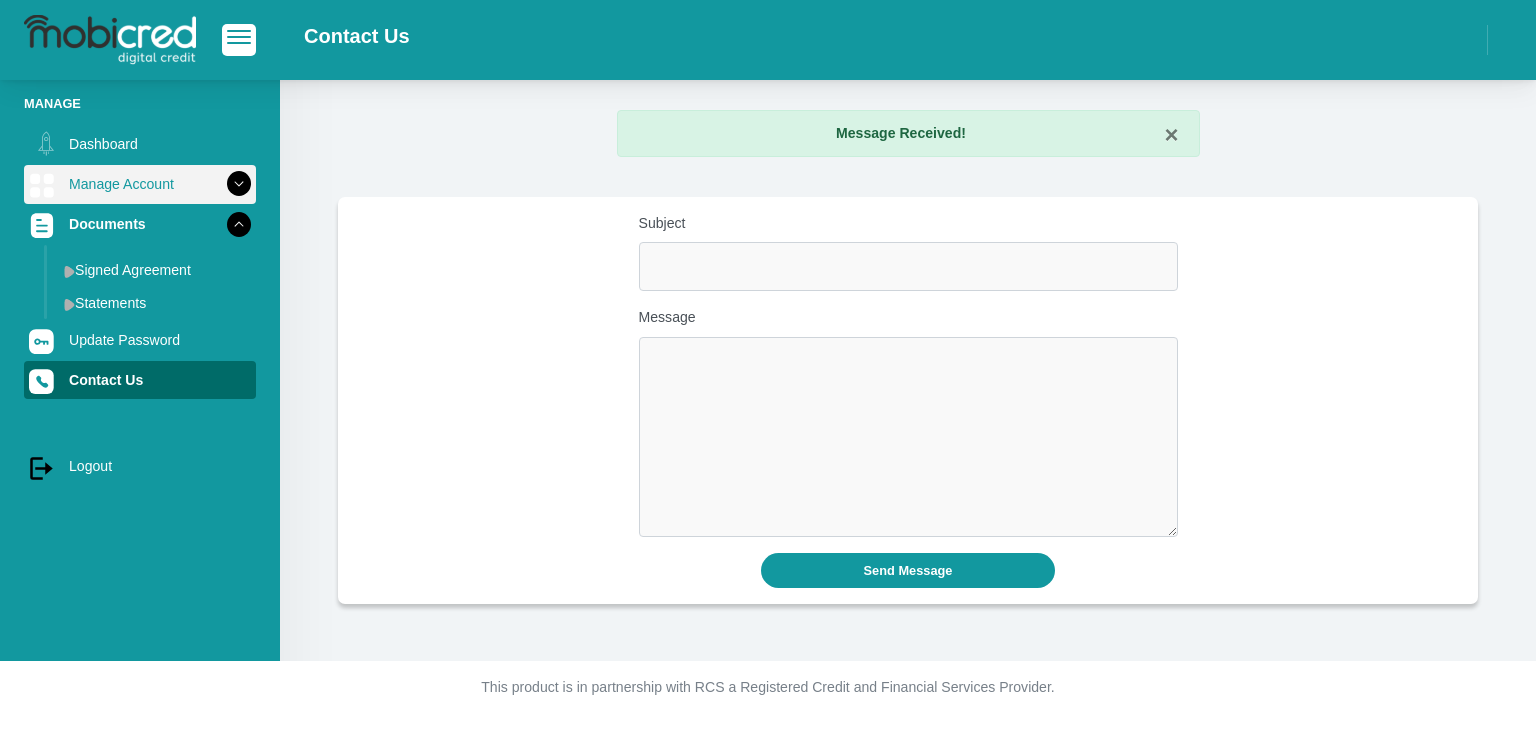 click on "Manage Account" at bounding box center (140, 184) 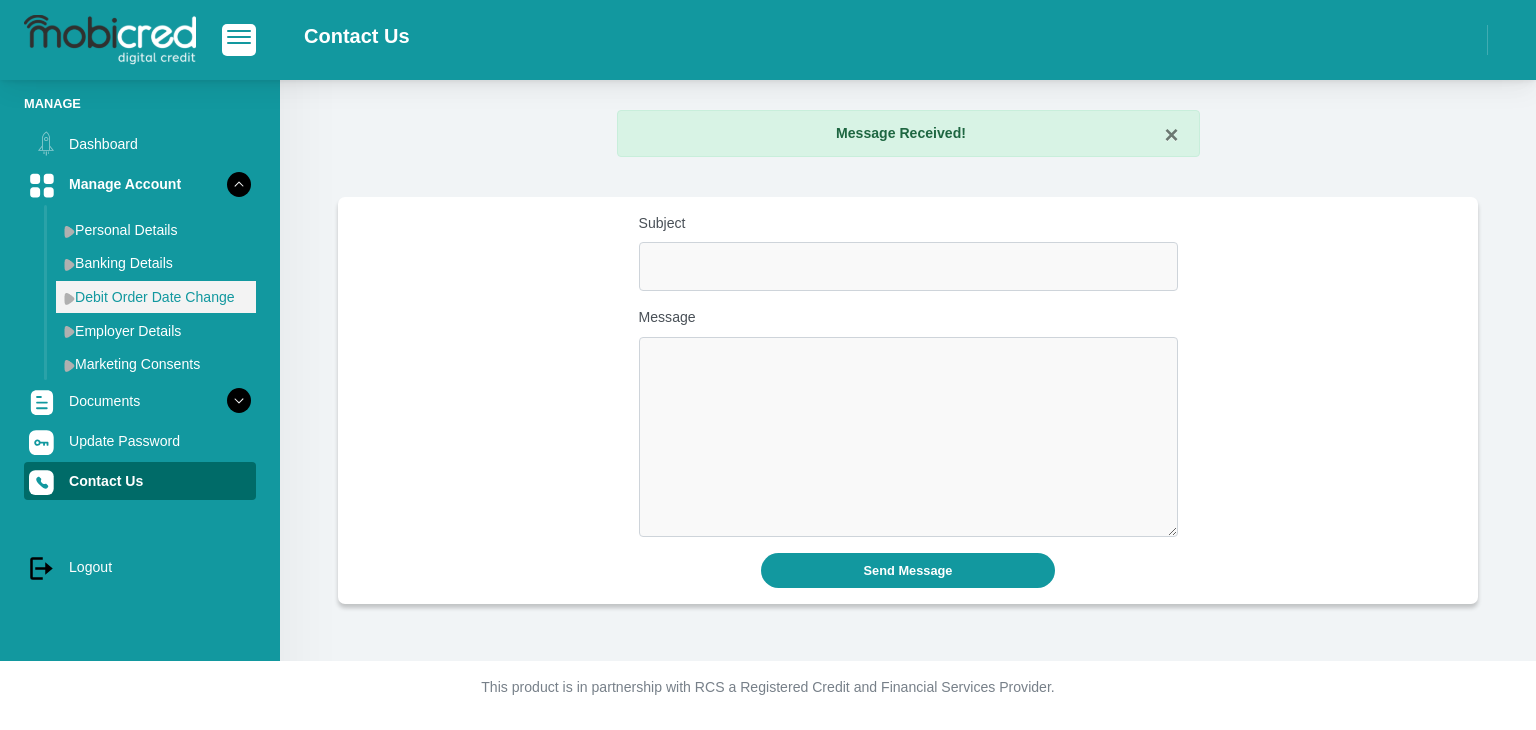 click on "Debit Order Date Change" at bounding box center (156, 297) 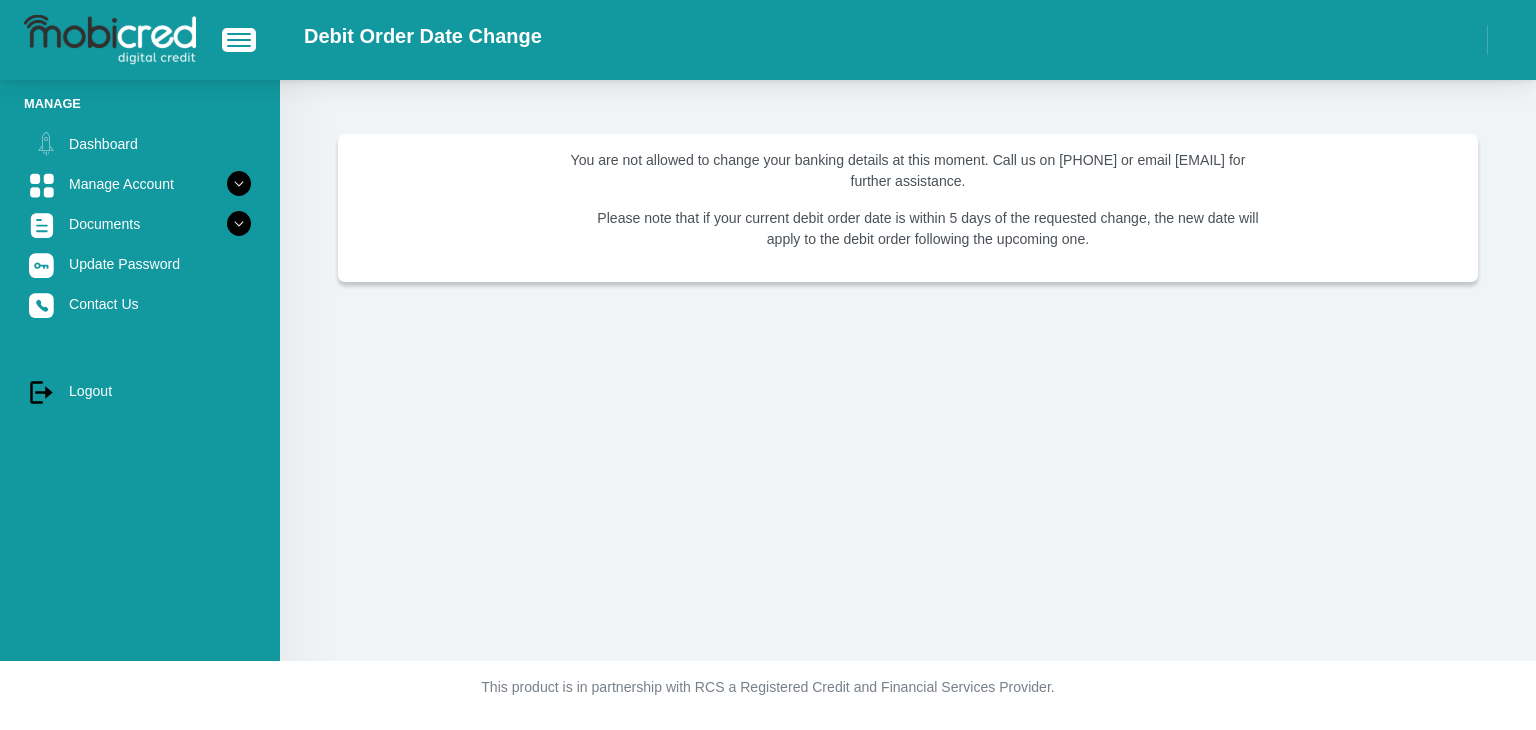 scroll, scrollTop: 0, scrollLeft: 0, axis: both 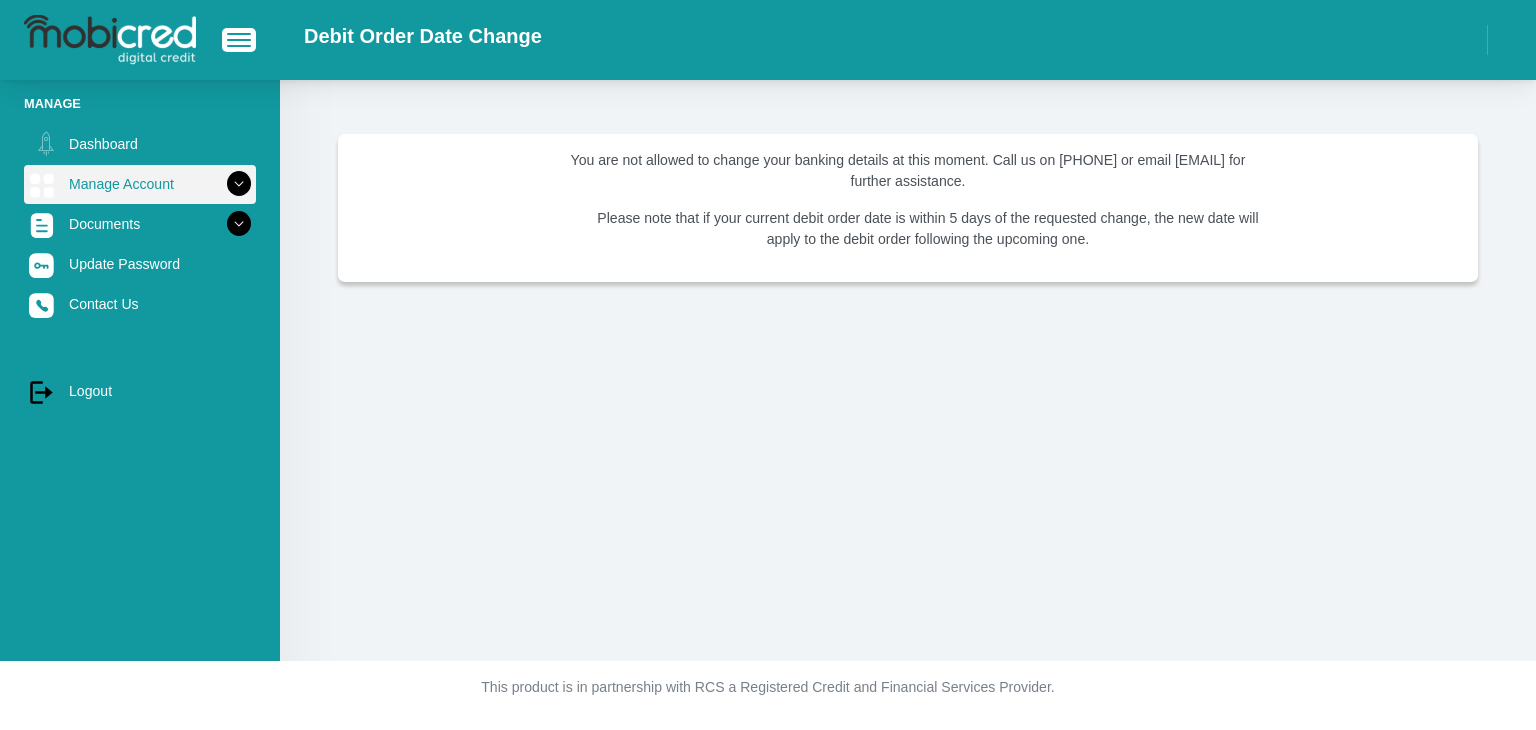 click at bounding box center (239, 184) 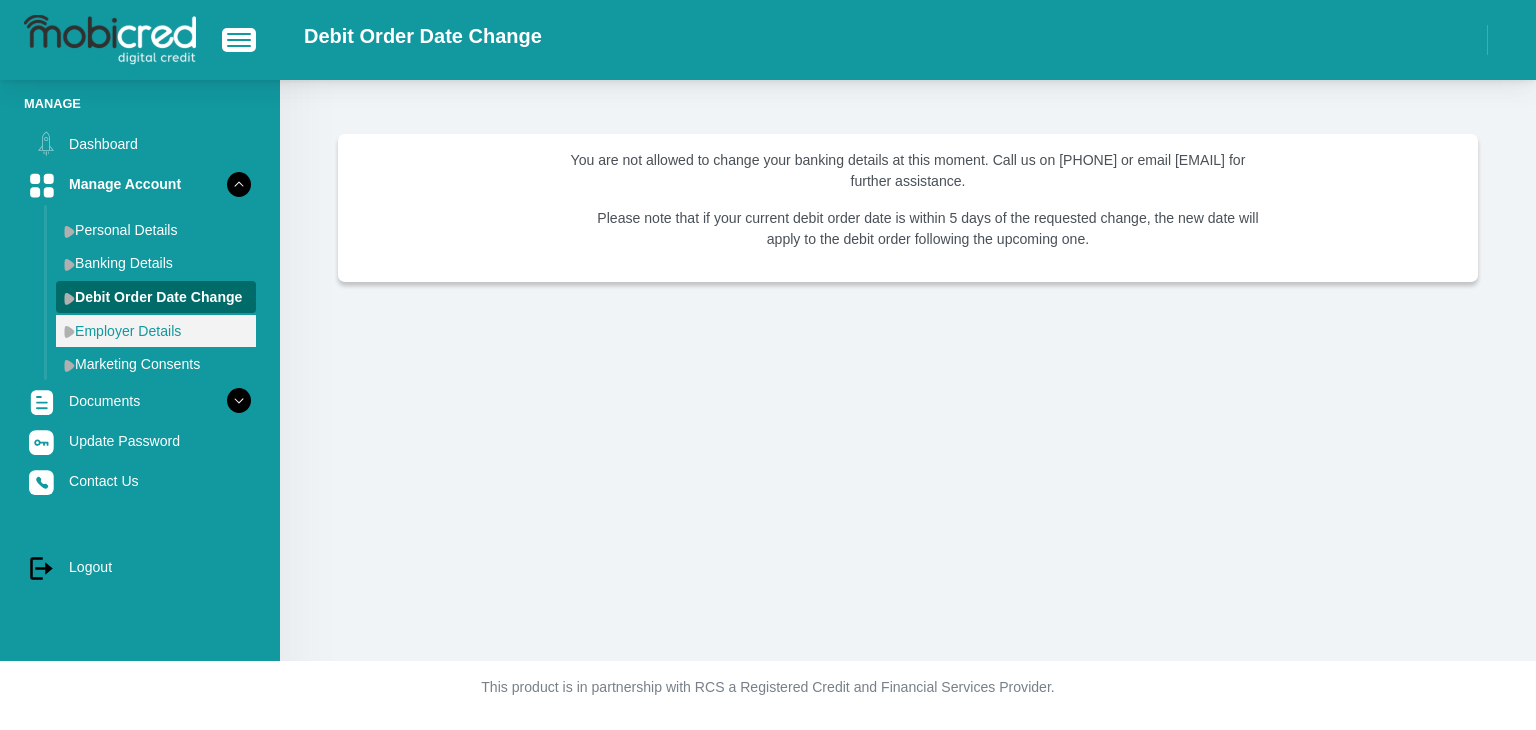 click on "Employer Details" at bounding box center [156, 331] 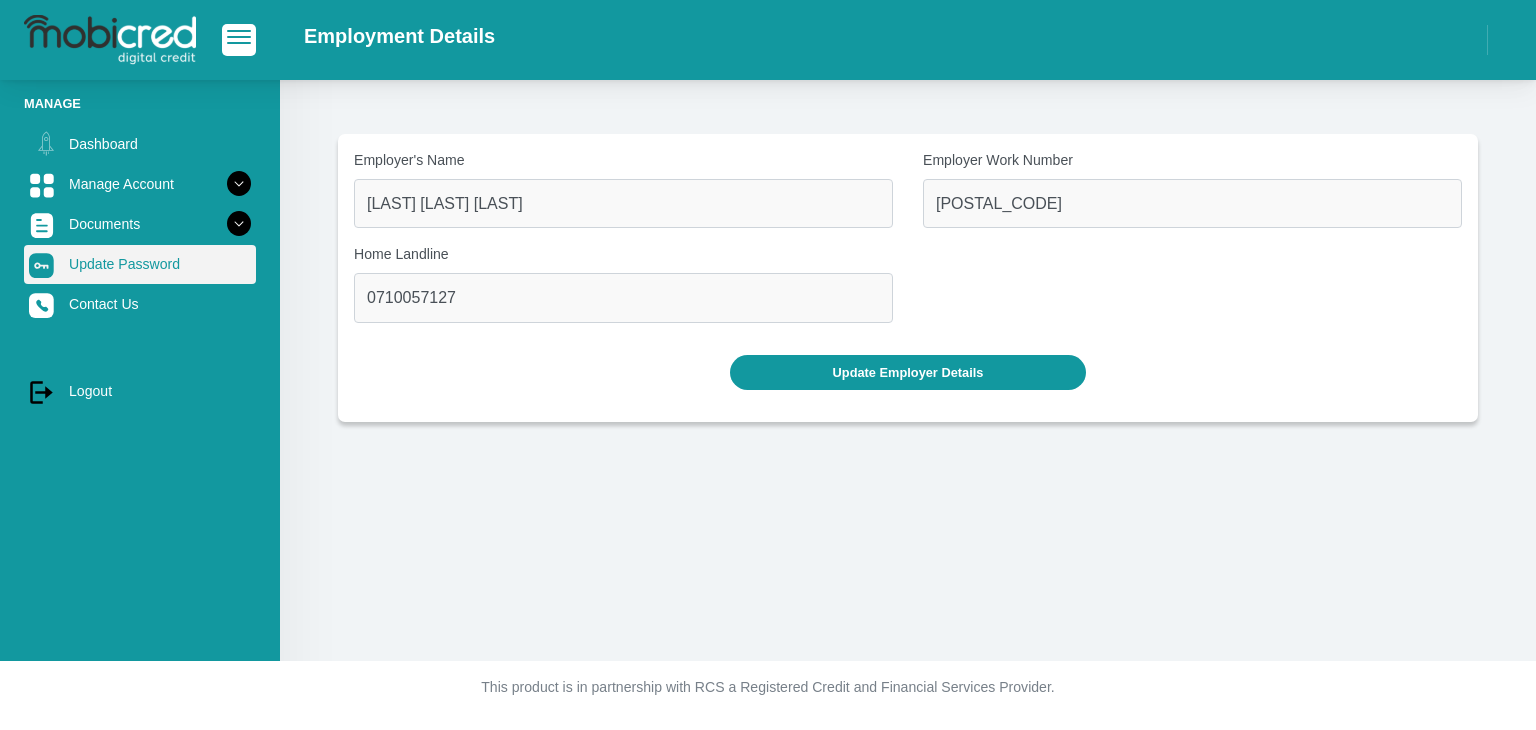 scroll, scrollTop: 0, scrollLeft: 0, axis: both 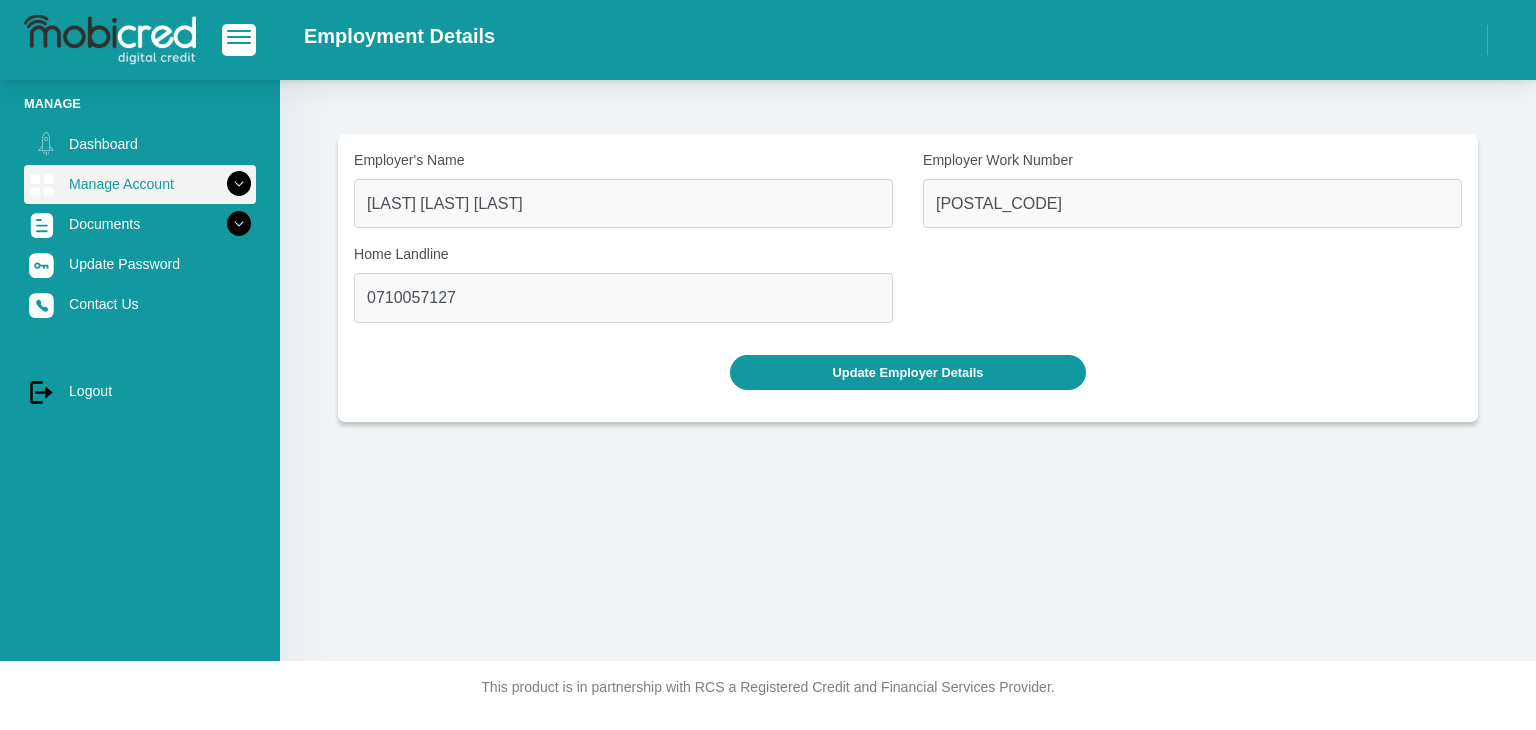 click at bounding box center (239, 184) 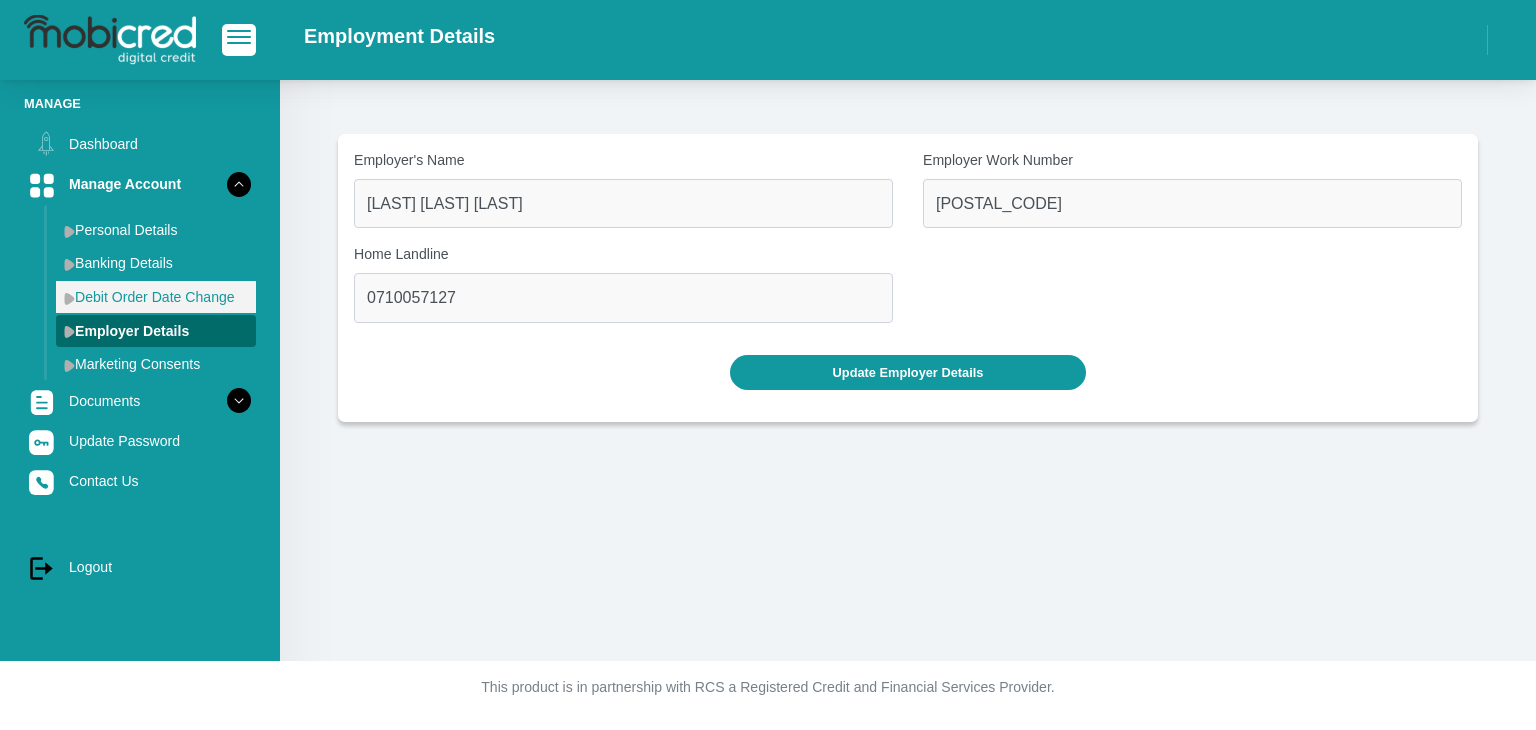 click on "Debit Order Date Change" at bounding box center (156, 297) 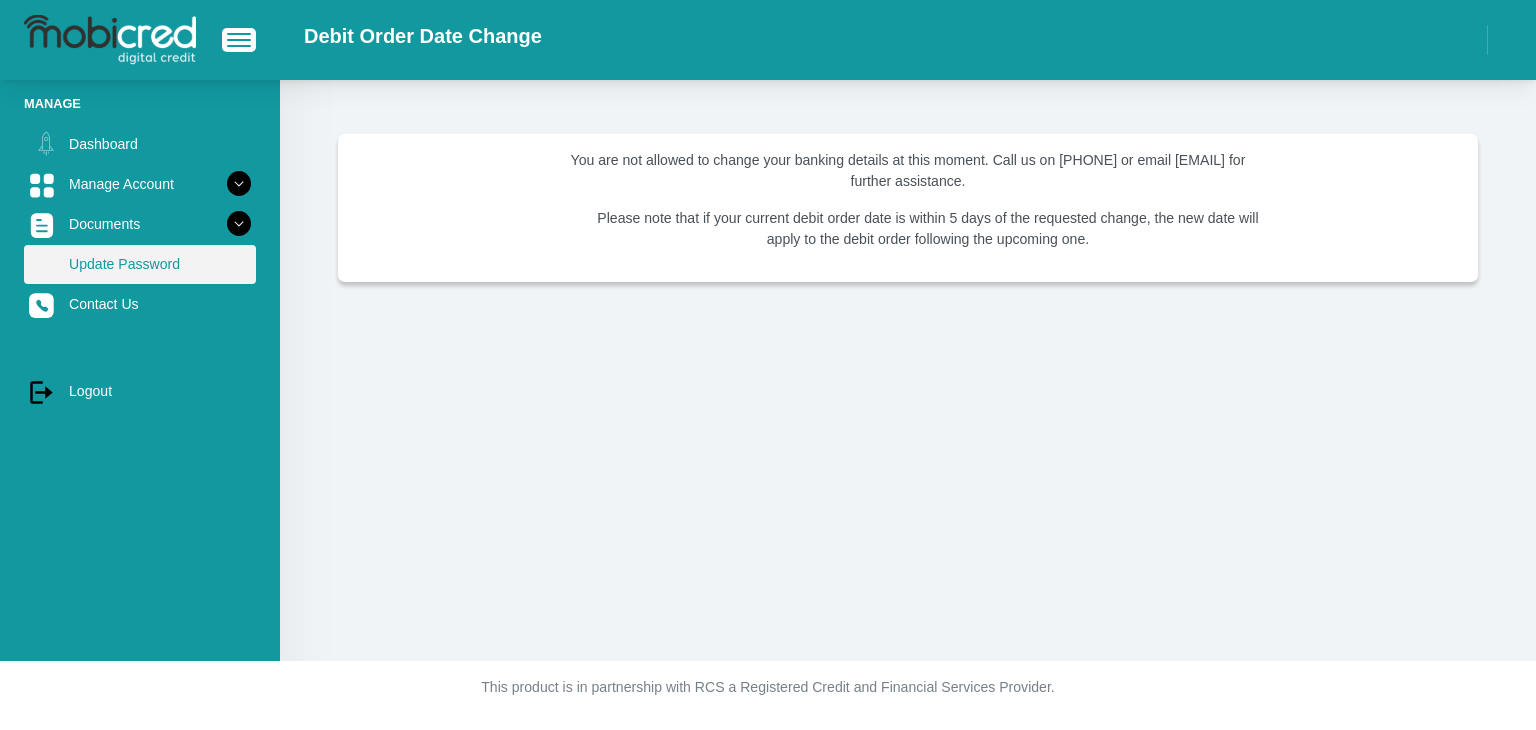 scroll, scrollTop: 0, scrollLeft: 0, axis: both 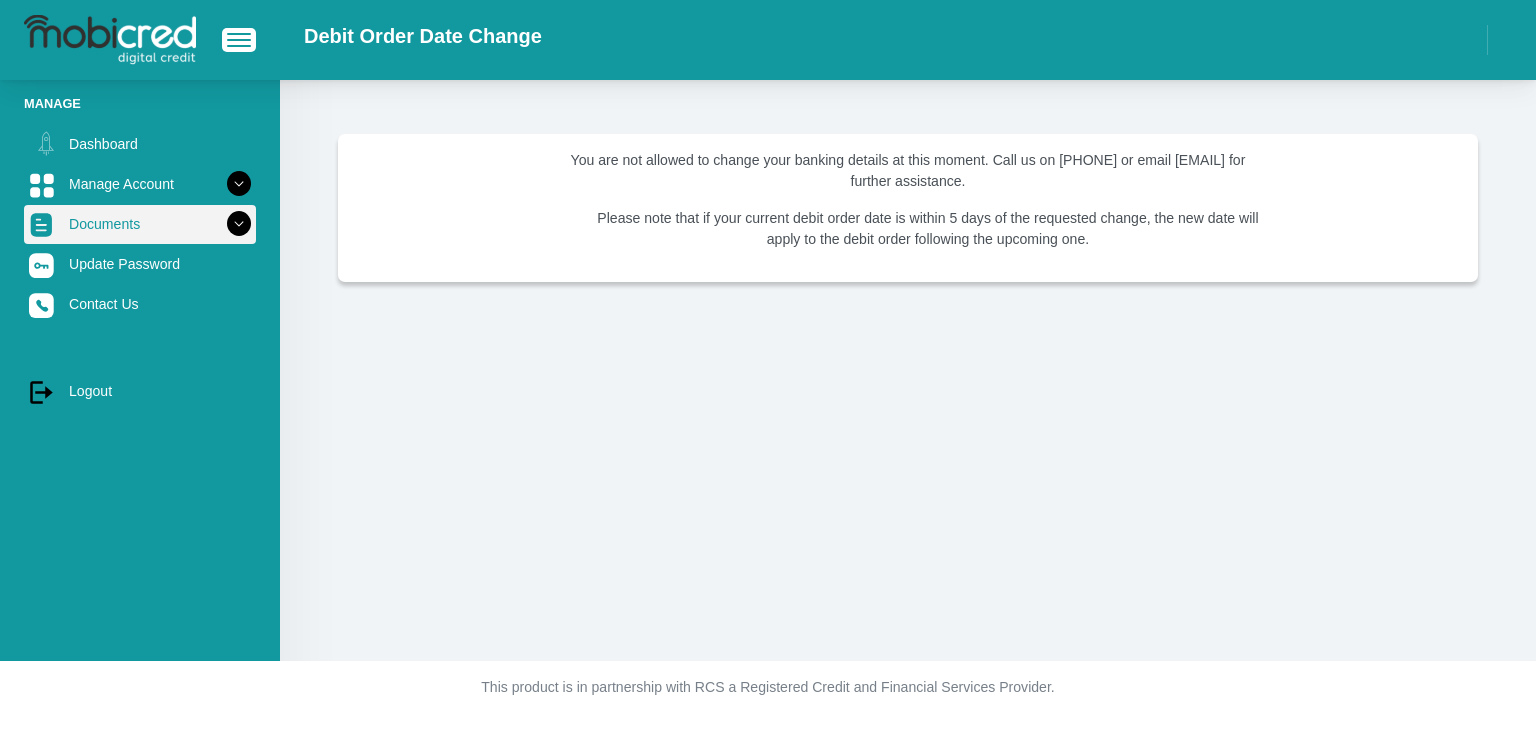 click on "Documents" at bounding box center (140, 224) 